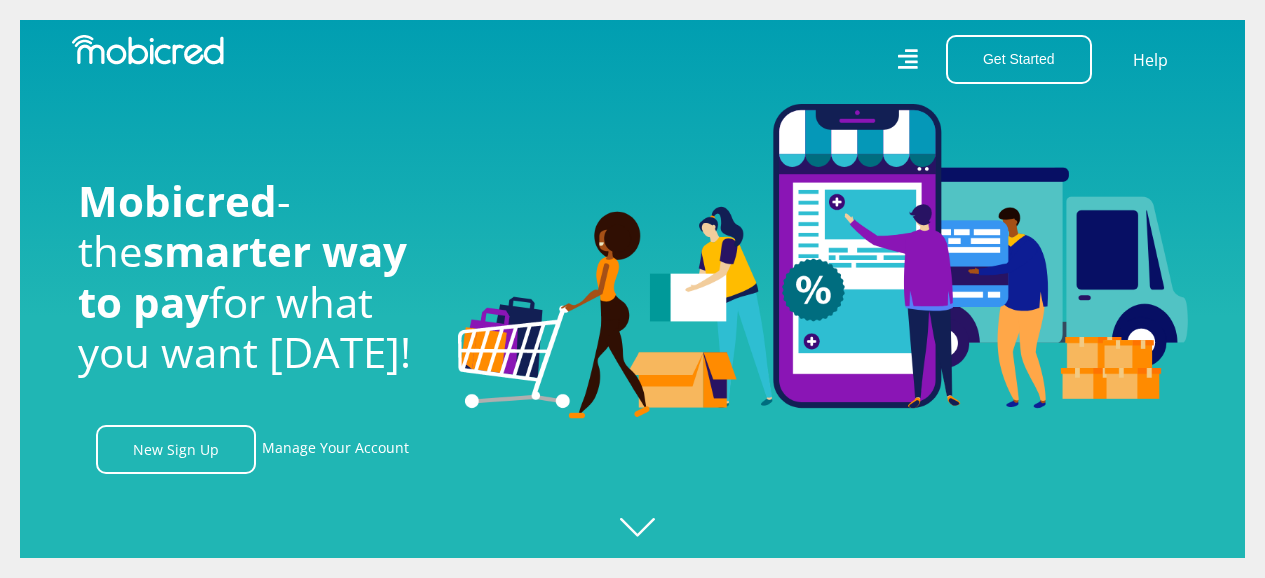 scroll, scrollTop: 0, scrollLeft: 0, axis: both 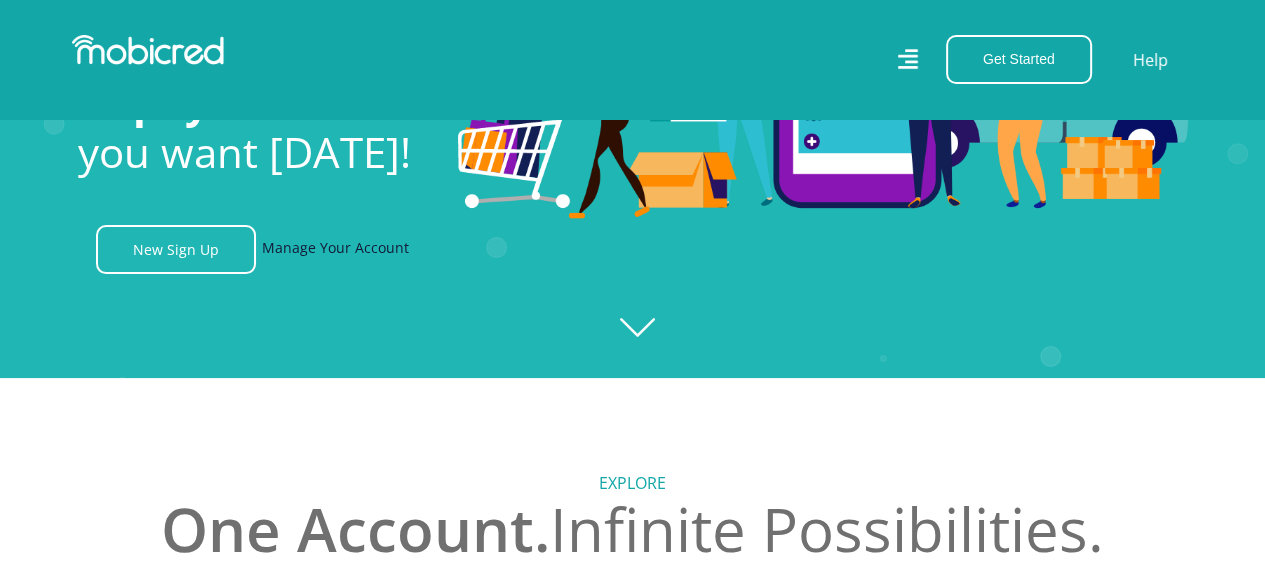 drag, startPoint x: 312, startPoint y: 263, endPoint x: 336, endPoint y: 263, distance: 24 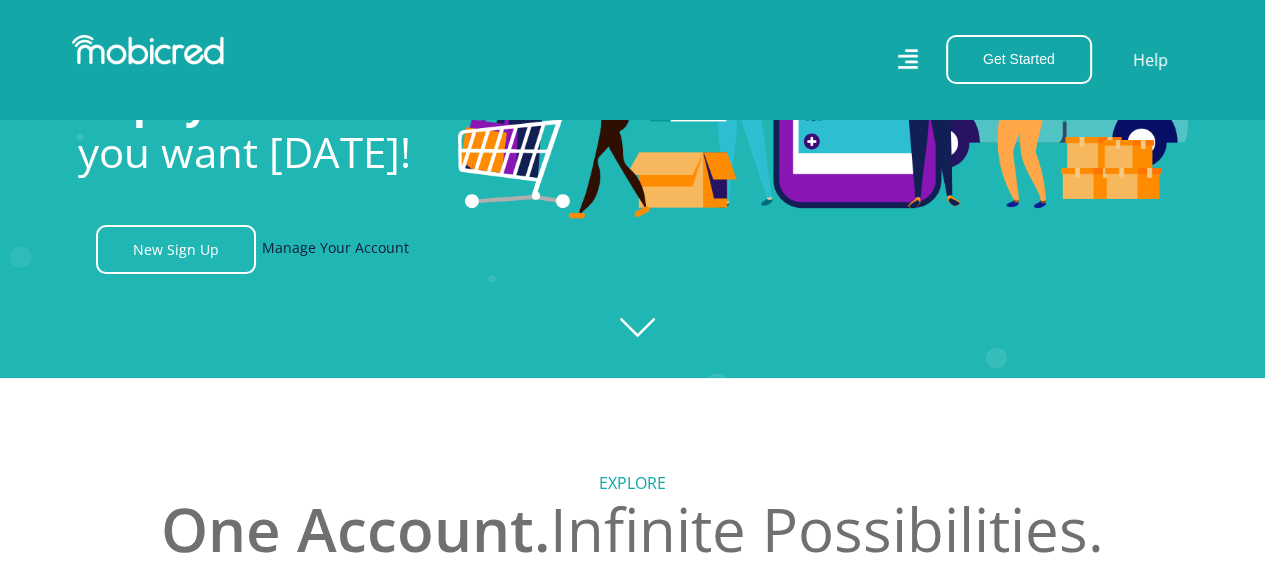 scroll, scrollTop: 0, scrollLeft: 4560, axis: horizontal 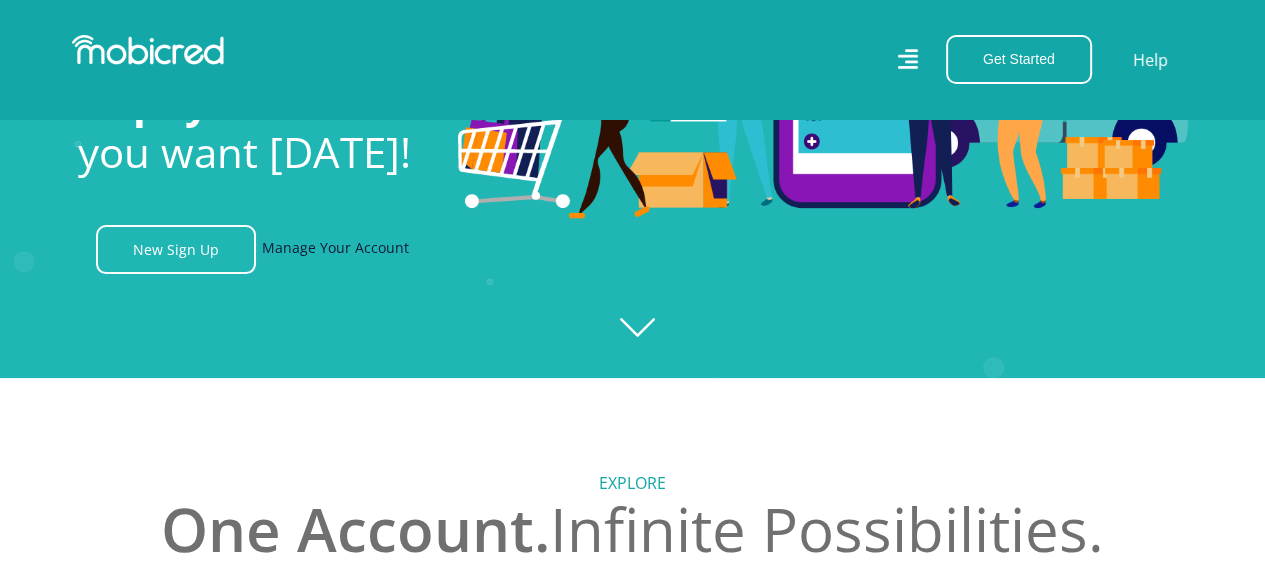 click on "Manage Your Account" at bounding box center (335, 249) 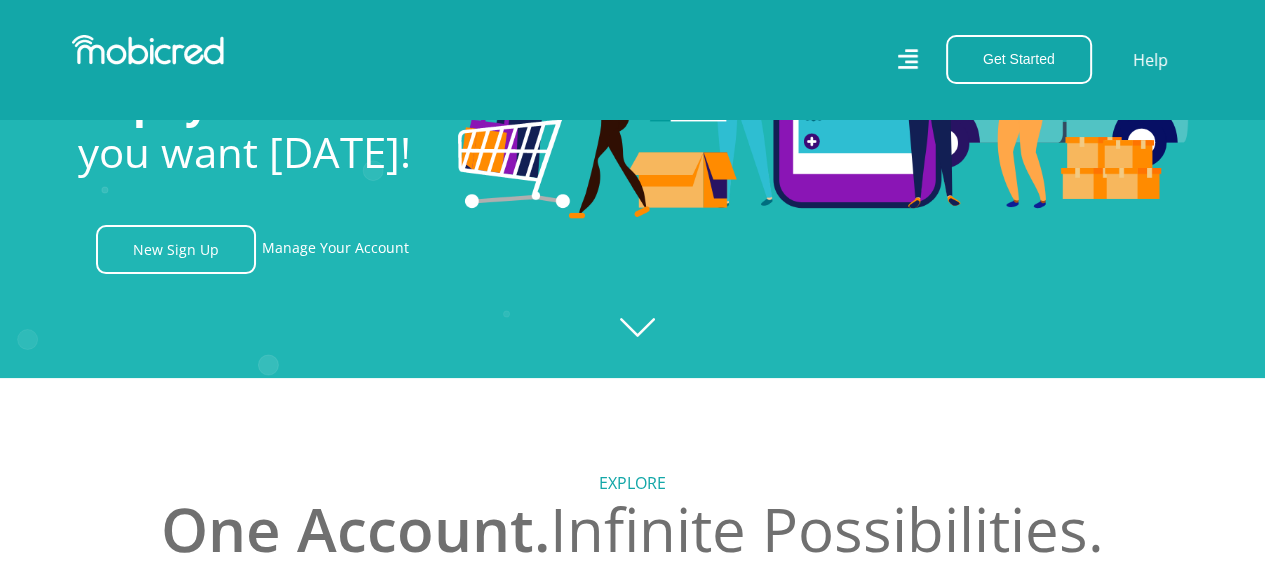 scroll, scrollTop: 0, scrollLeft: 118, axis: horizontal 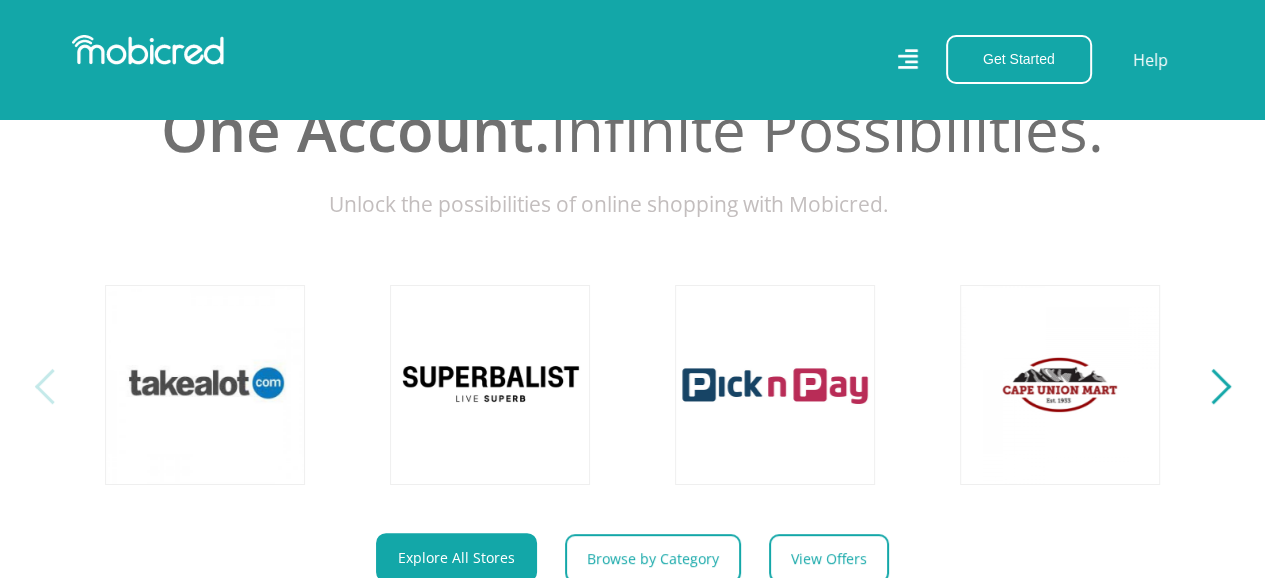 click at bounding box center (1212, 386) 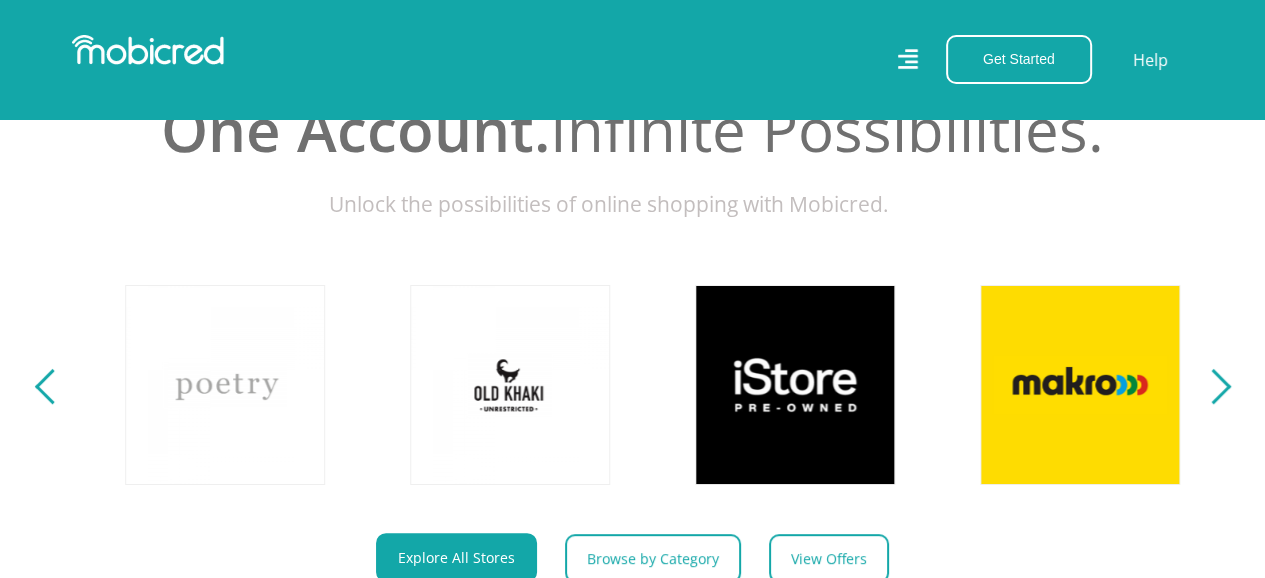 scroll, scrollTop: 0, scrollLeft: 1140, axis: horizontal 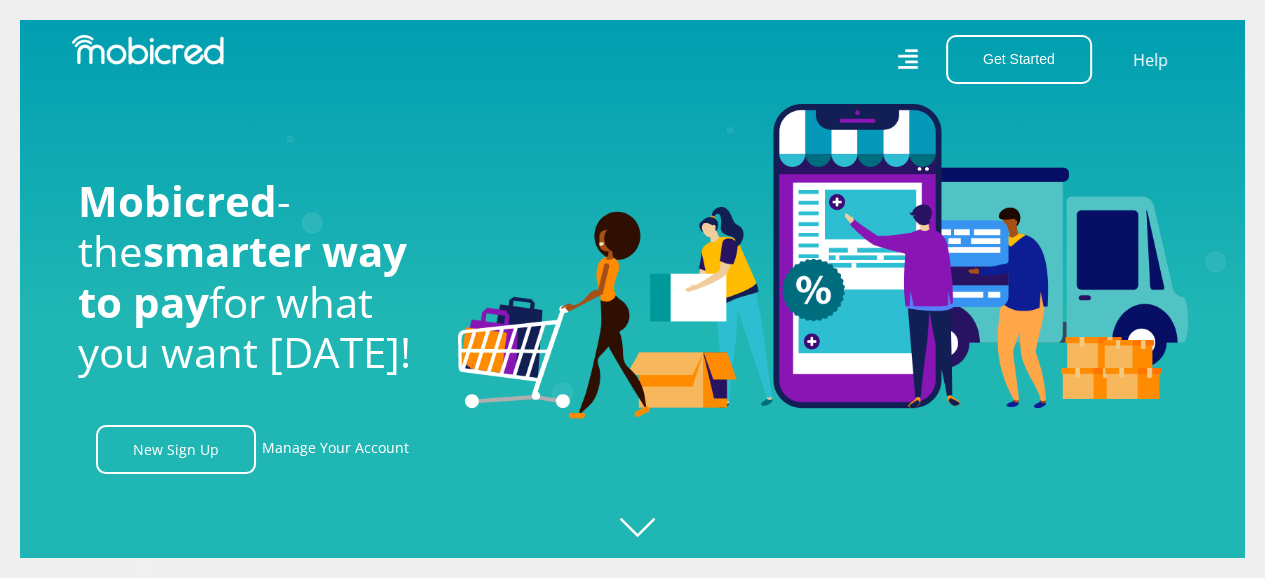 click 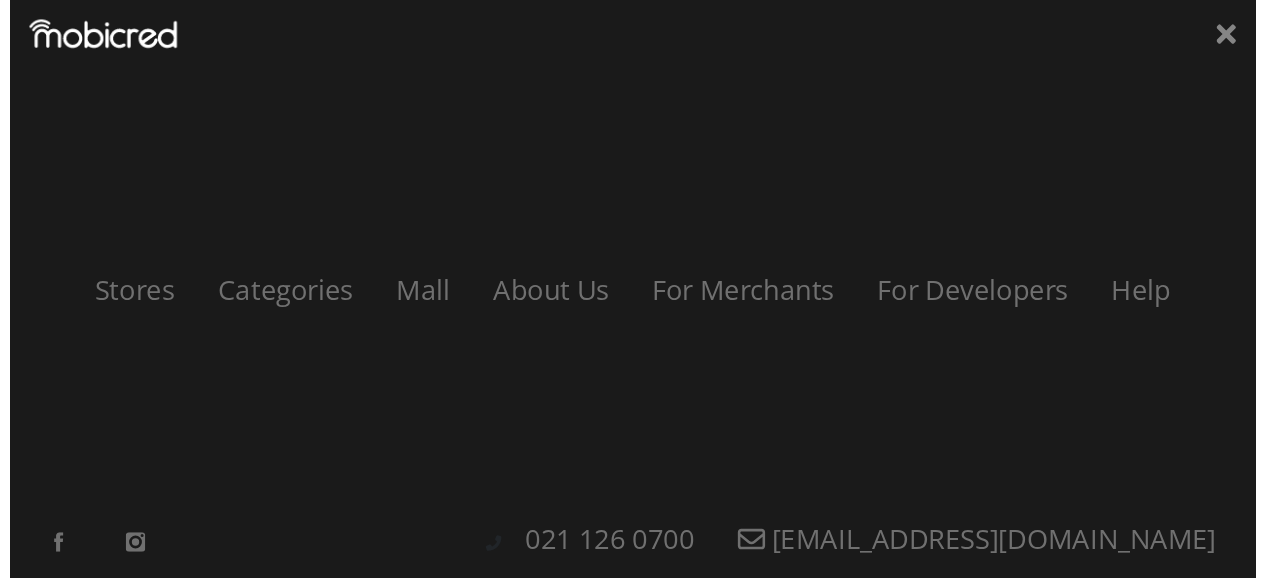 scroll, scrollTop: 0, scrollLeft: 0, axis: both 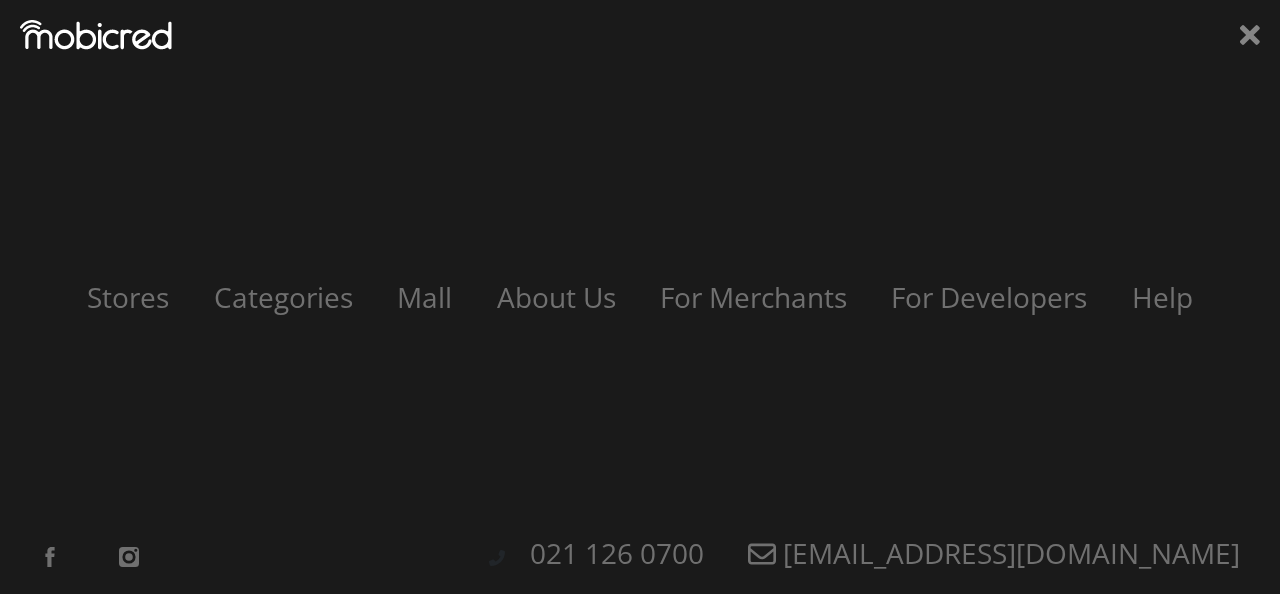 click on "Stores
Categories
Mall
About Us
For Merchants
For Developers
Help
Sign Up
Sign In
021 126 0700
customerservice@mobicred.co.za" at bounding box center (640, 297) 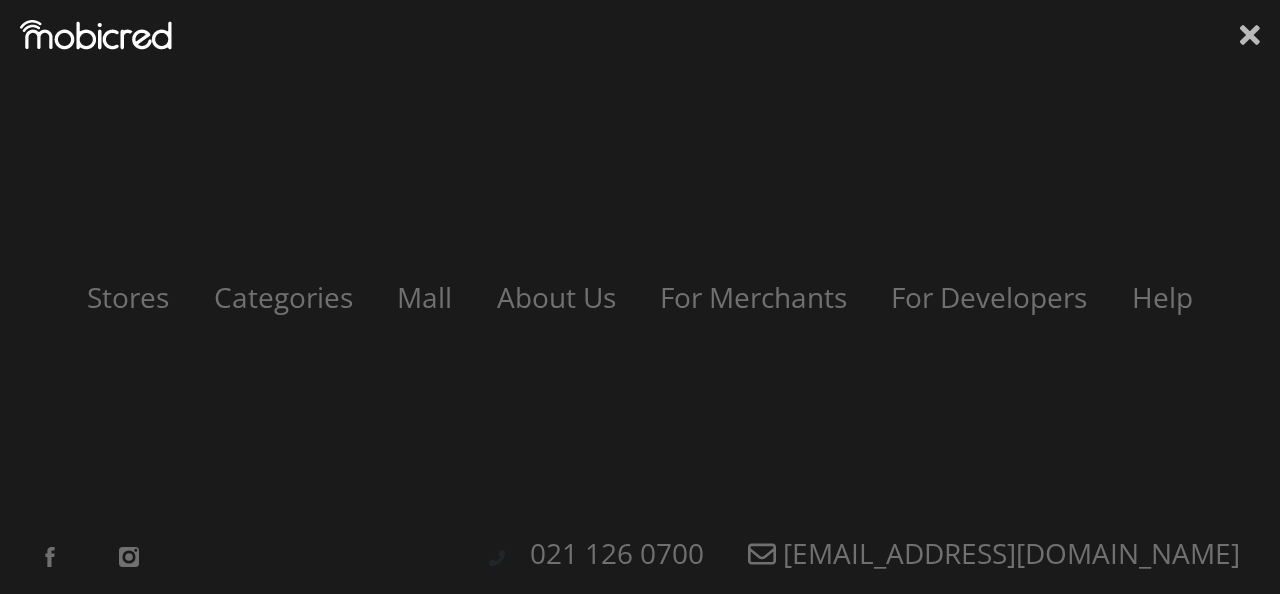click 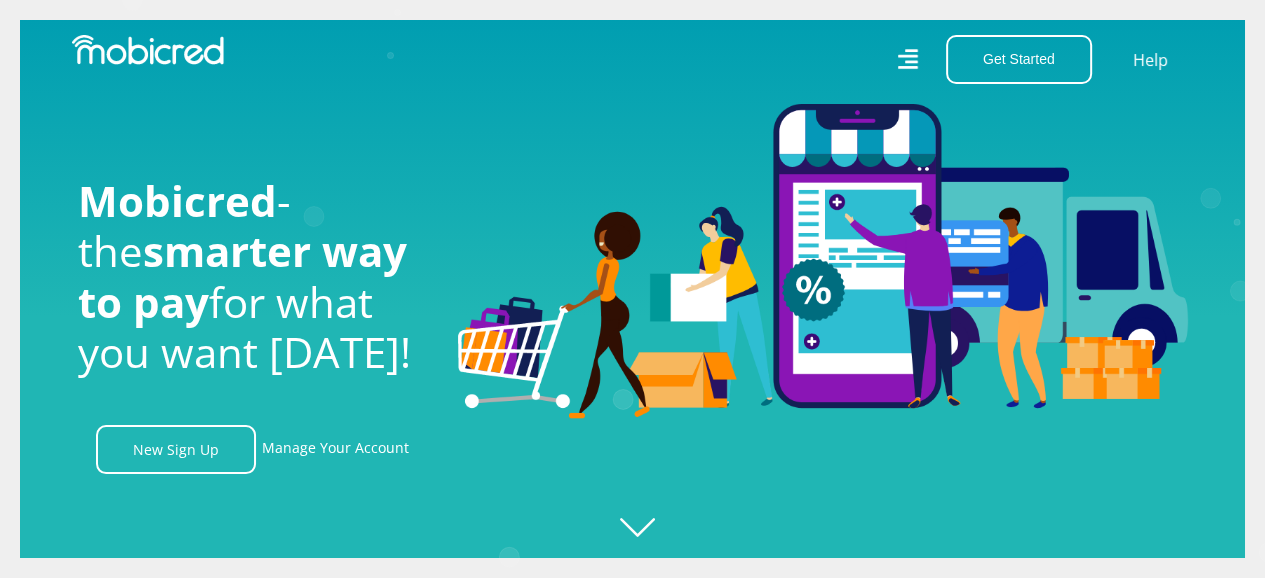 scroll, scrollTop: 0, scrollLeft: 2280, axis: horizontal 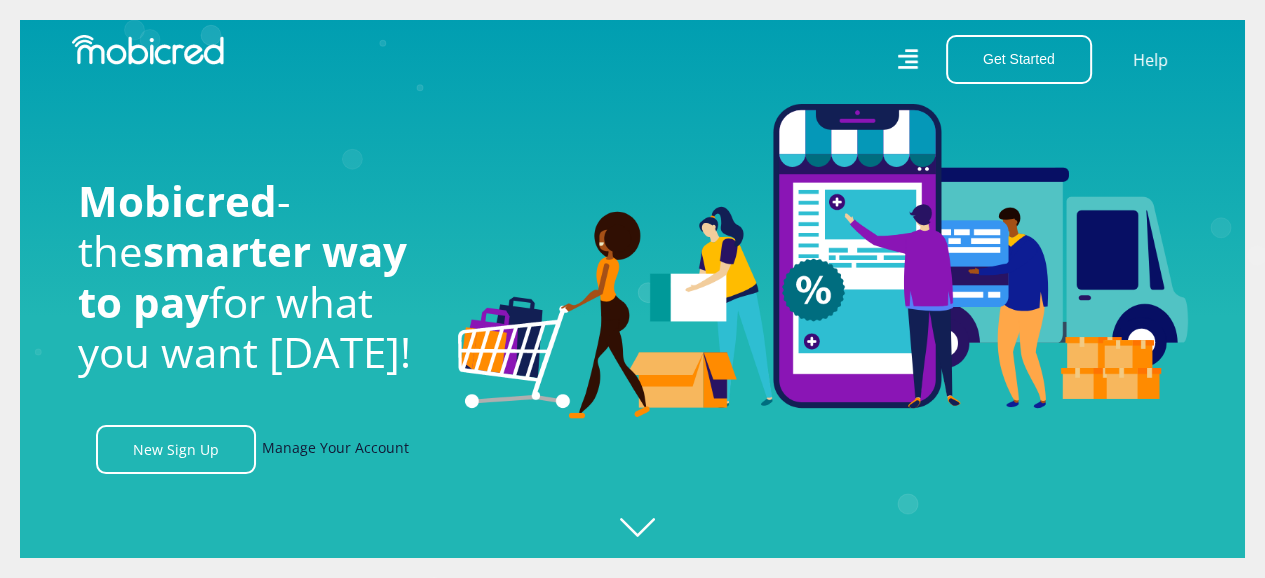 click on "Manage Your Account" at bounding box center (335, 449) 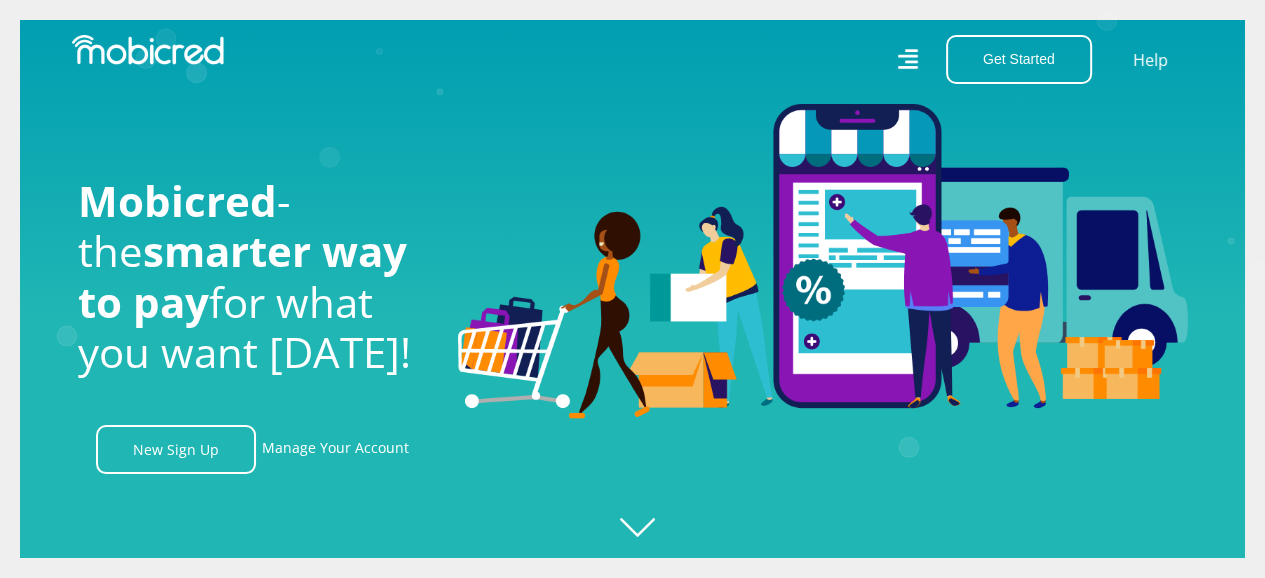 scroll, scrollTop: 0, scrollLeft: 4560, axis: horizontal 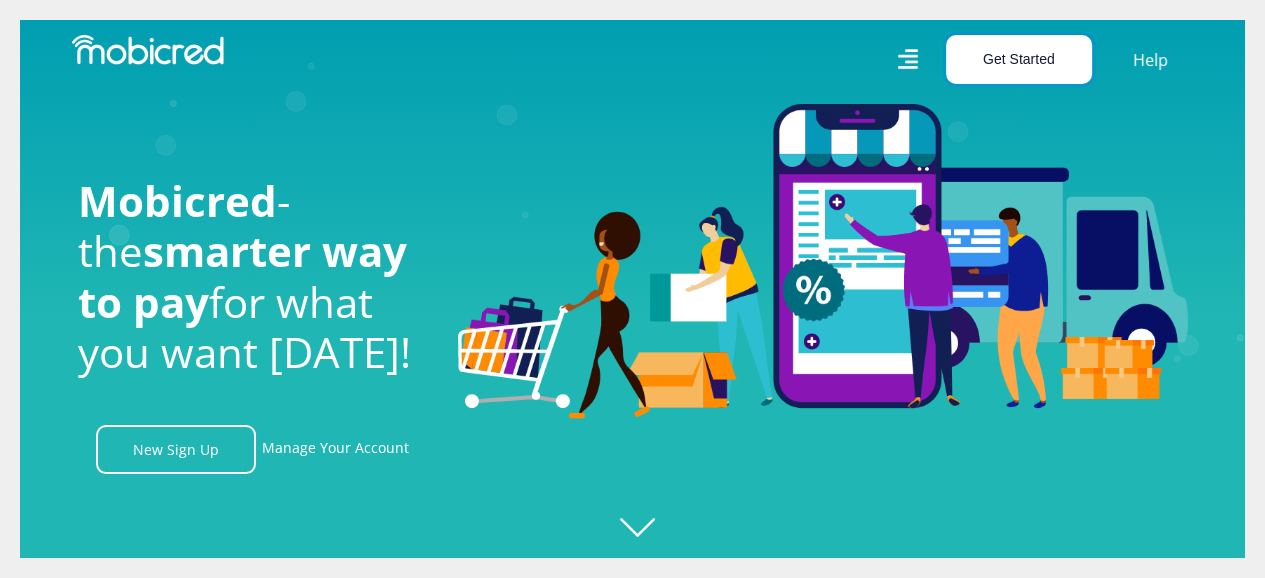 click on "Get Started" at bounding box center (1019, 59) 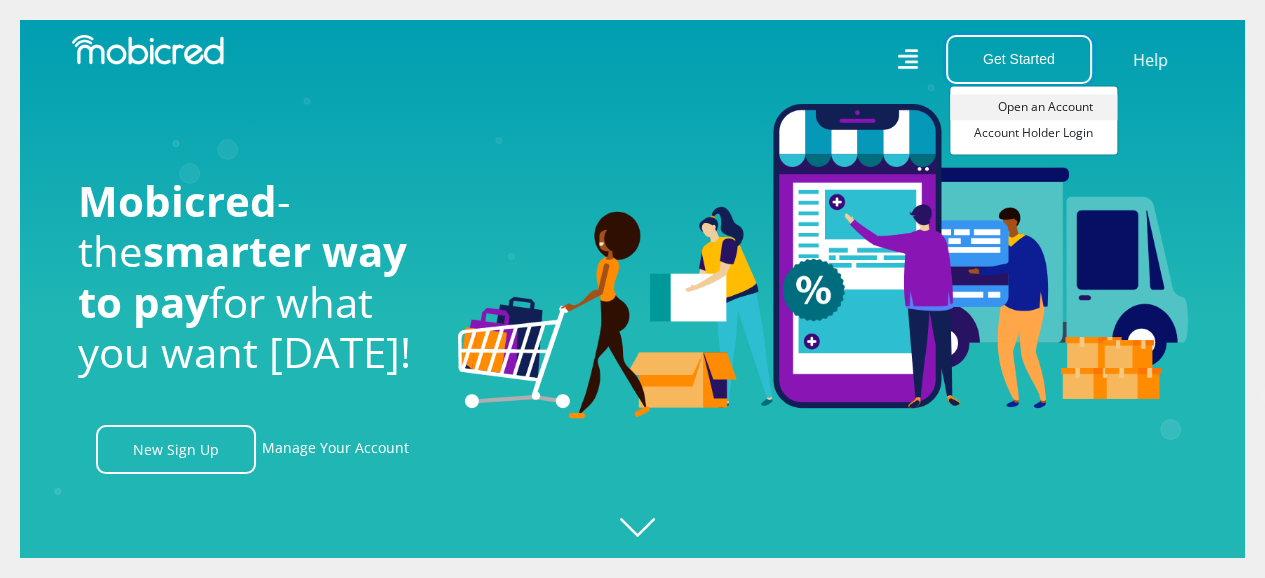 scroll, scrollTop: 0, scrollLeft: 0, axis: both 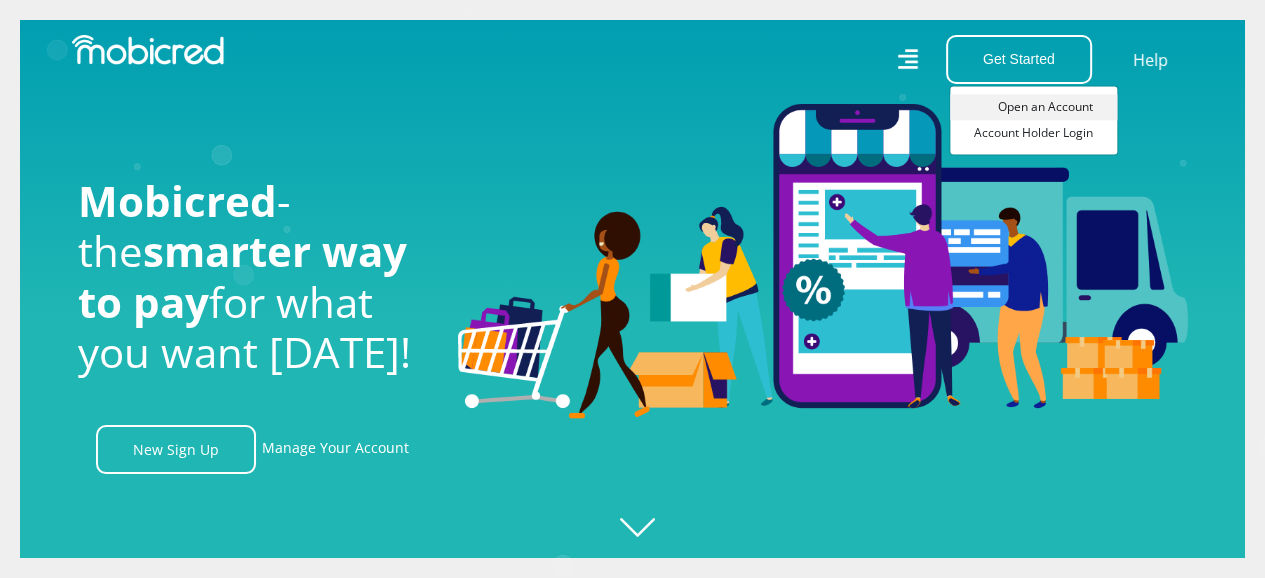 click on "Open an Account" at bounding box center [1033, 107] 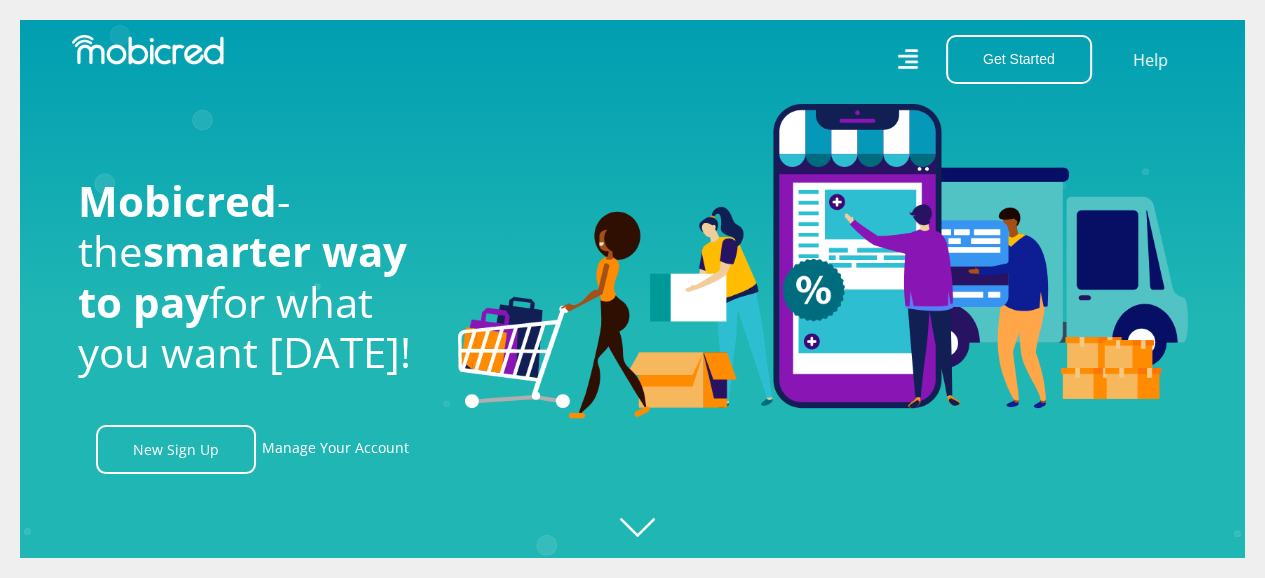 scroll, scrollTop: 0, scrollLeft: 1140, axis: horizontal 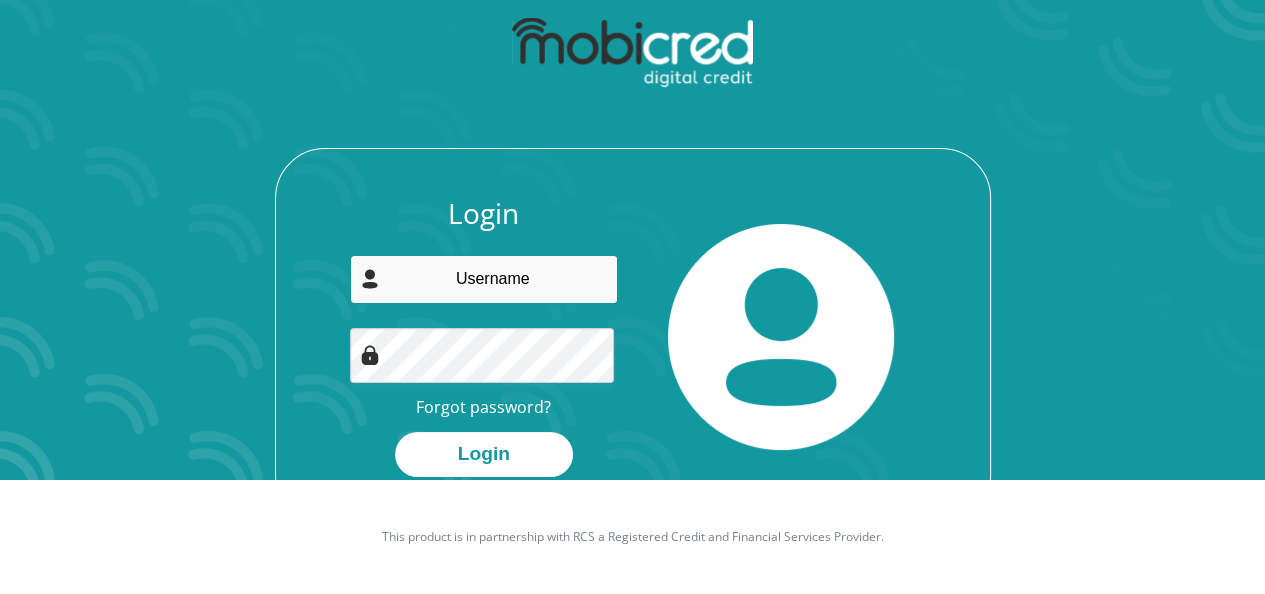 type on "[PERSON_NAME][EMAIL_ADDRESS][DOMAIN_NAME]" 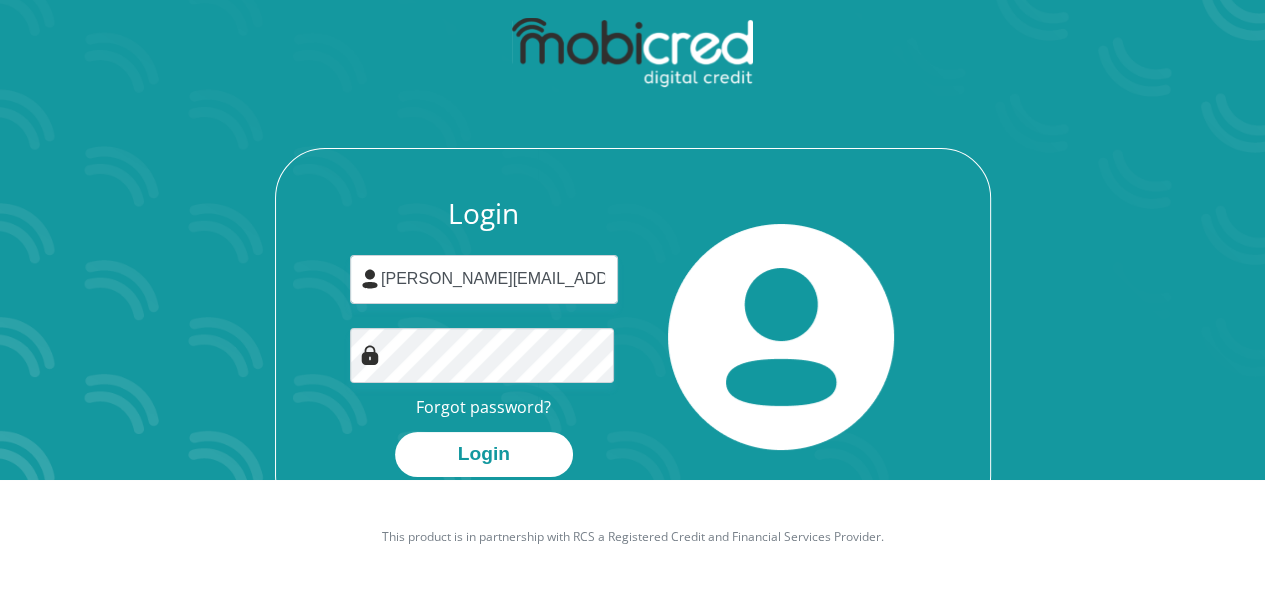 click at bounding box center [781, 337] 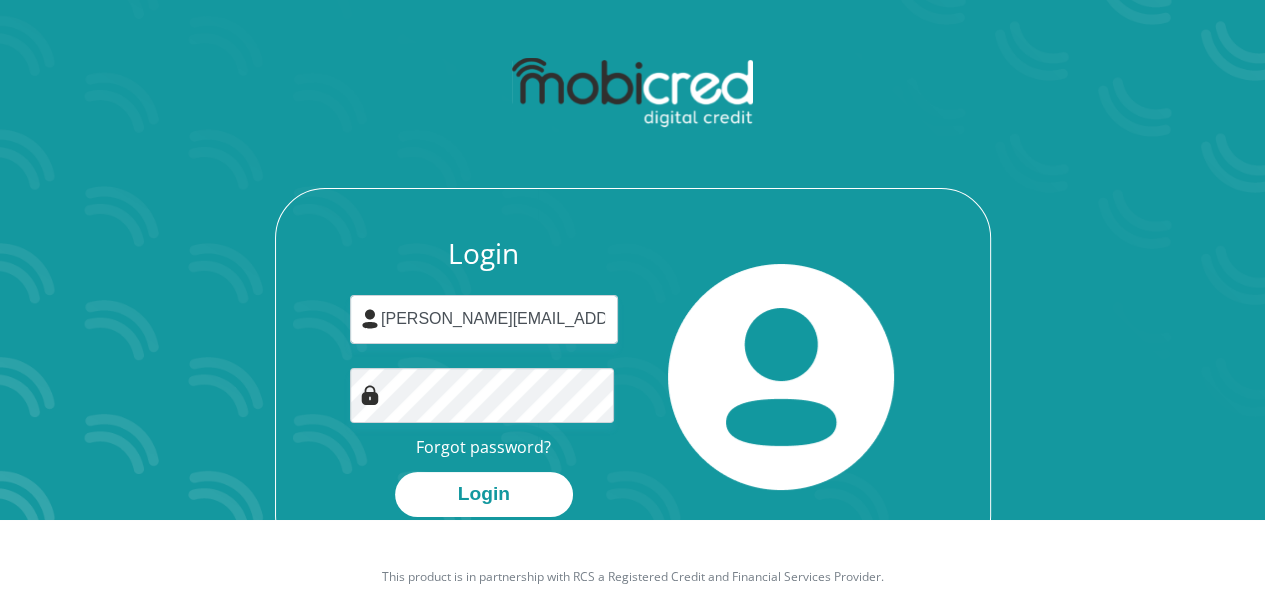 scroll, scrollTop: 155, scrollLeft: 0, axis: vertical 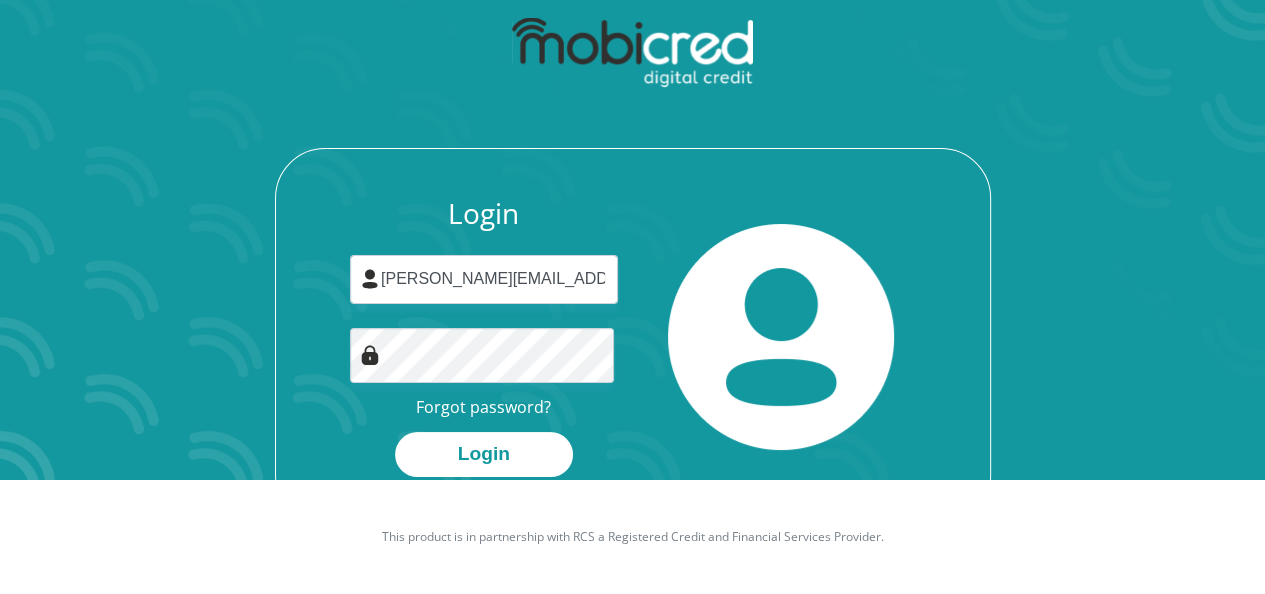 click at bounding box center (781, 337) 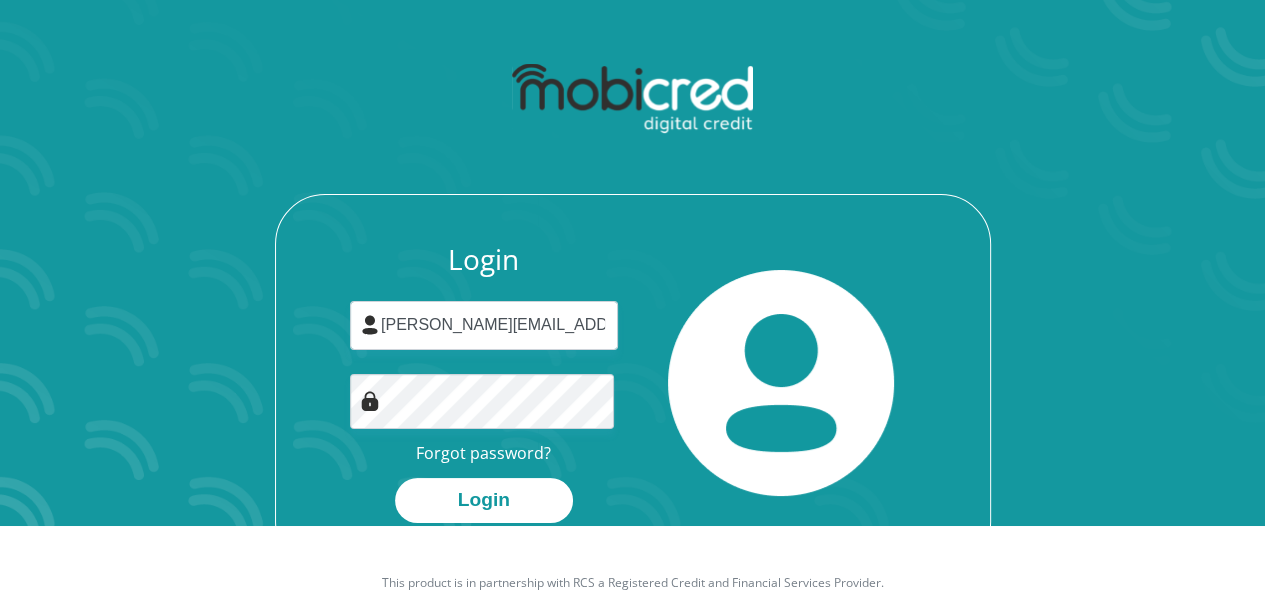 scroll, scrollTop: 155, scrollLeft: 0, axis: vertical 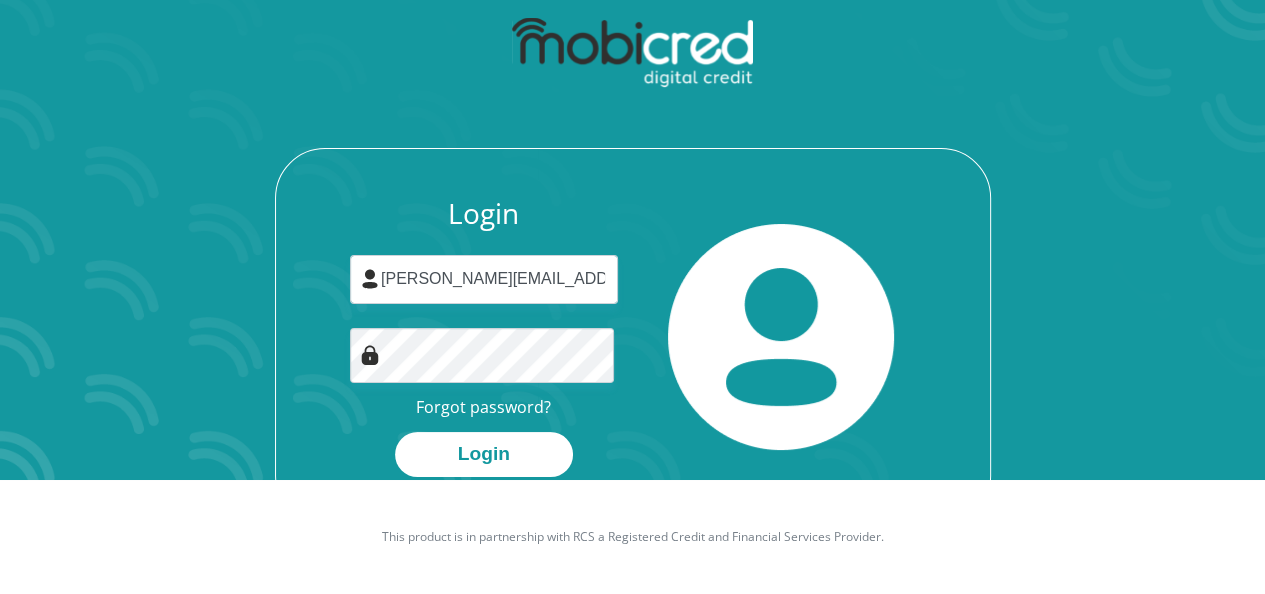 click at bounding box center (782, 337) 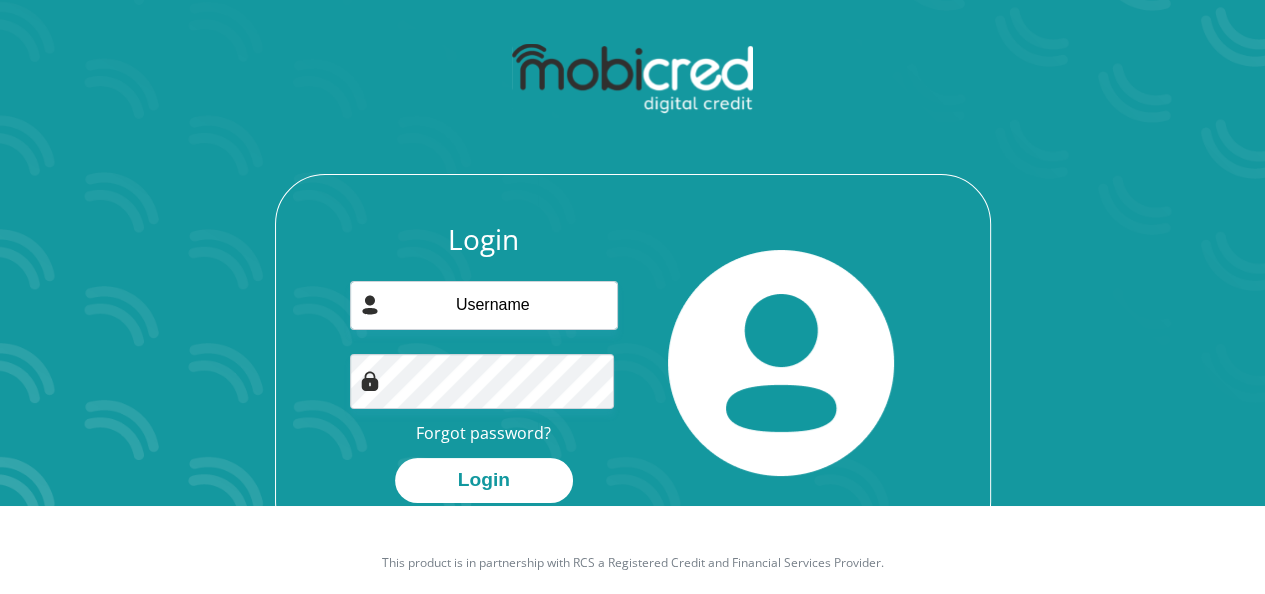 scroll, scrollTop: 155, scrollLeft: 0, axis: vertical 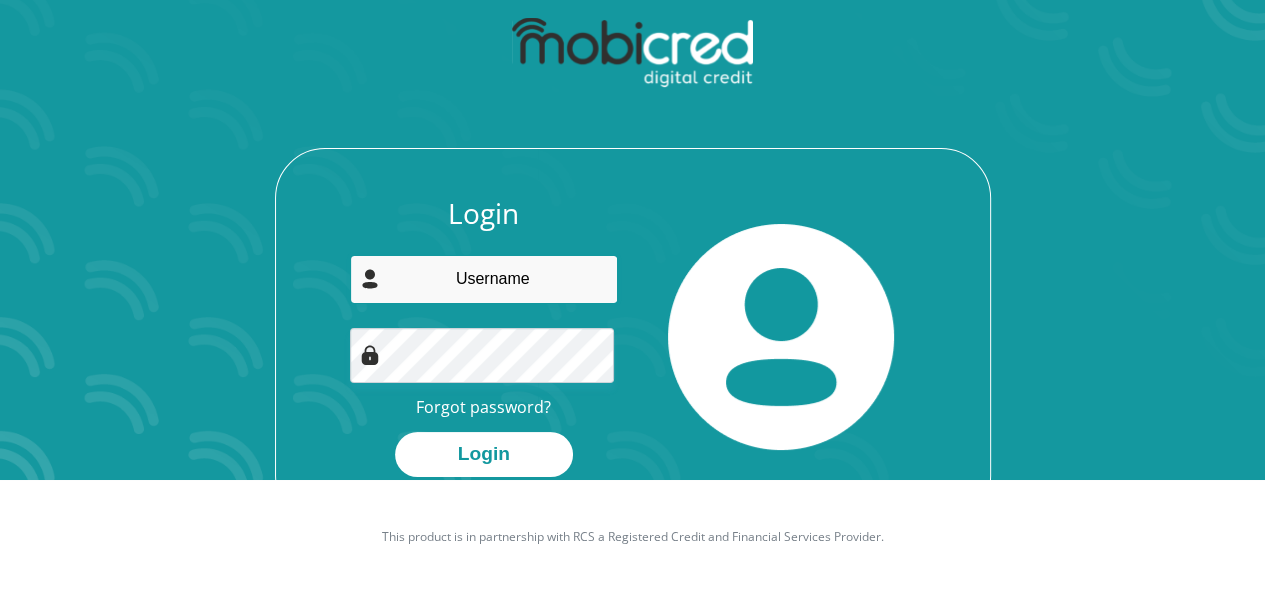 type on "[PERSON_NAME][EMAIL_ADDRESS][DOMAIN_NAME]" 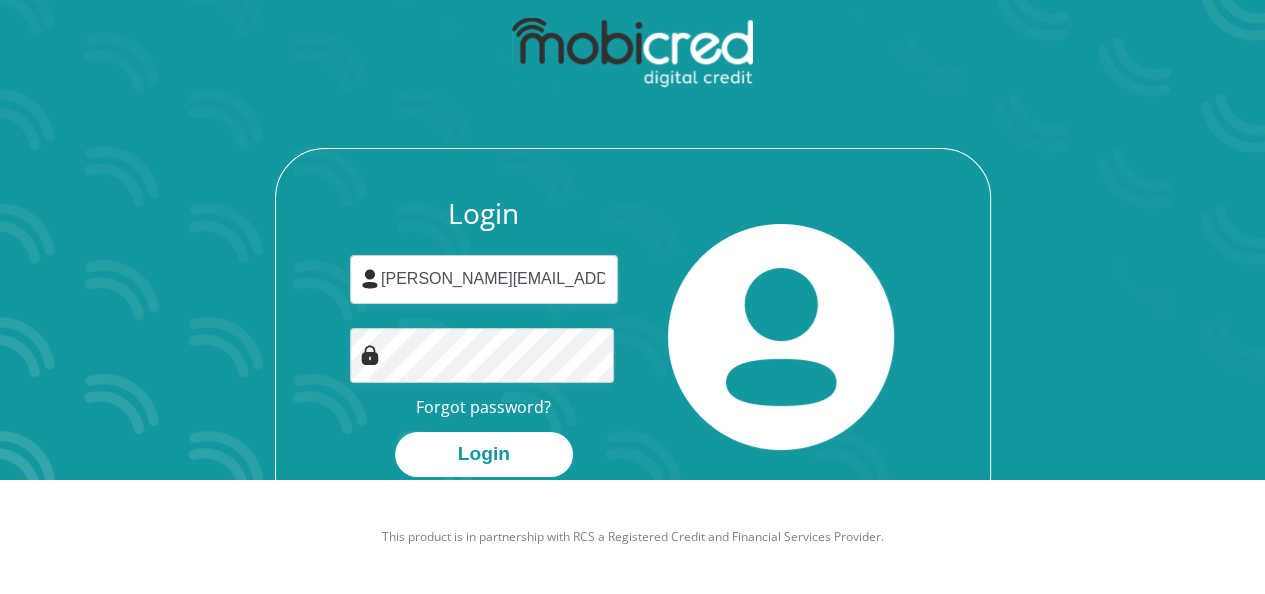 click at bounding box center (781, 337) 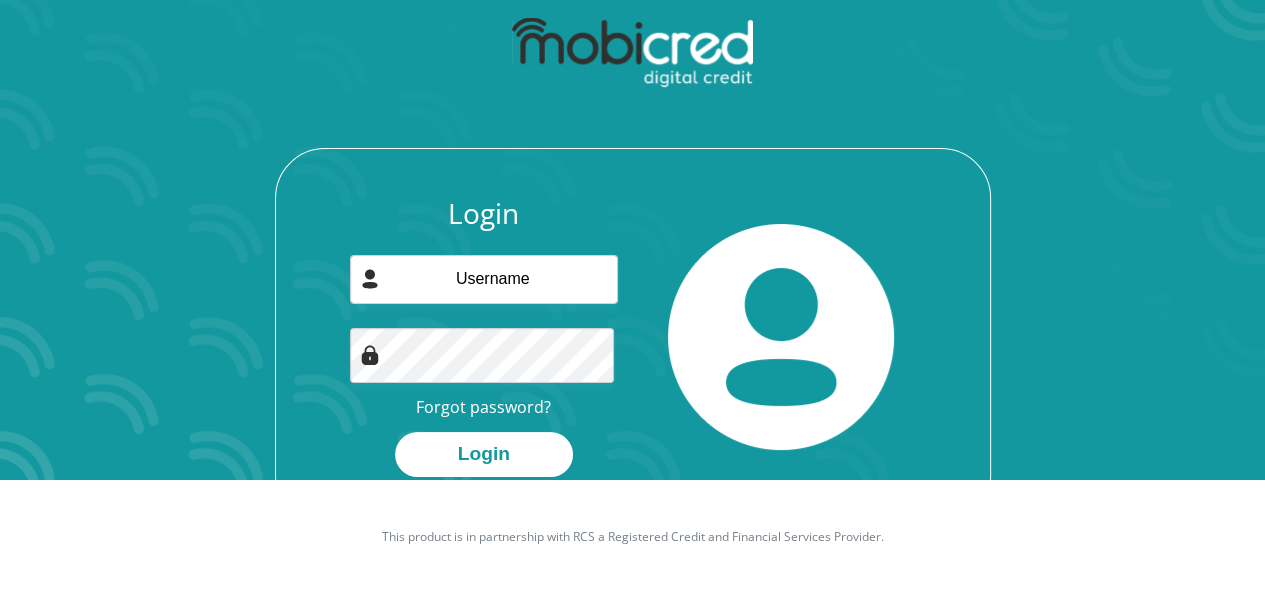 scroll, scrollTop: 155, scrollLeft: 0, axis: vertical 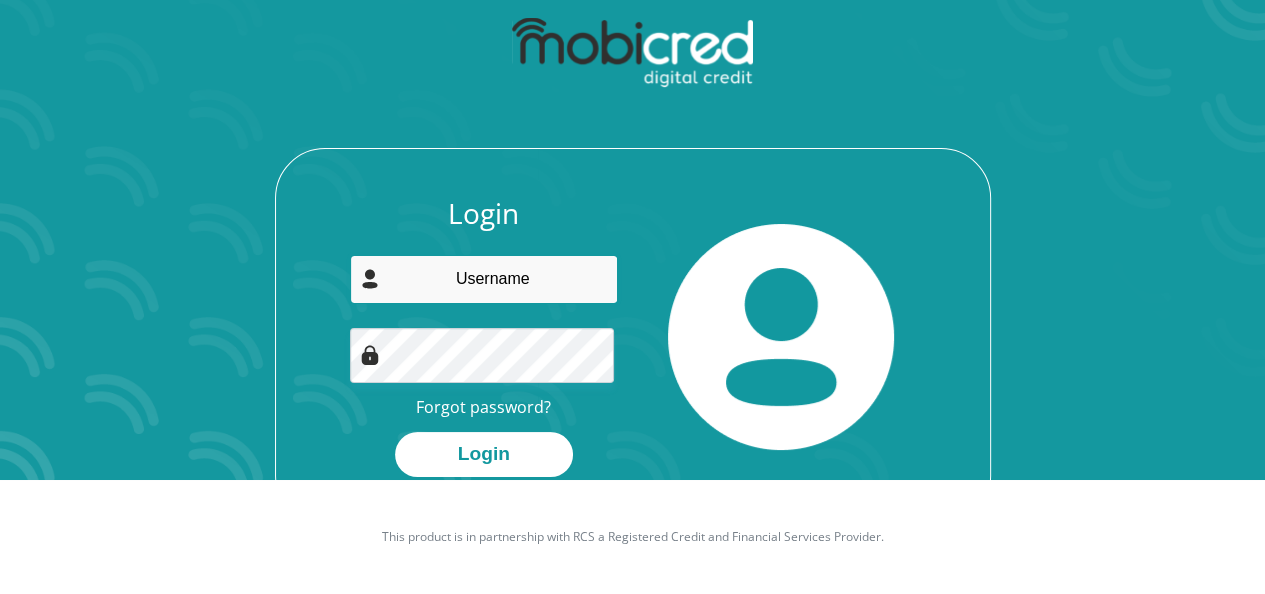 type on "[PERSON_NAME][EMAIL_ADDRESS][DOMAIN_NAME]" 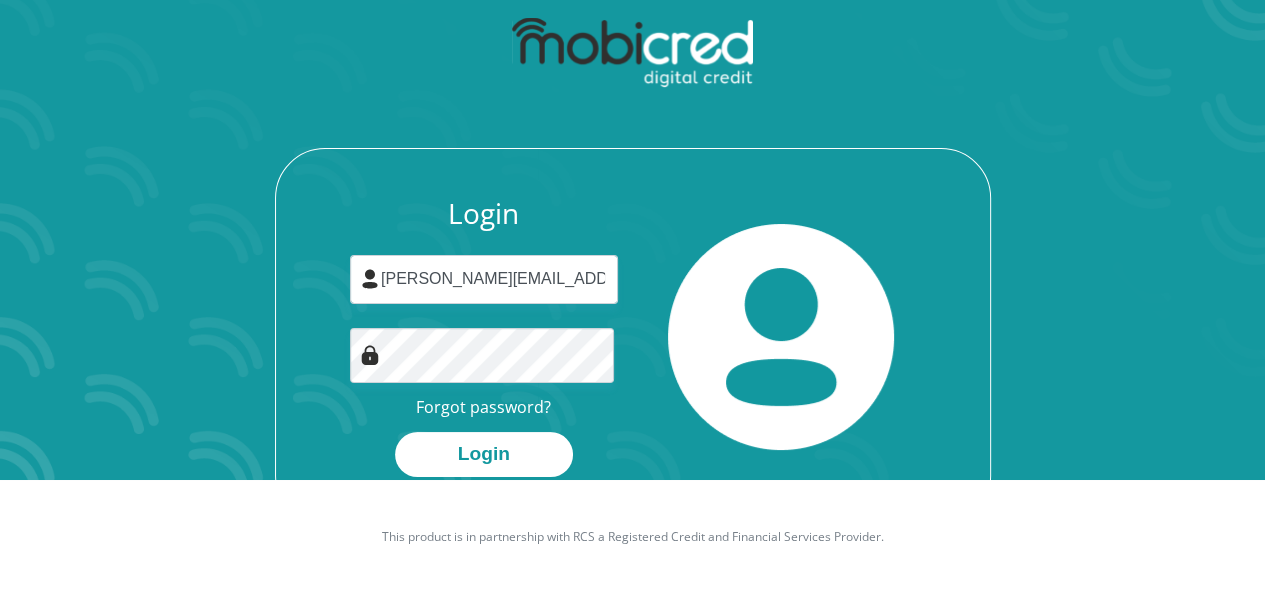 click at bounding box center [781, 337] 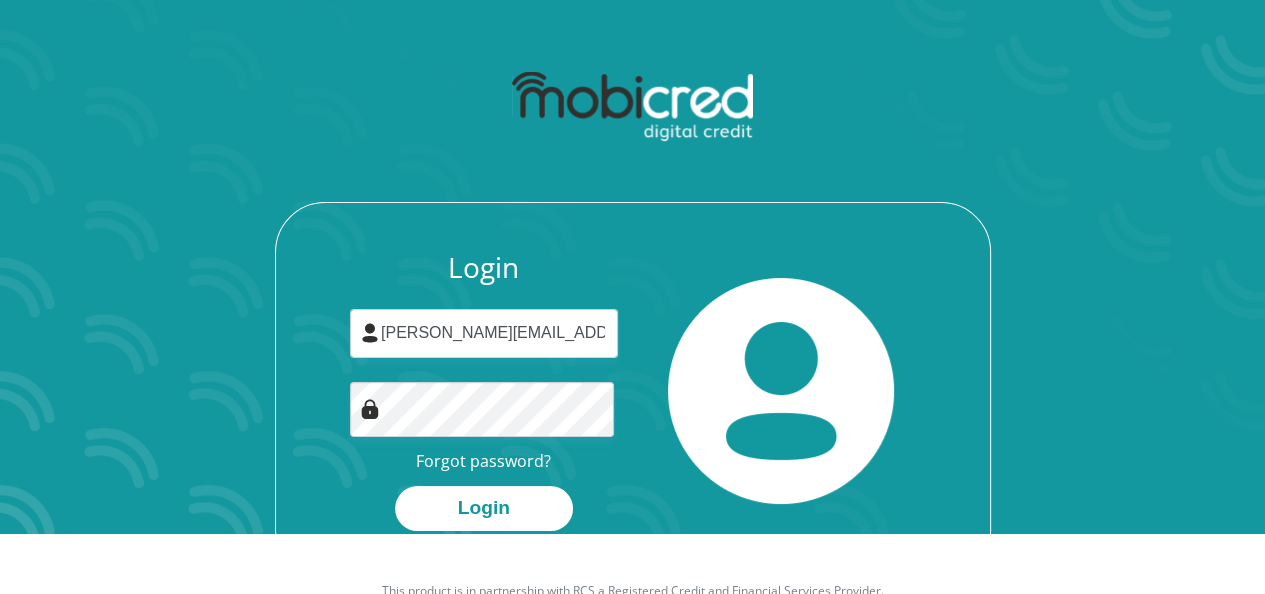 scroll, scrollTop: 155, scrollLeft: 0, axis: vertical 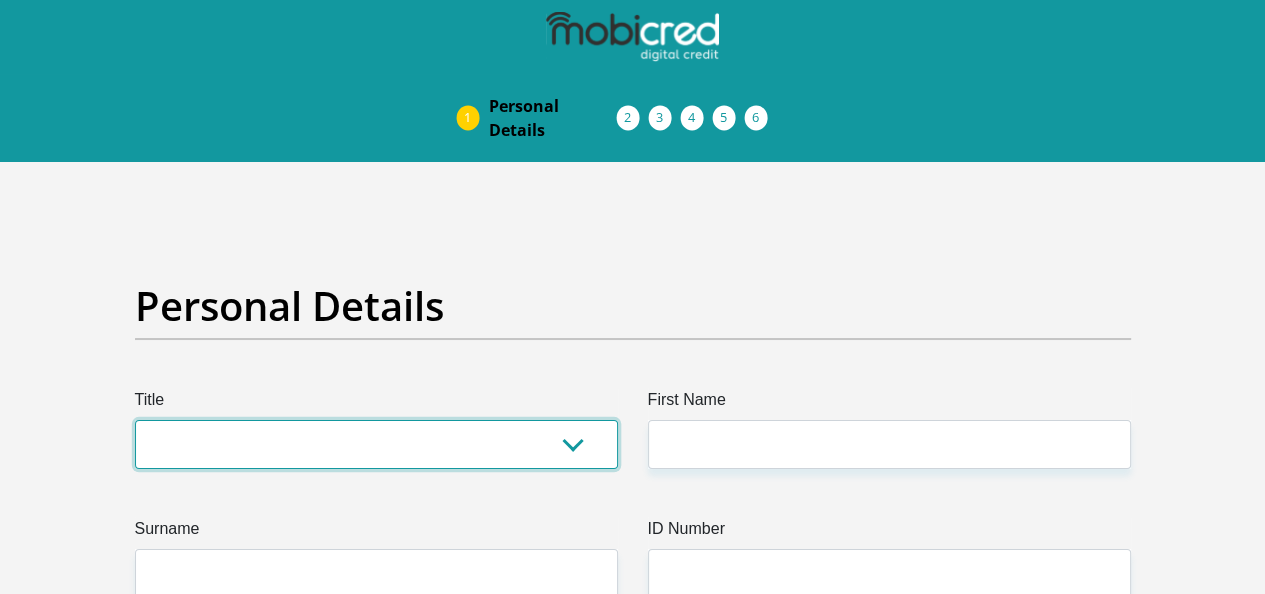 click on "Mr
Ms
Mrs
Dr
[PERSON_NAME]" at bounding box center (376, 444) 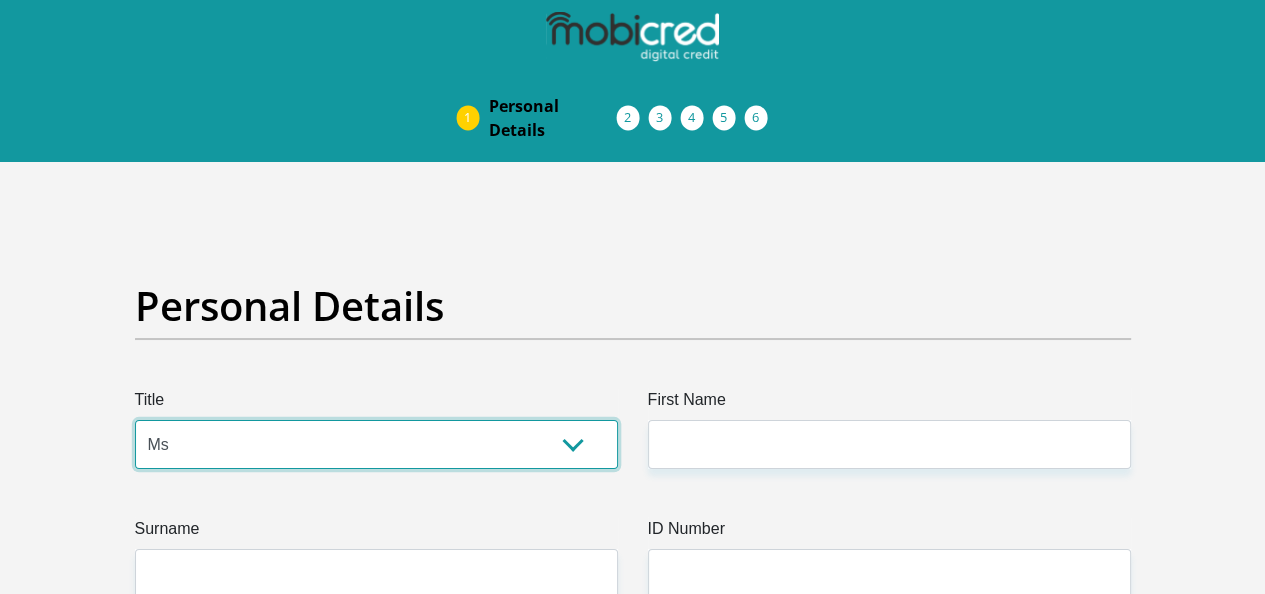 click on "Mr
Ms
Mrs
Dr
[PERSON_NAME]" at bounding box center (376, 444) 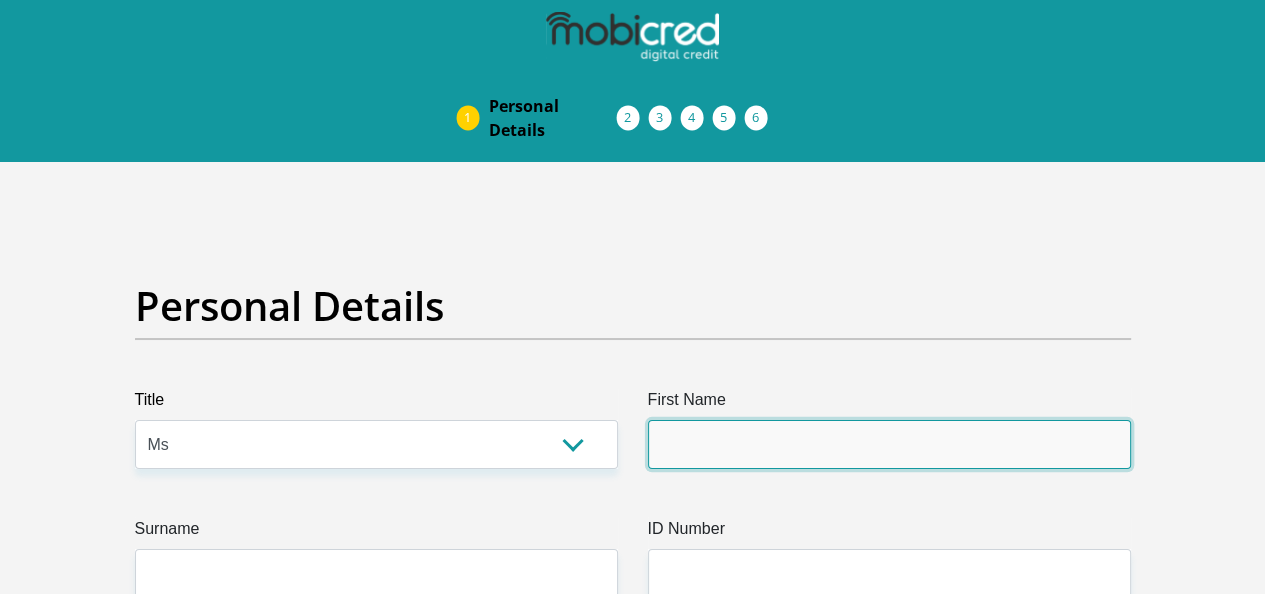 click on "First Name" at bounding box center (889, 444) 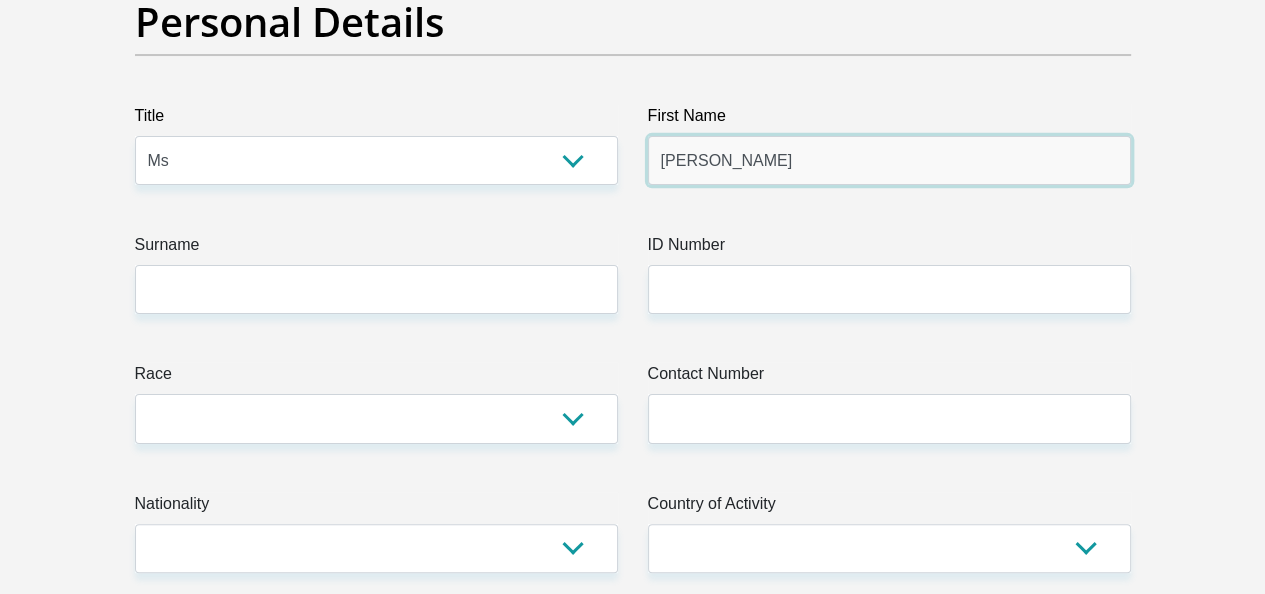 scroll, scrollTop: 300, scrollLeft: 0, axis: vertical 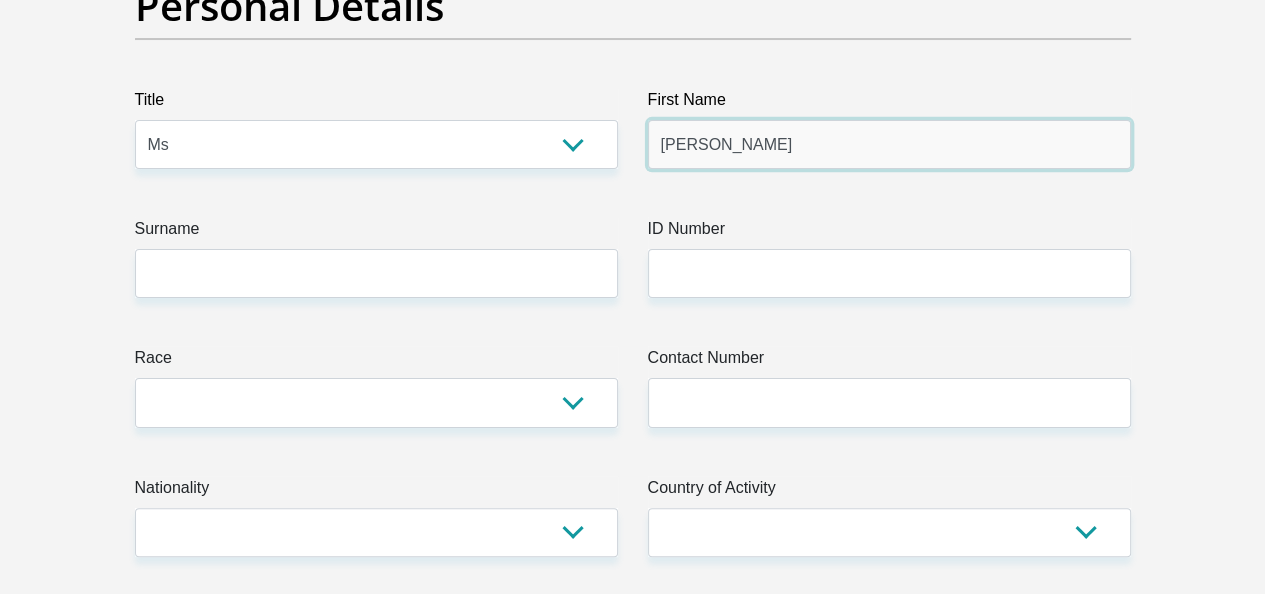 type on "Laura" 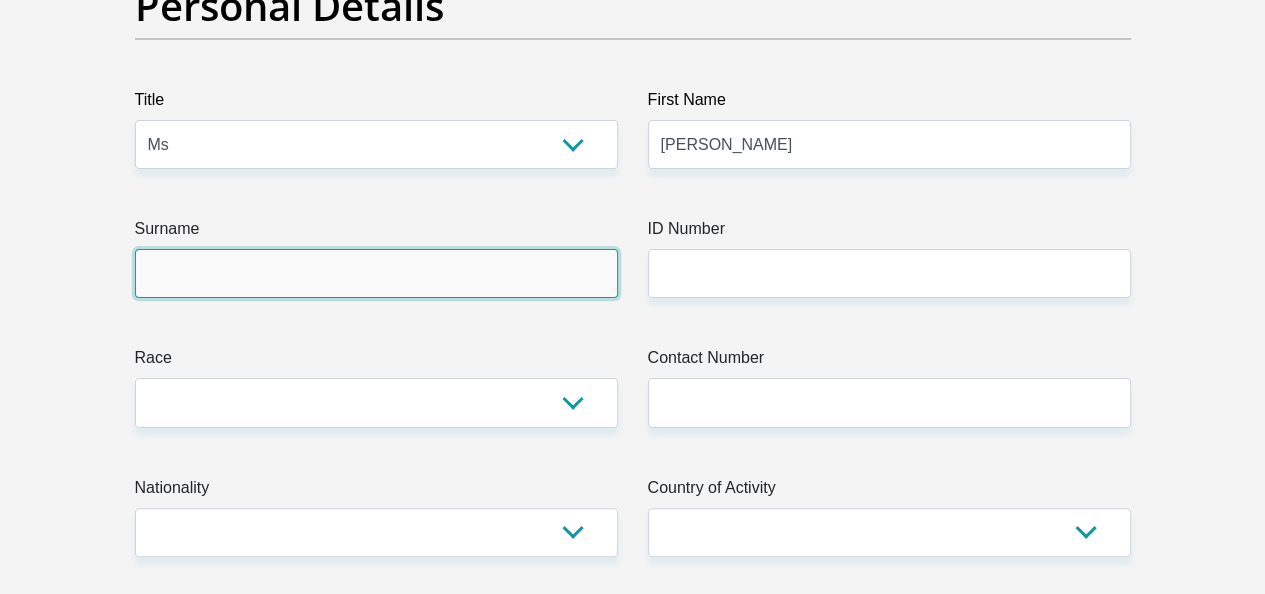 click on "Surname" at bounding box center (376, 273) 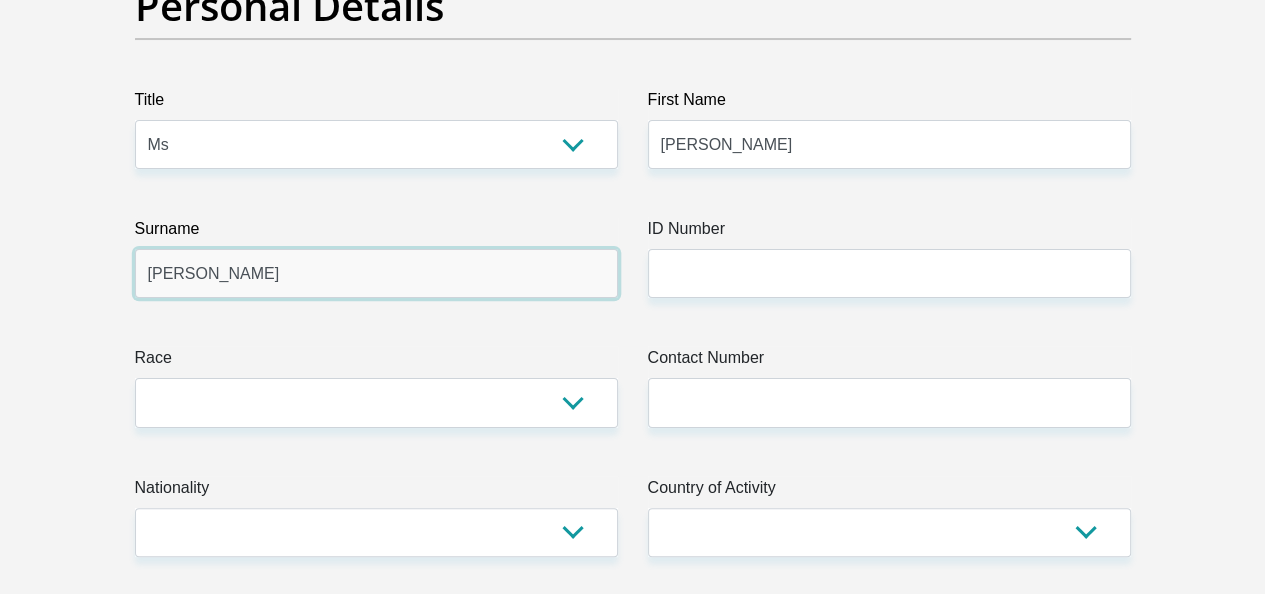 type on "Bosman" 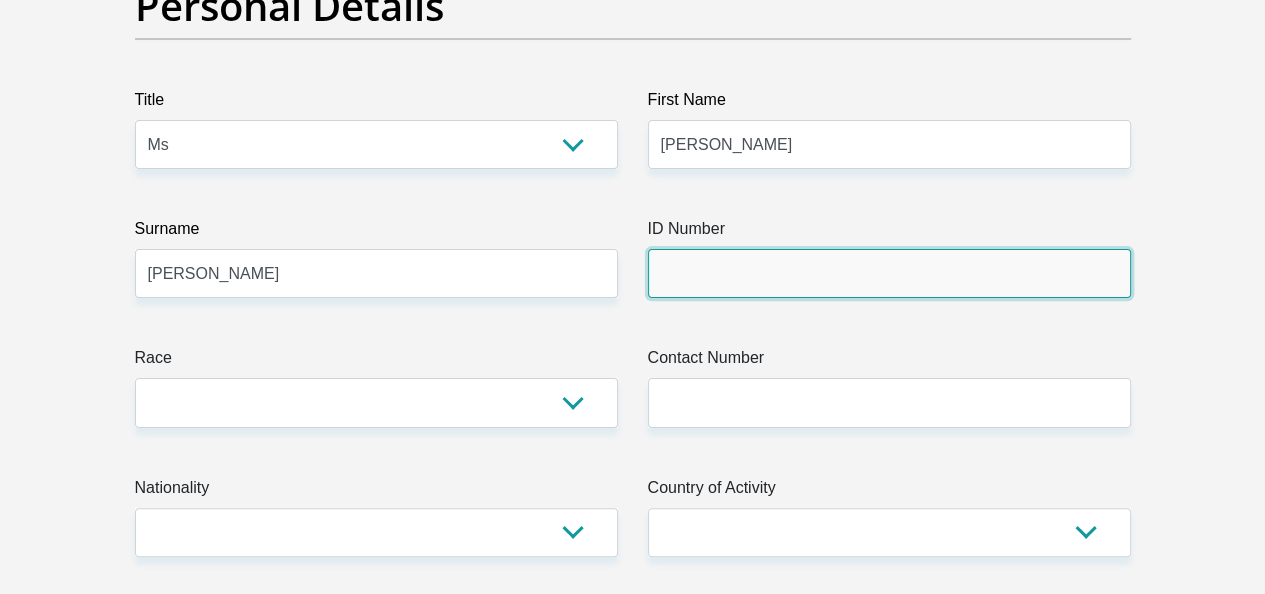 click on "ID Number" at bounding box center [889, 273] 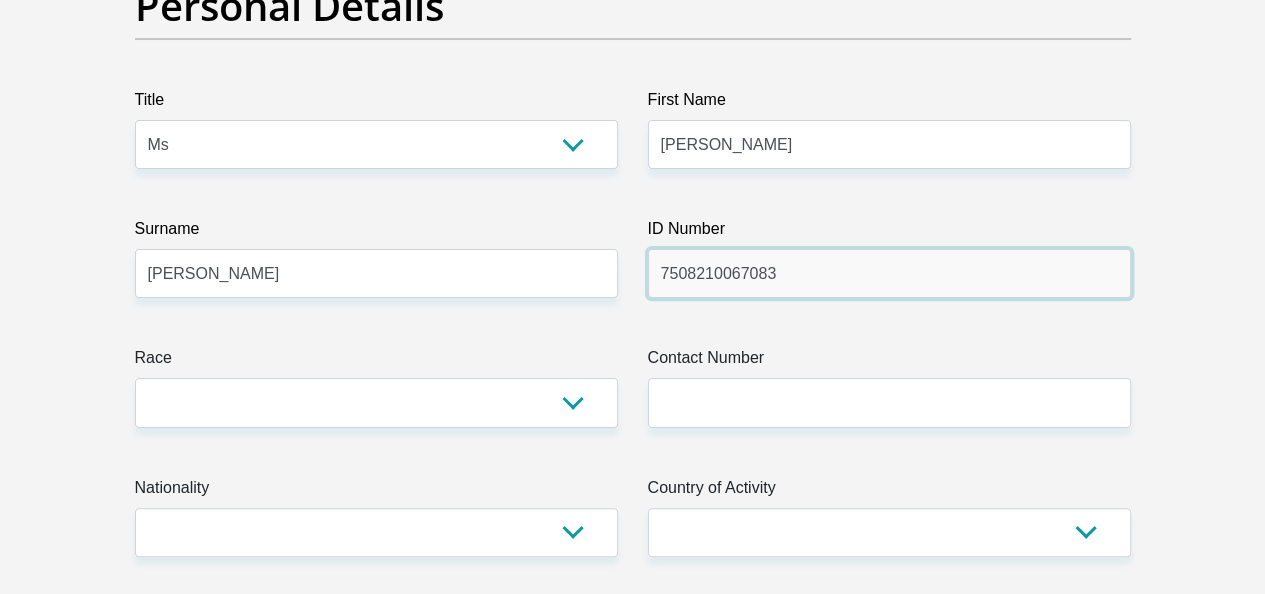 type on "7508210067083" 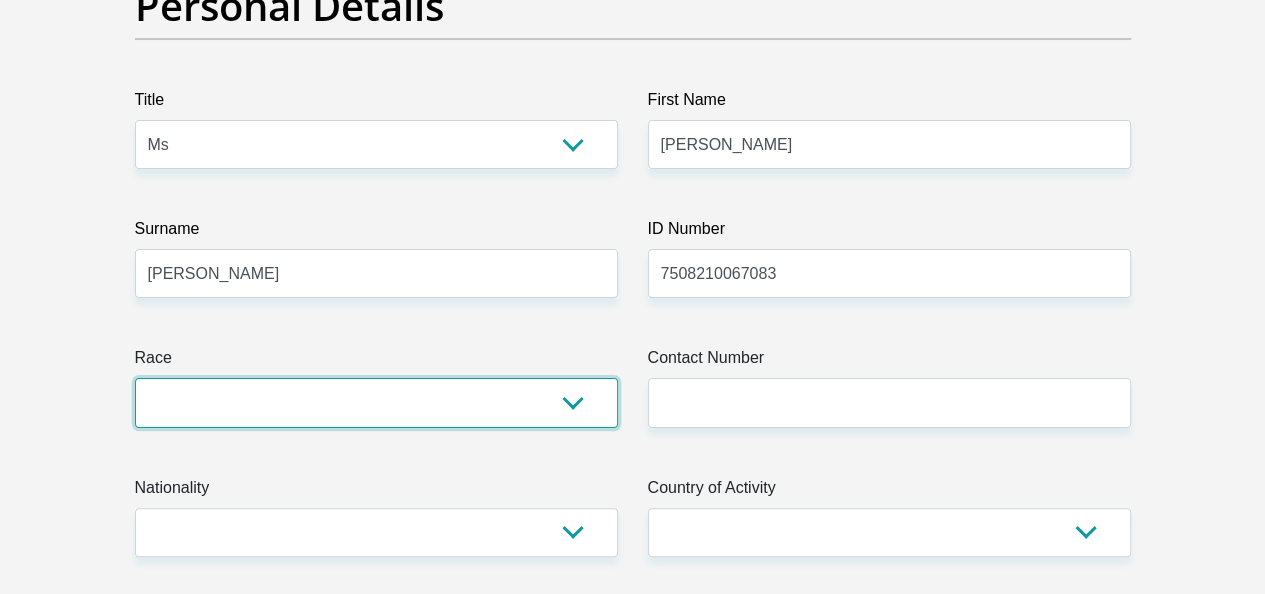 click on "Black
Coloured
Indian
White
Other" at bounding box center [376, 402] 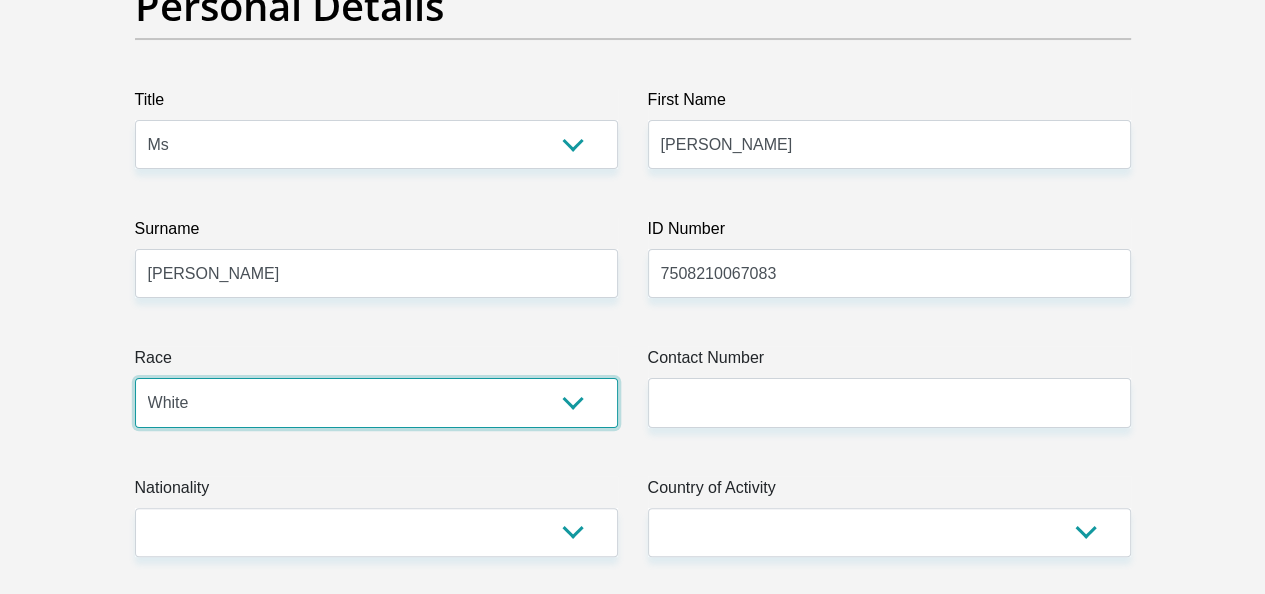 click on "Black
Coloured
Indian
White
Other" at bounding box center [376, 402] 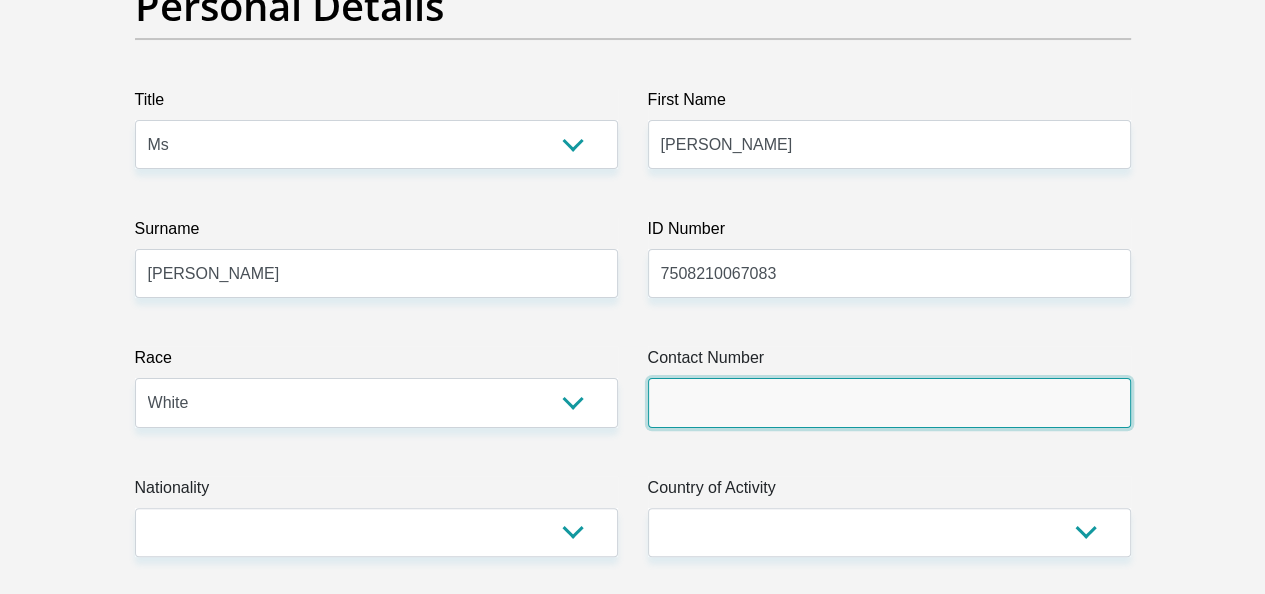 click on "Contact Number" at bounding box center (889, 402) 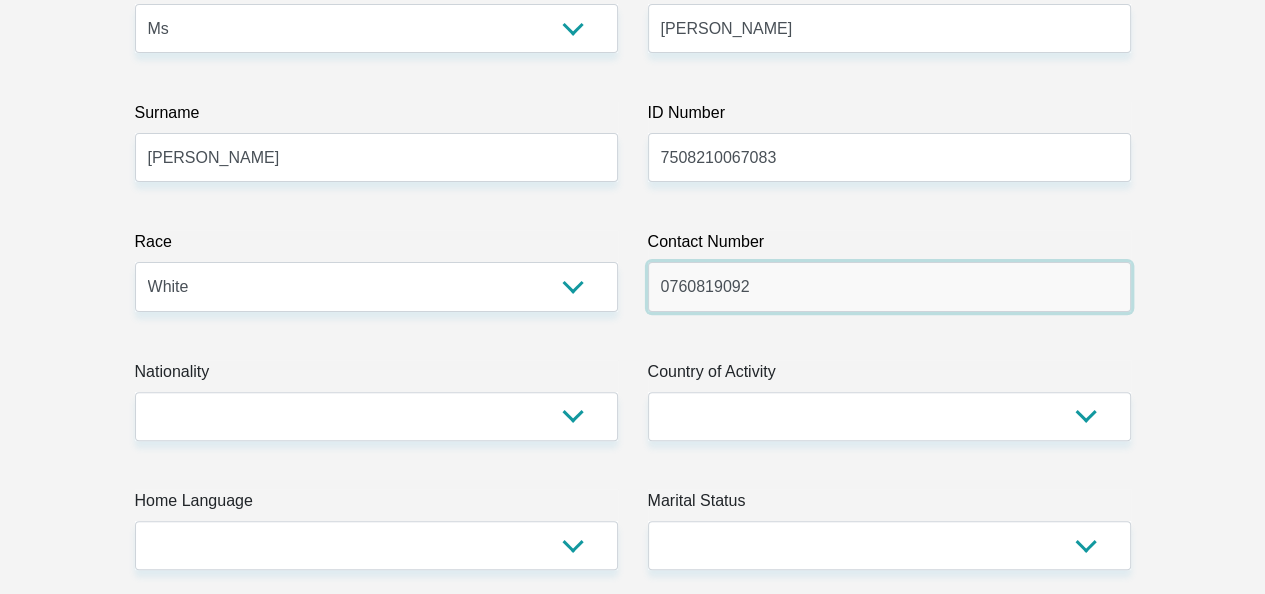 scroll, scrollTop: 700, scrollLeft: 0, axis: vertical 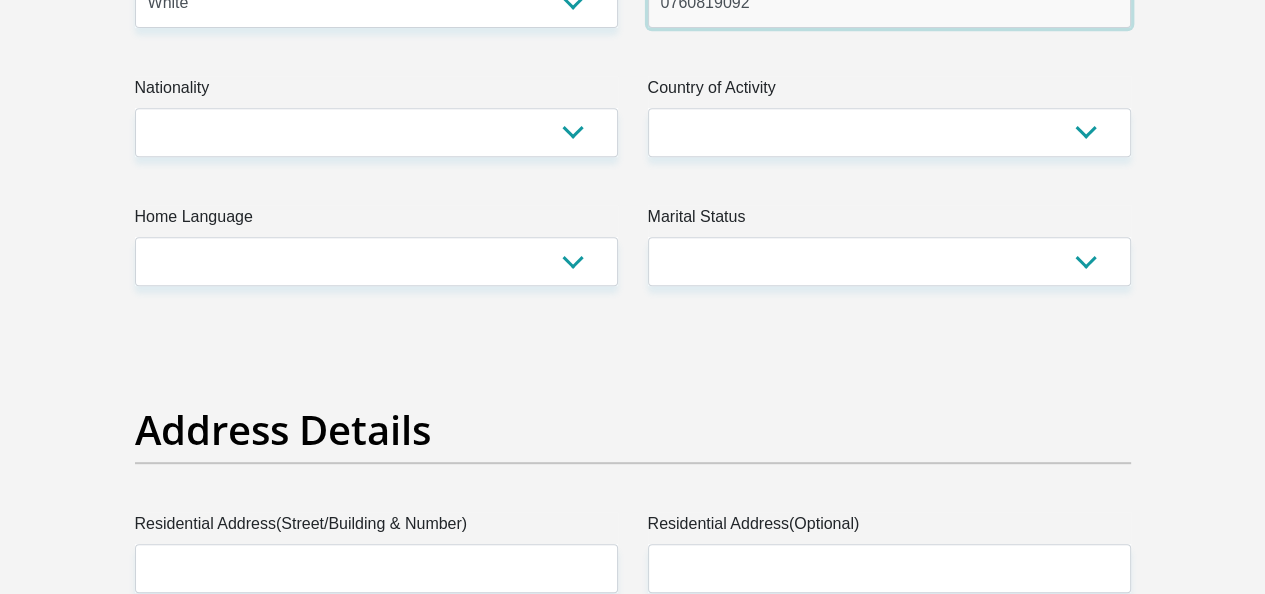 type on "0760819092" 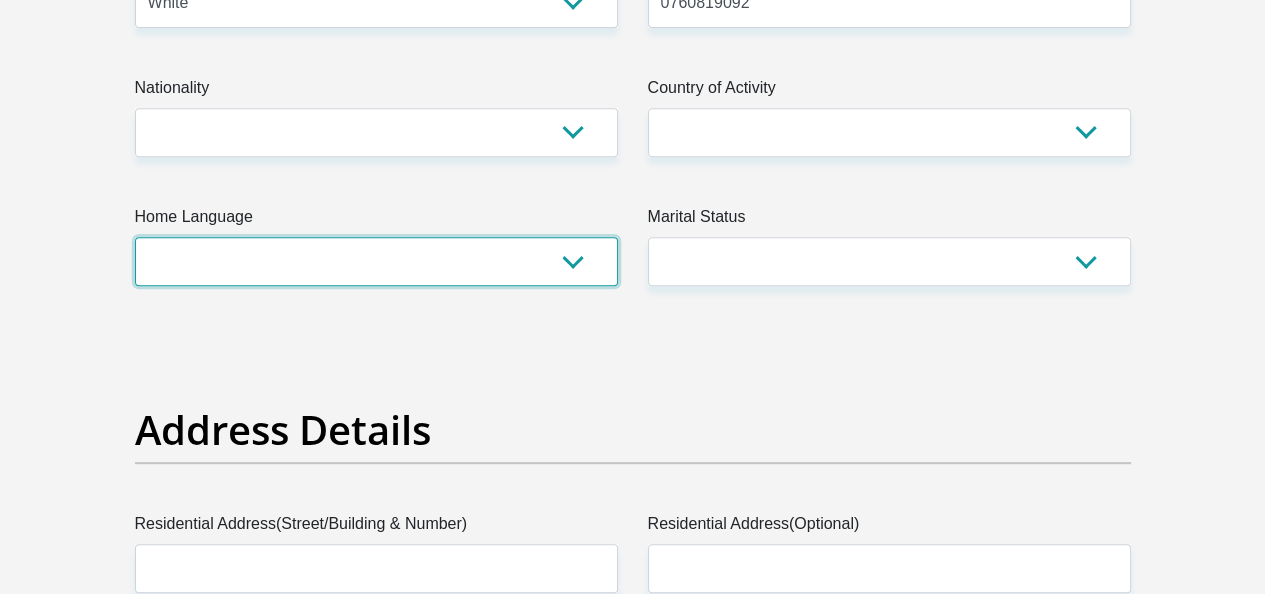 drag, startPoint x: 236, startPoint y: 359, endPoint x: 443, endPoint y: 361, distance: 207.00966 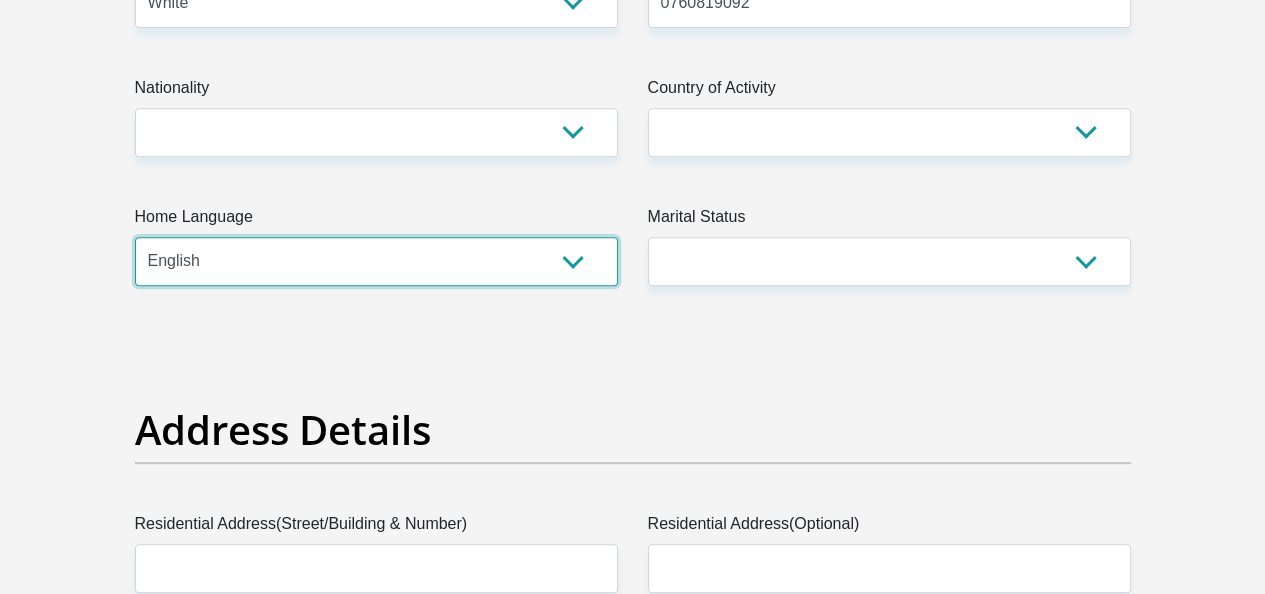 click on "Afrikaans
English
Sepedi
South Ndebele
Southern Sotho
Swati
Tsonga
Tswana
Venda
Xhosa
Zulu
Other" at bounding box center (376, 261) 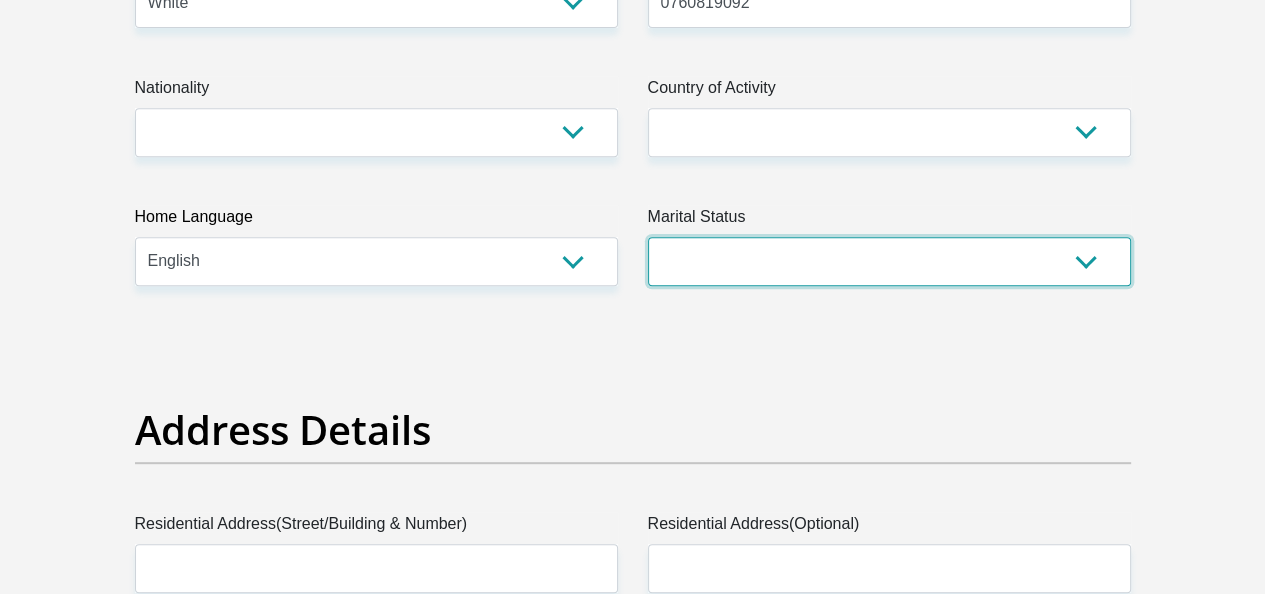 drag, startPoint x: 745, startPoint y: 364, endPoint x: 803, endPoint y: 372, distance: 58.549126 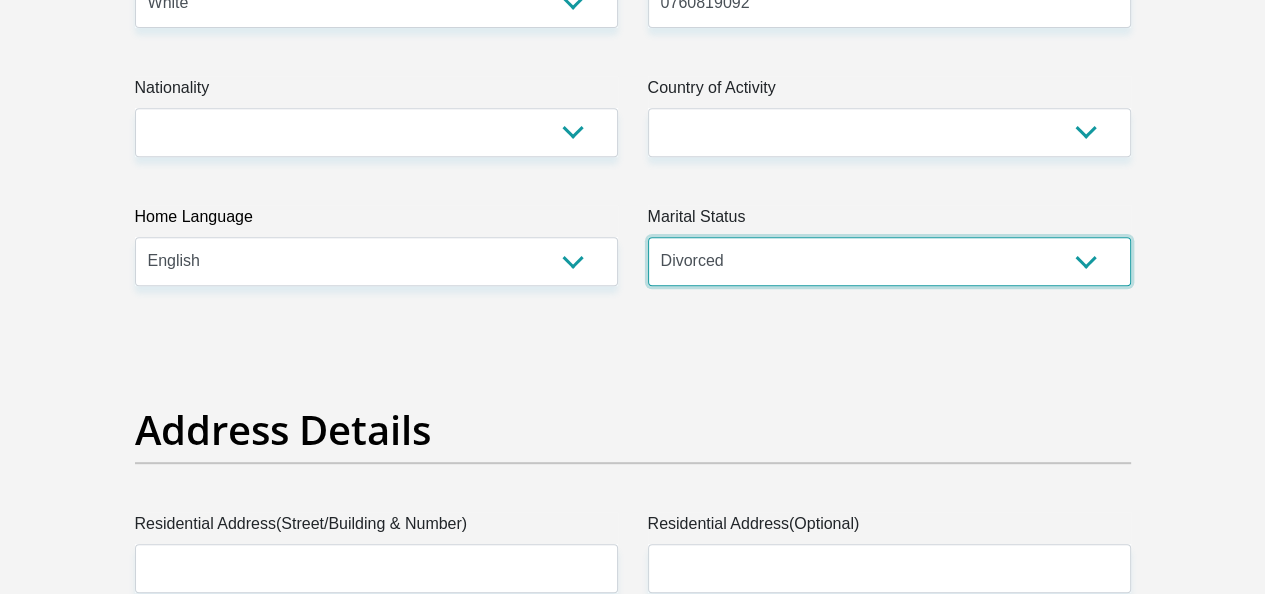 click on "Married ANC
Single
Divorced
Widowed
Married COP or Customary Law" at bounding box center (889, 261) 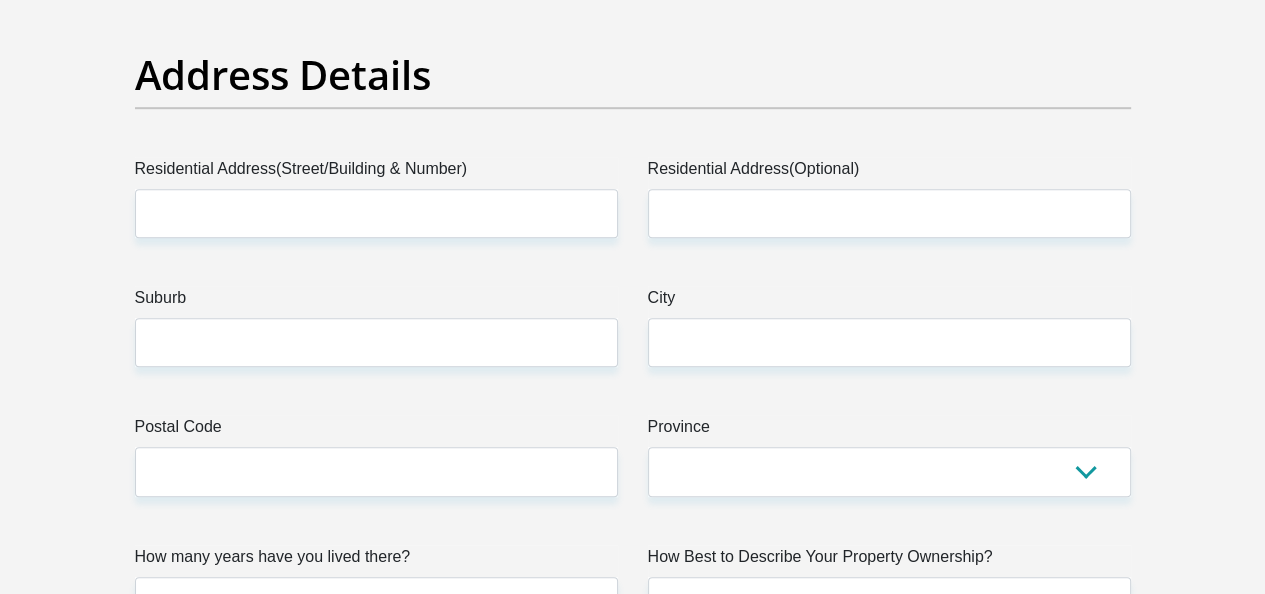 scroll, scrollTop: 1100, scrollLeft: 0, axis: vertical 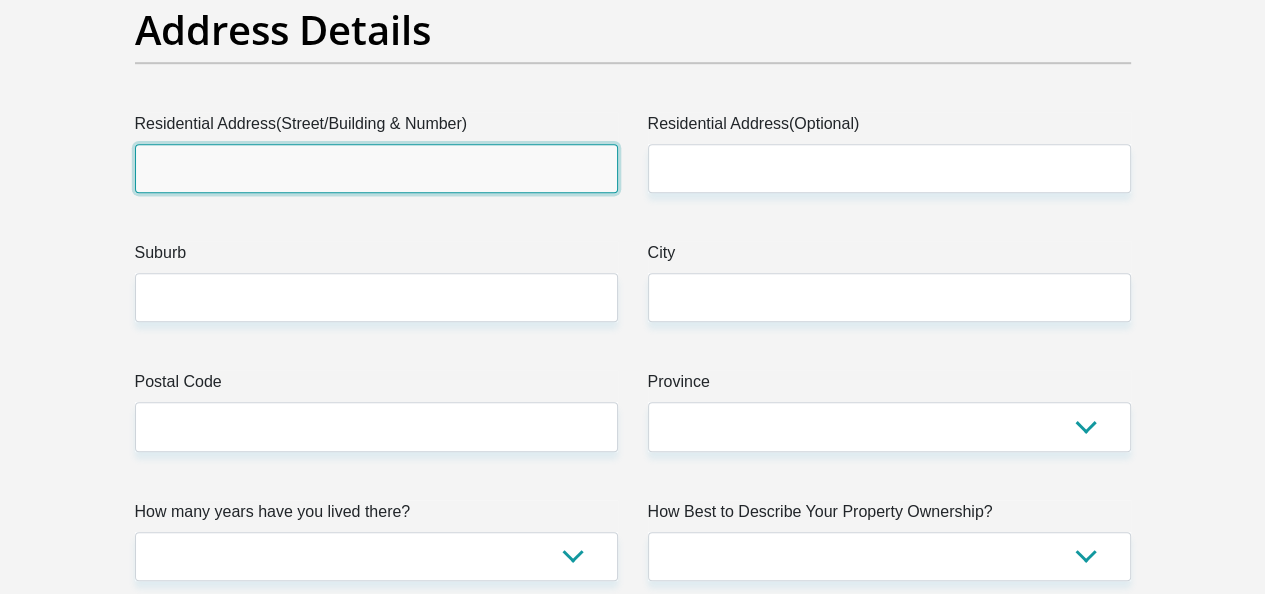 drag, startPoint x: 230, startPoint y: 321, endPoint x: 346, endPoint y: 309, distance: 116.61904 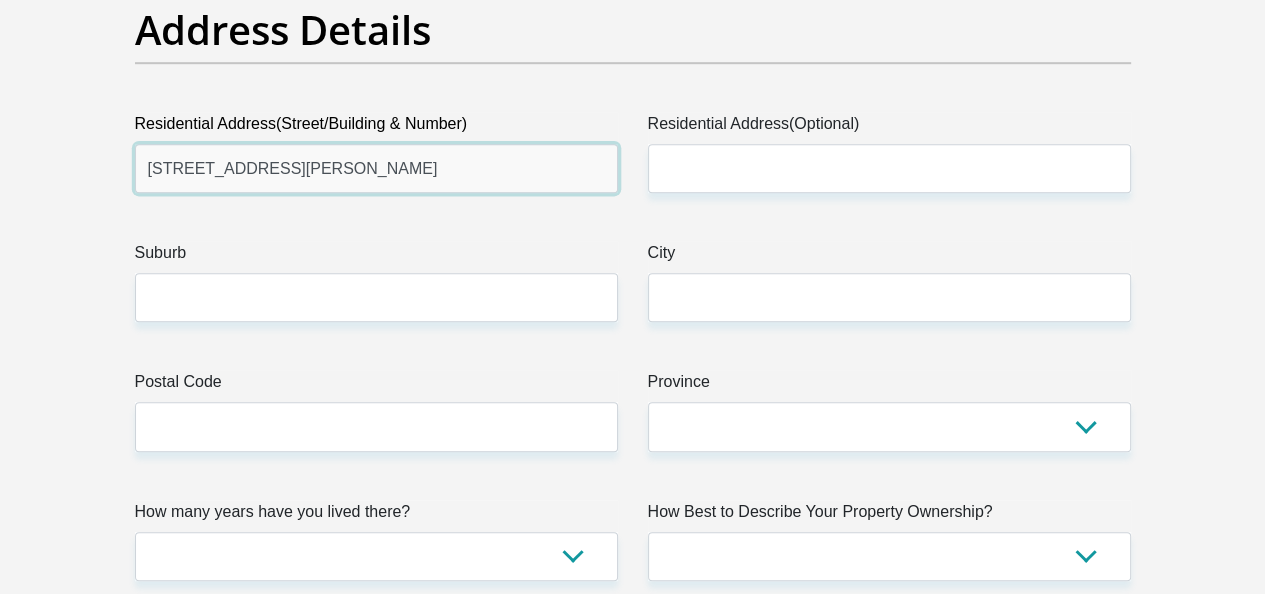 type on "24 Popham Road" 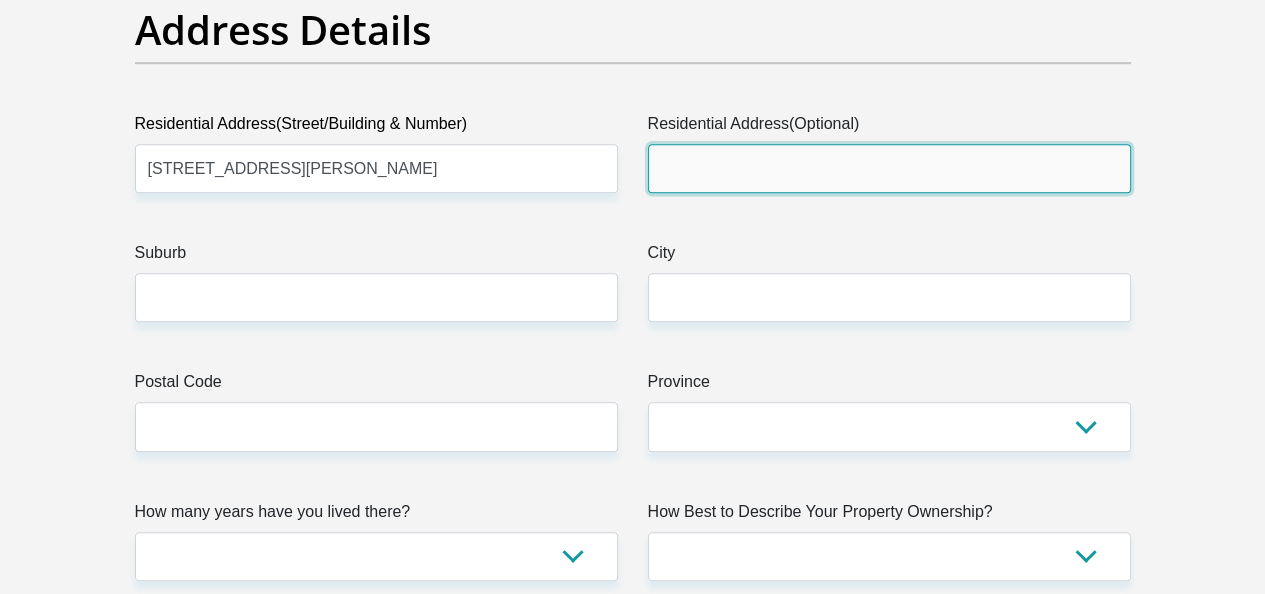 drag, startPoint x: 701, startPoint y: 292, endPoint x: 731, endPoint y: 294, distance: 30.066593 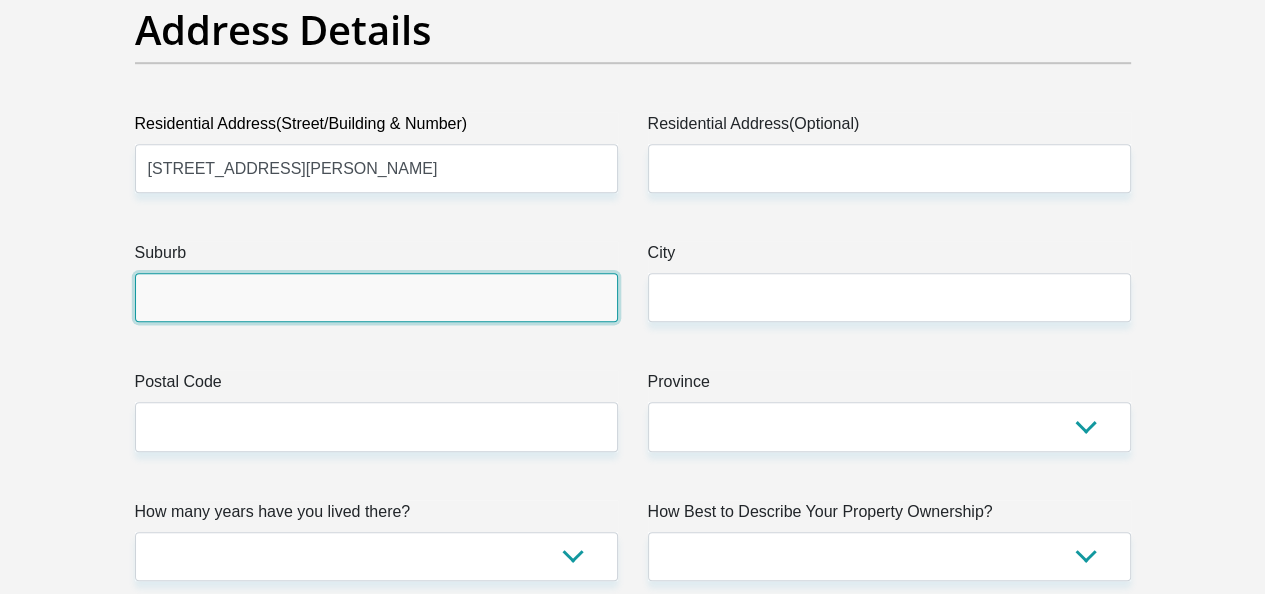 click on "Suburb" at bounding box center (376, 297) 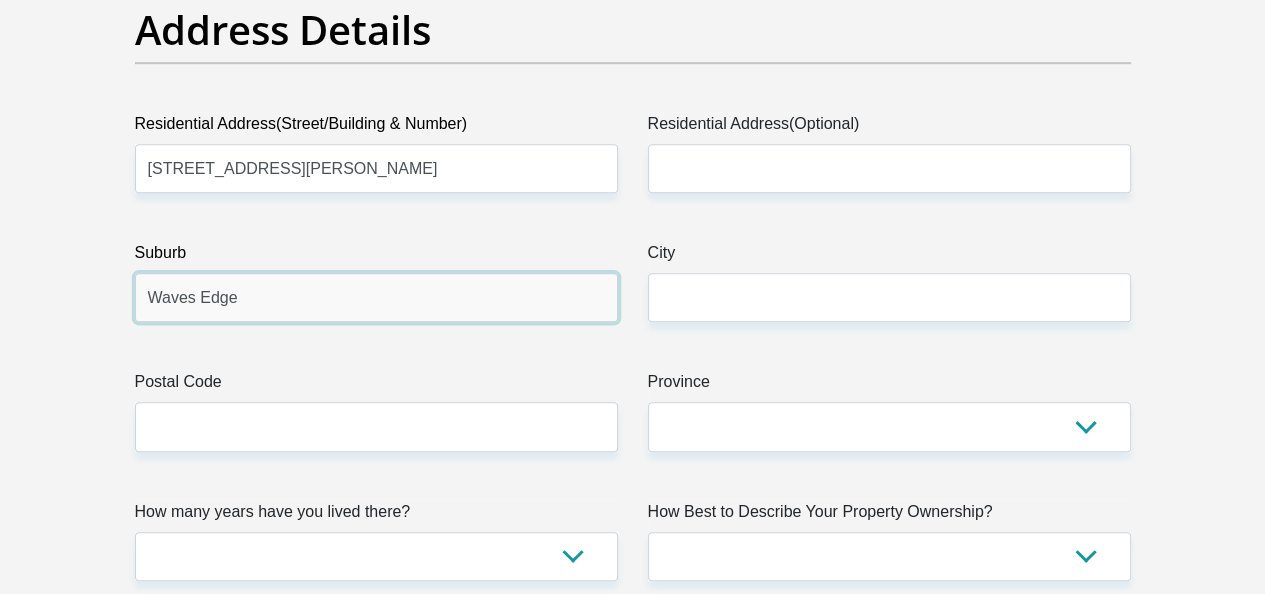 type on "Waves Edge" 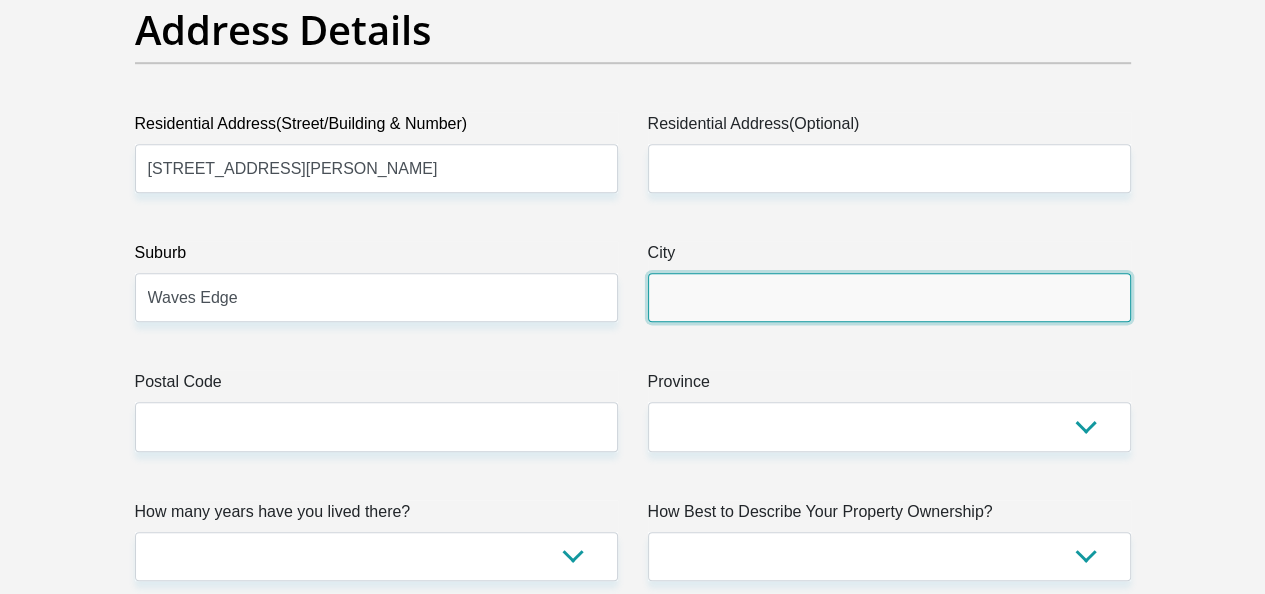 click on "City" at bounding box center (889, 297) 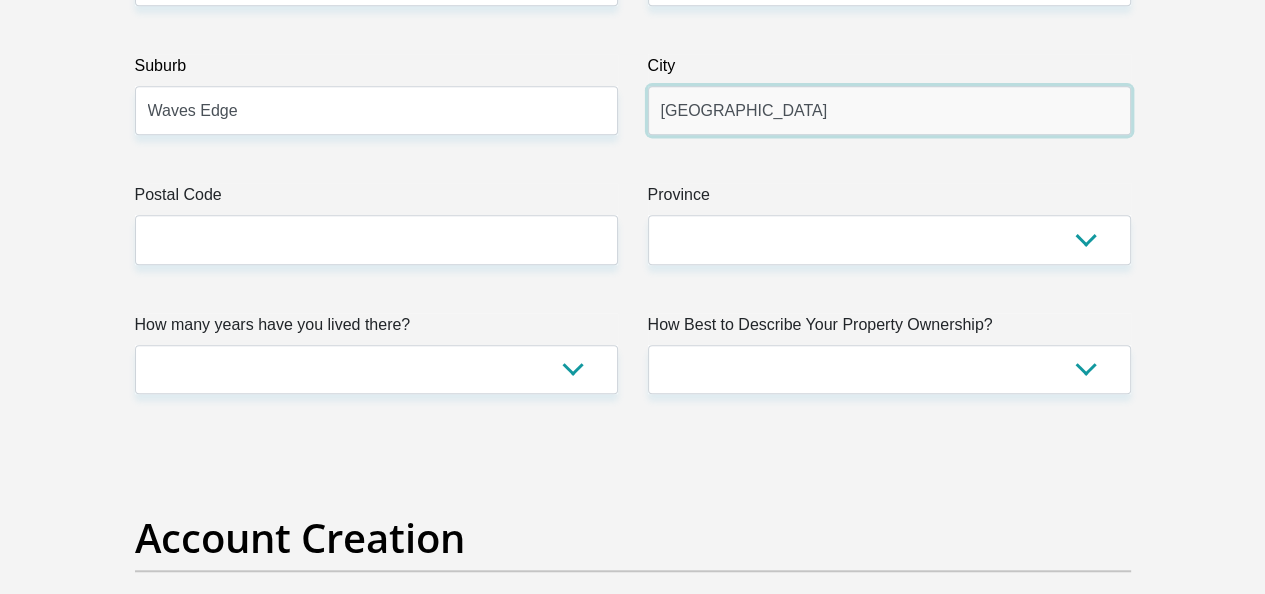 scroll, scrollTop: 1300, scrollLeft: 0, axis: vertical 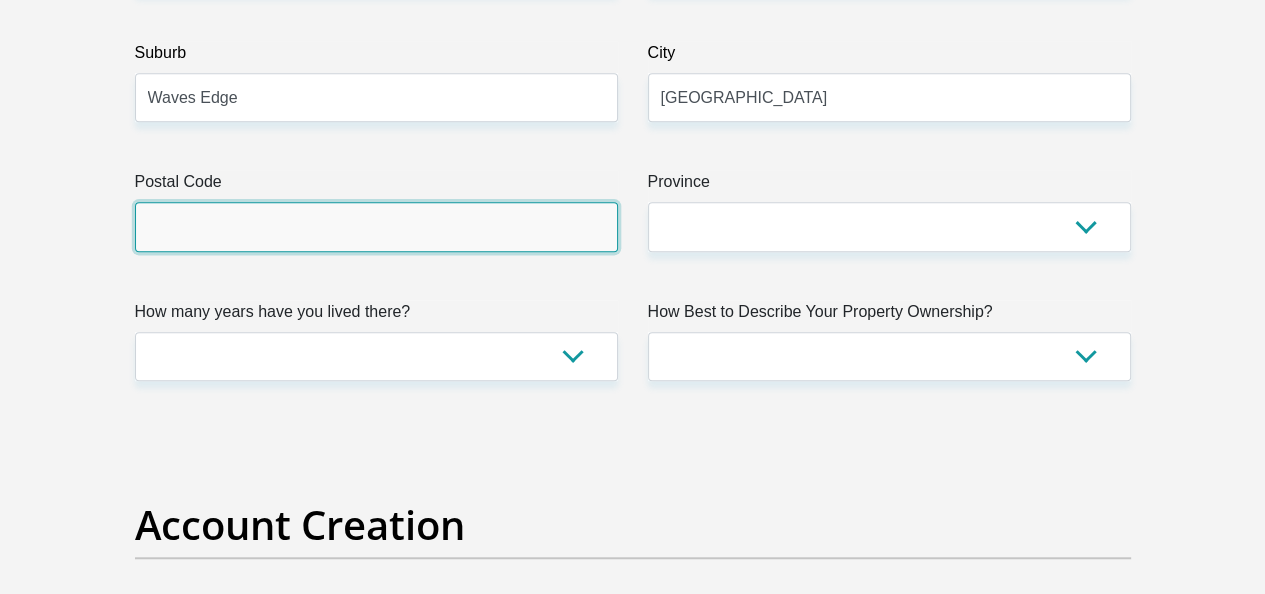 click on "Postal Code" at bounding box center [376, 226] 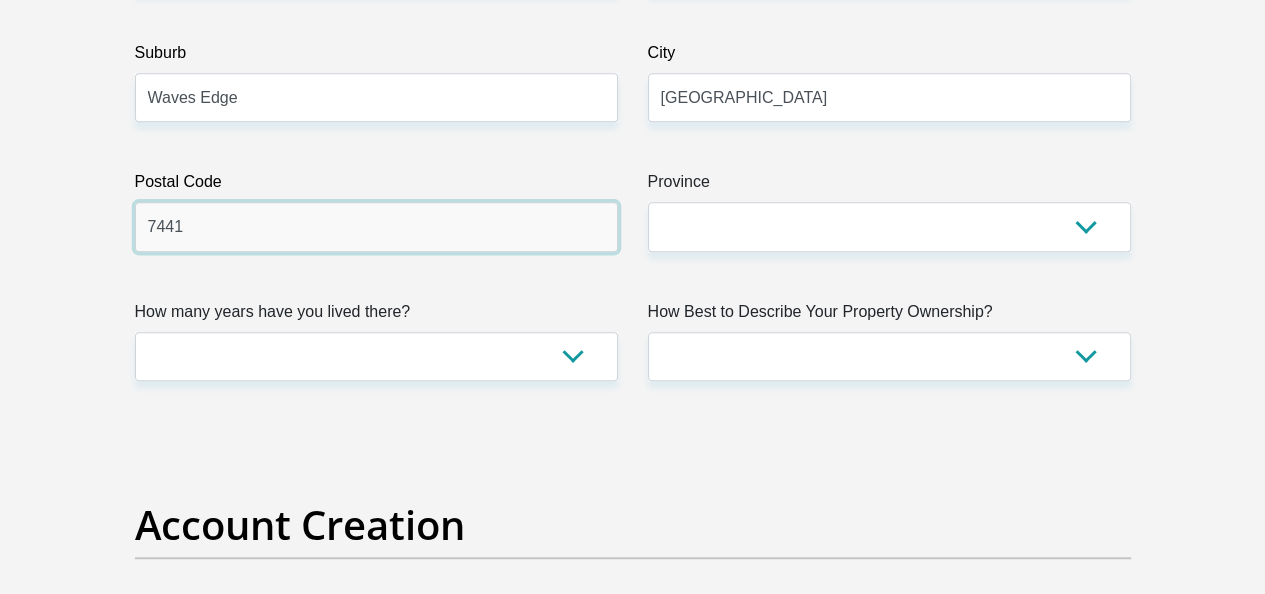 type on "7441" 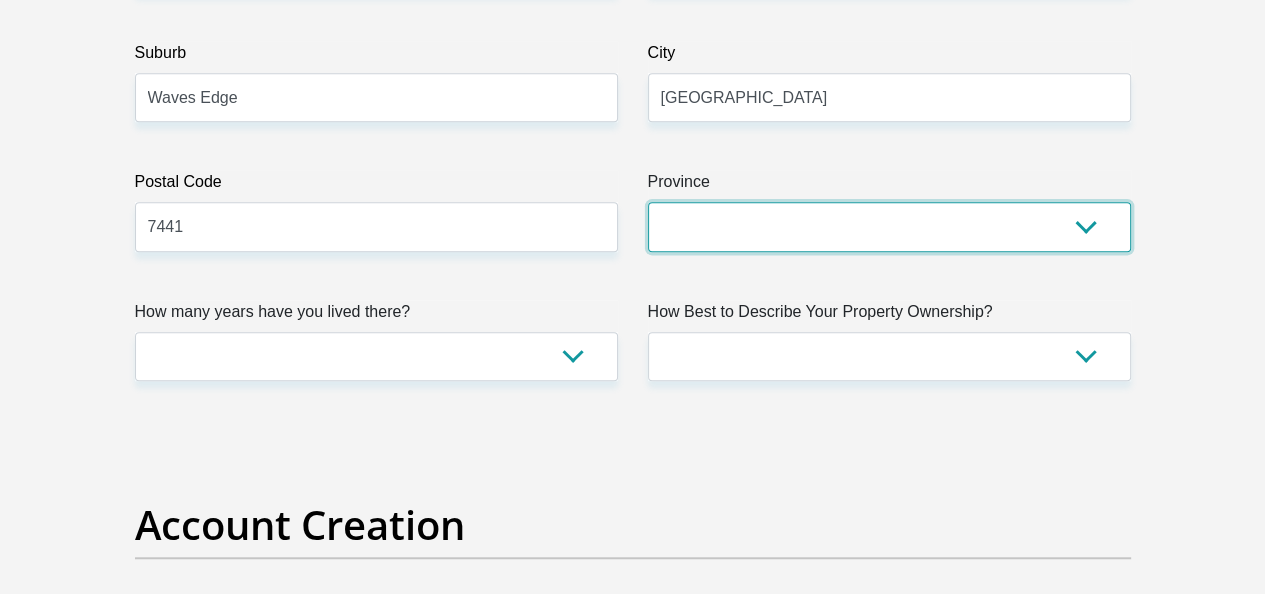 click on "Eastern Cape
Free State
Gauteng
KwaZulu-Natal
Limpopo
Mpumalanga
Northern Cape
North West
Western Cape" at bounding box center (889, 226) 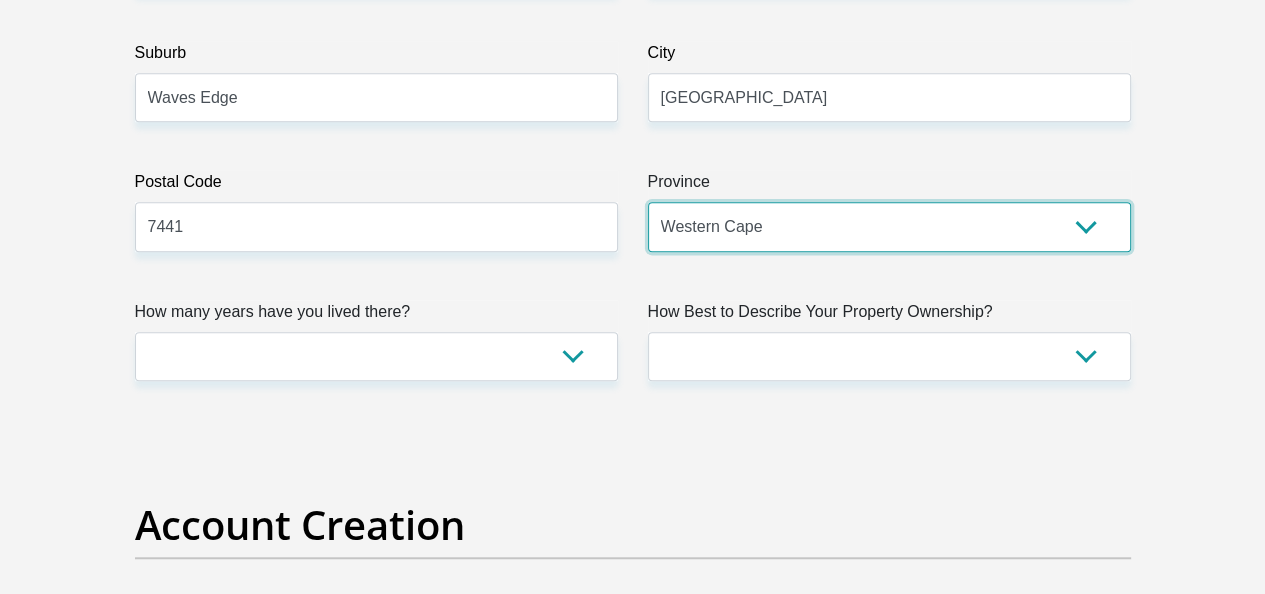 click on "Eastern Cape
Free State
Gauteng
KwaZulu-Natal
Limpopo
Mpumalanga
Northern Cape
North West
Western Cape" at bounding box center [889, 226] 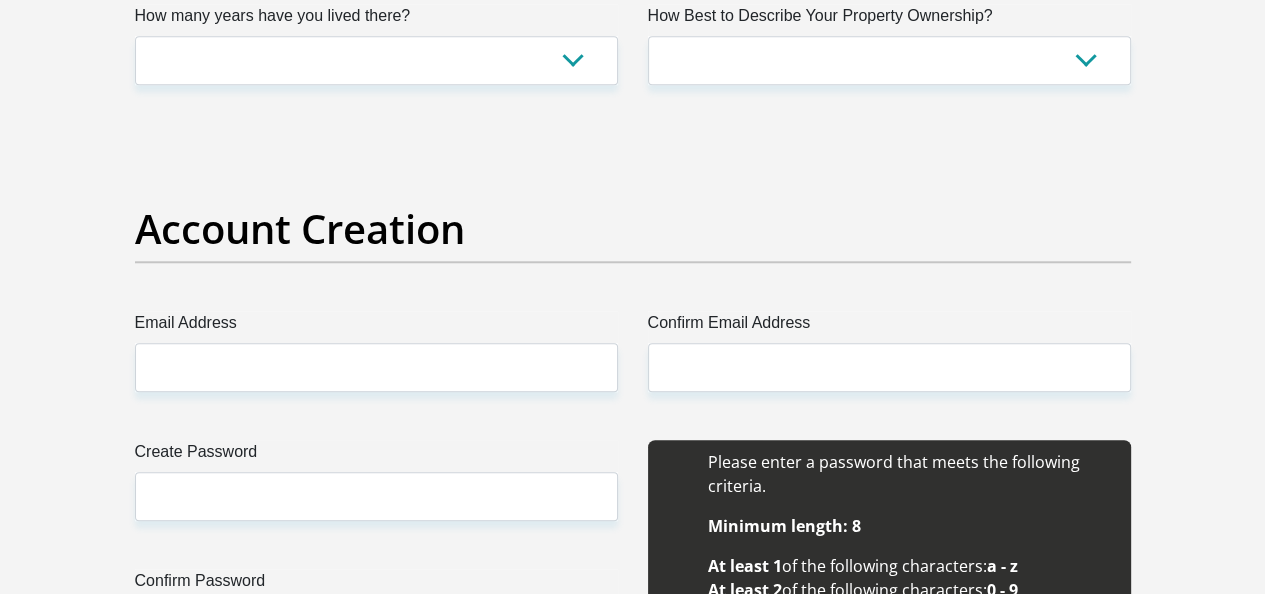 scroll, scrollTop: 1600, scrollLeft: 0, axis: vertical 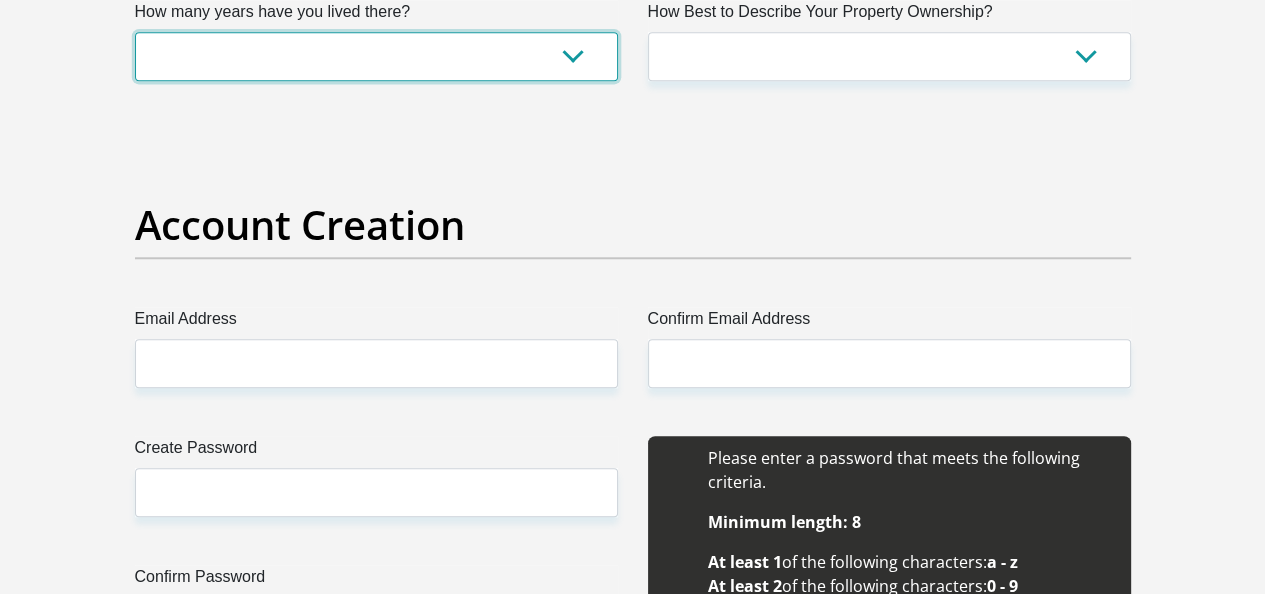 drag, startPoint x: 196, startPoint y: 228, endPoint x: 227, endPoint y: 225, distance: 31.144823 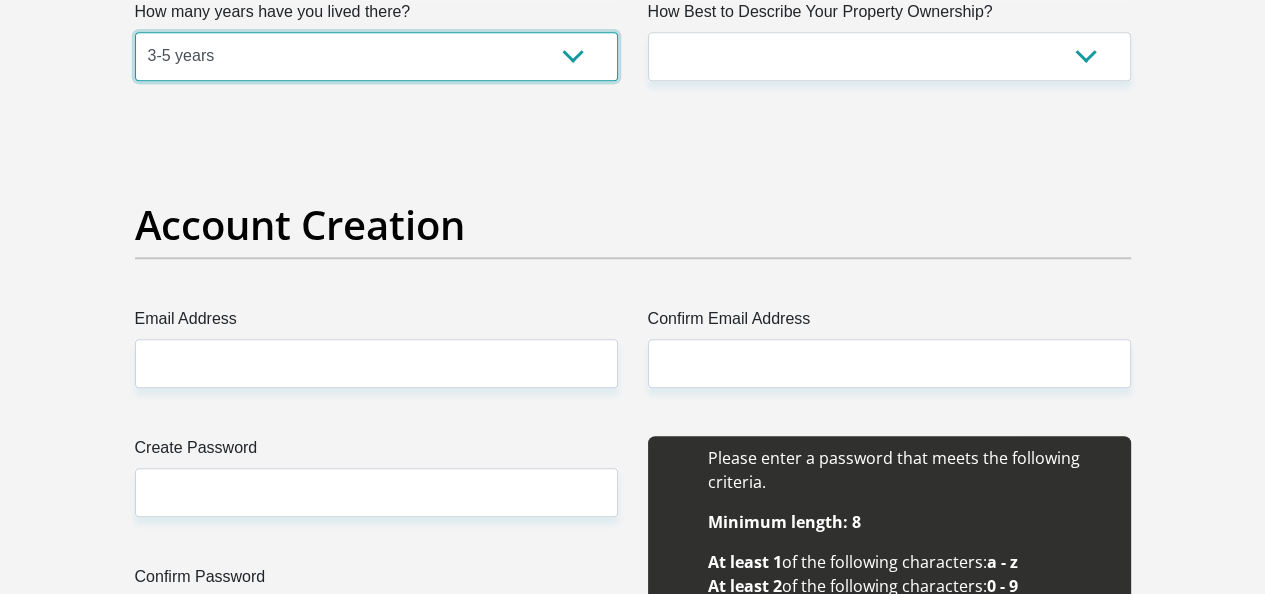 click on "less than 1 year
1-3 years
3-5 years
5+ years" at bounding box center [376, 56] 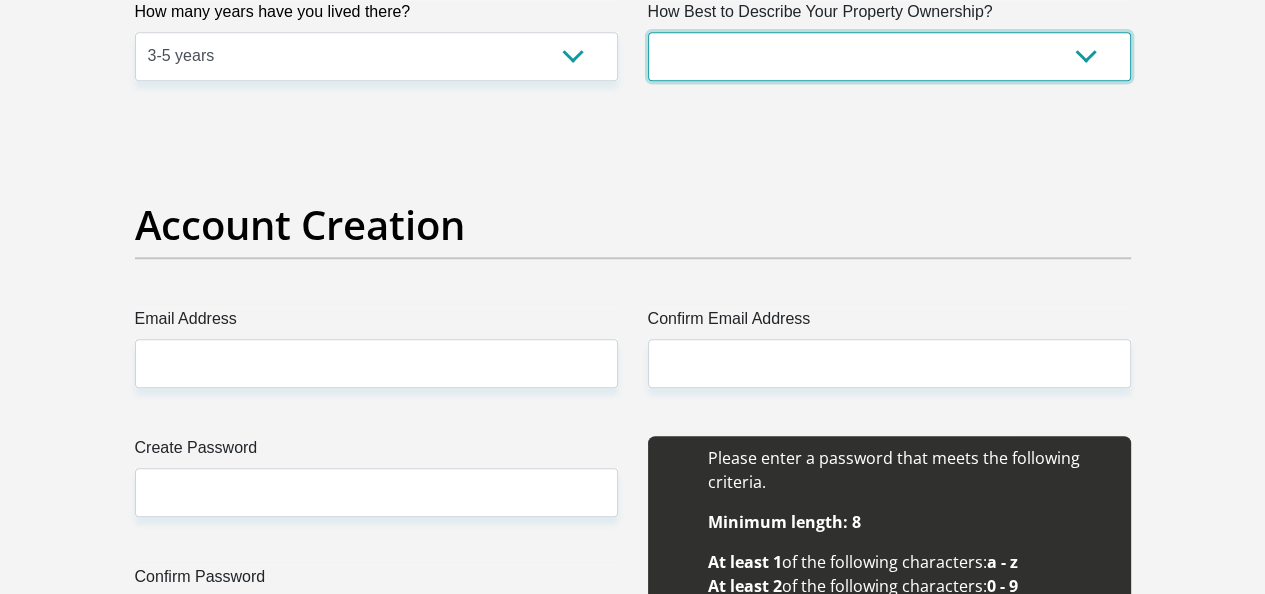 click on "Owned
Rented
Family Owned
Company Dwelling" at bounding box center [889, 56] 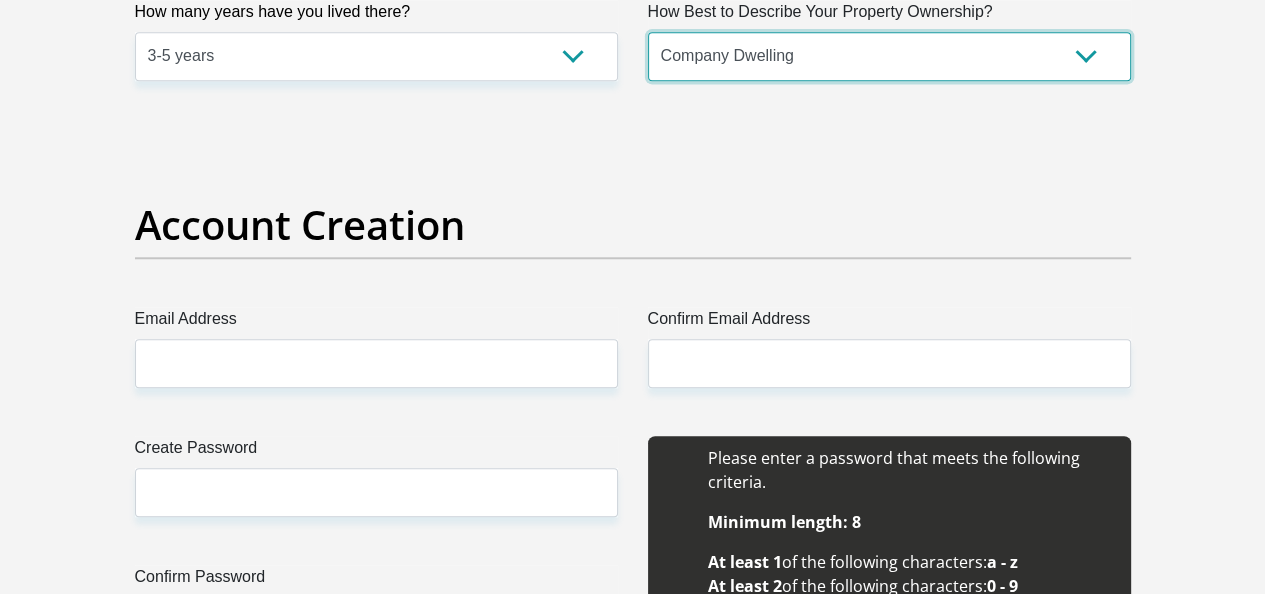 click on "Owned
Rented
Family Owned
Company Dwelling" at bounding box center [889, 56] 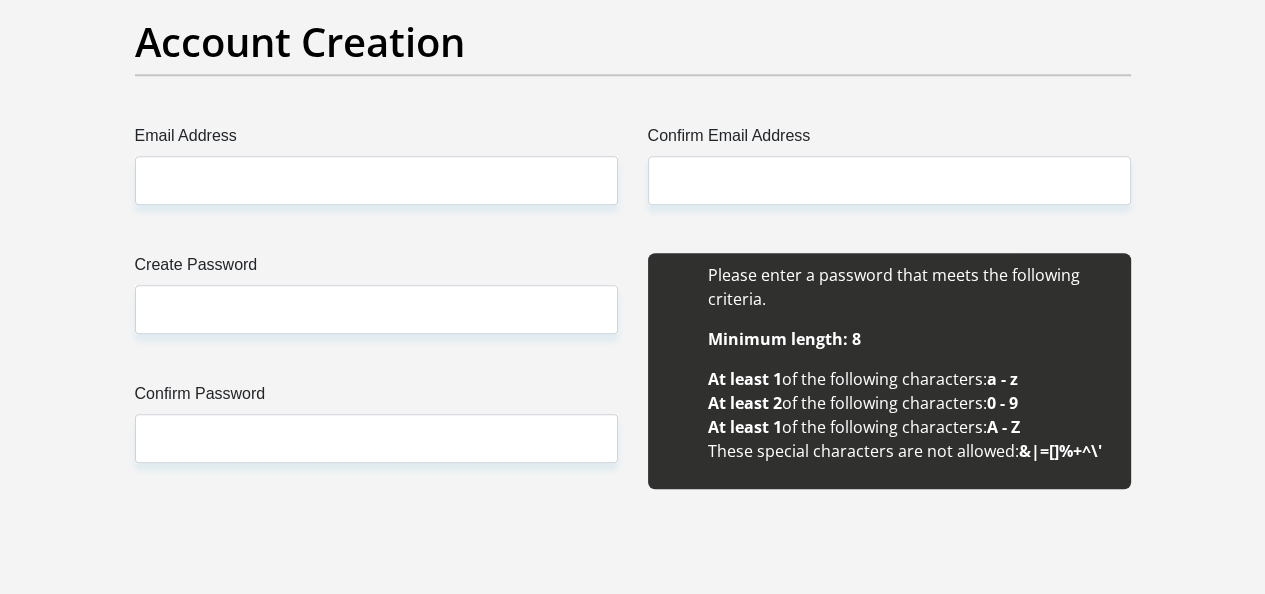 scroll, scrollTop: 1800, scrollLeft: 0, axis: vertical 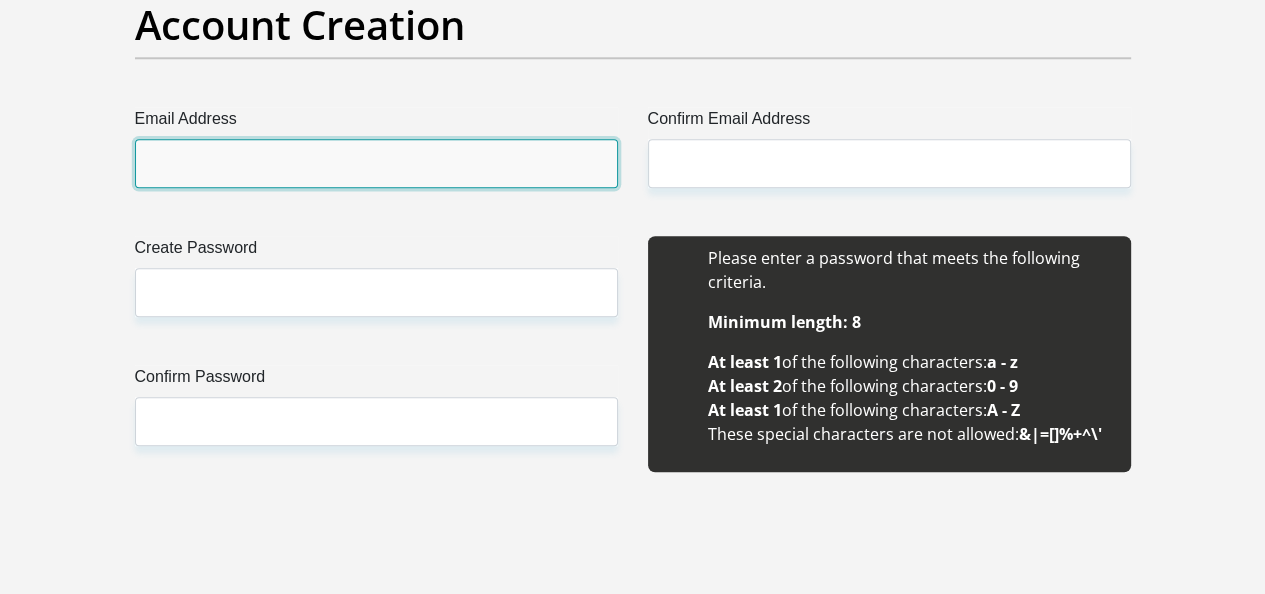 click on "Email Address" at bounding box center [376, 163] 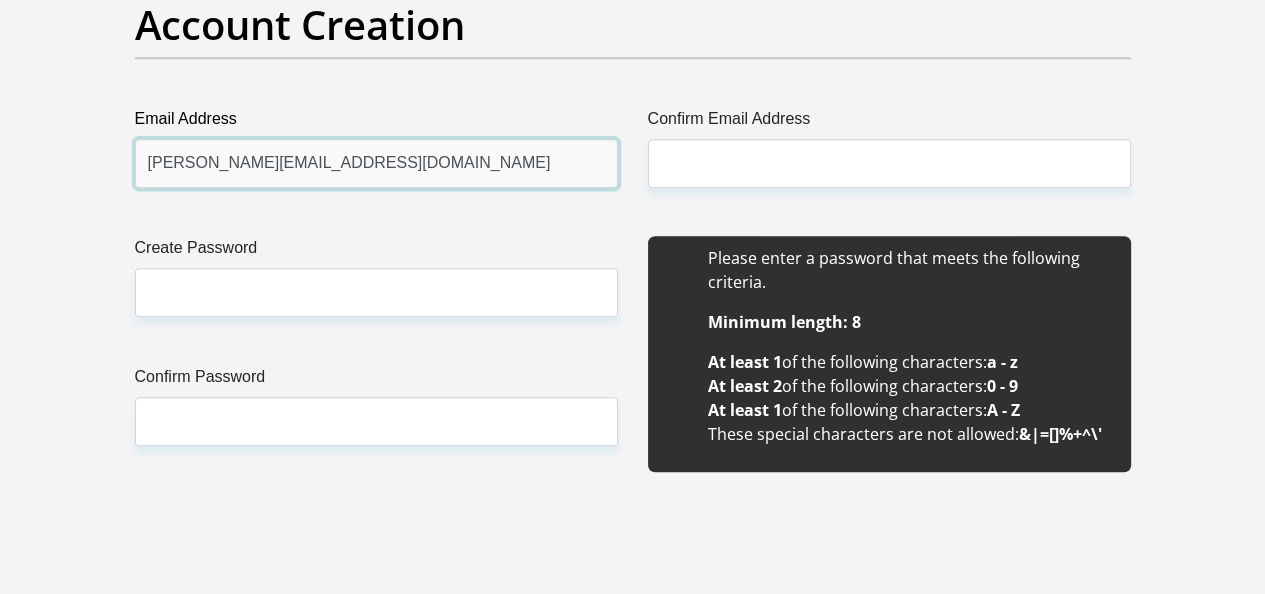 type on "bosman.laura8@gmail.com" 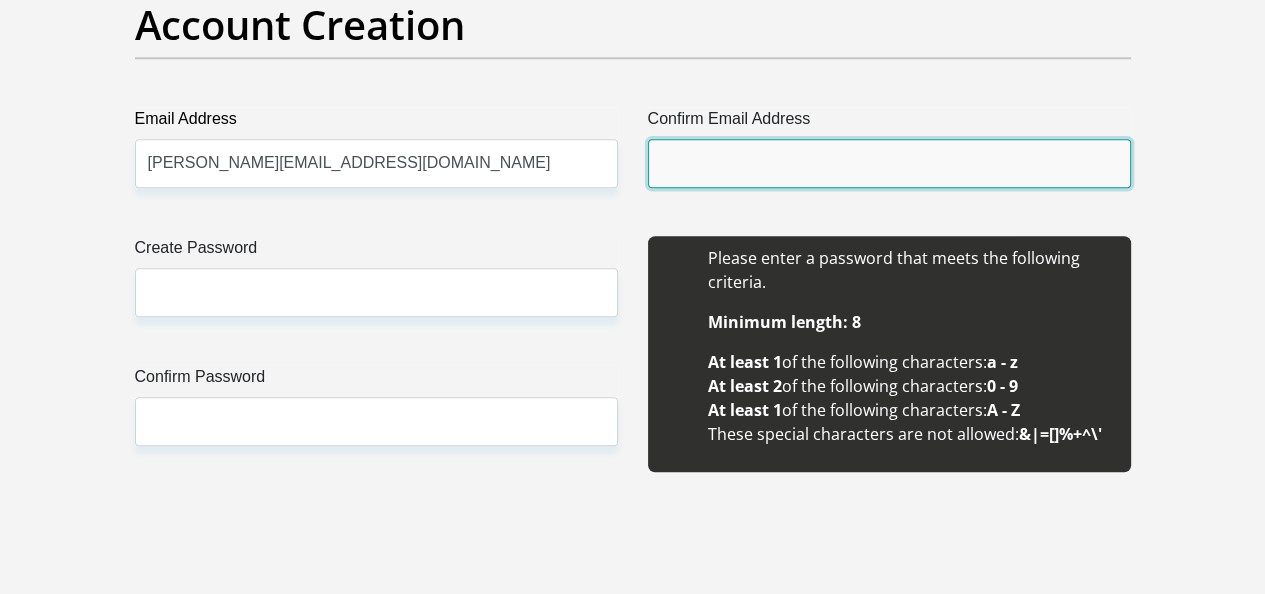 click on "Confirm Email Address" at bounding box center [889, 163] 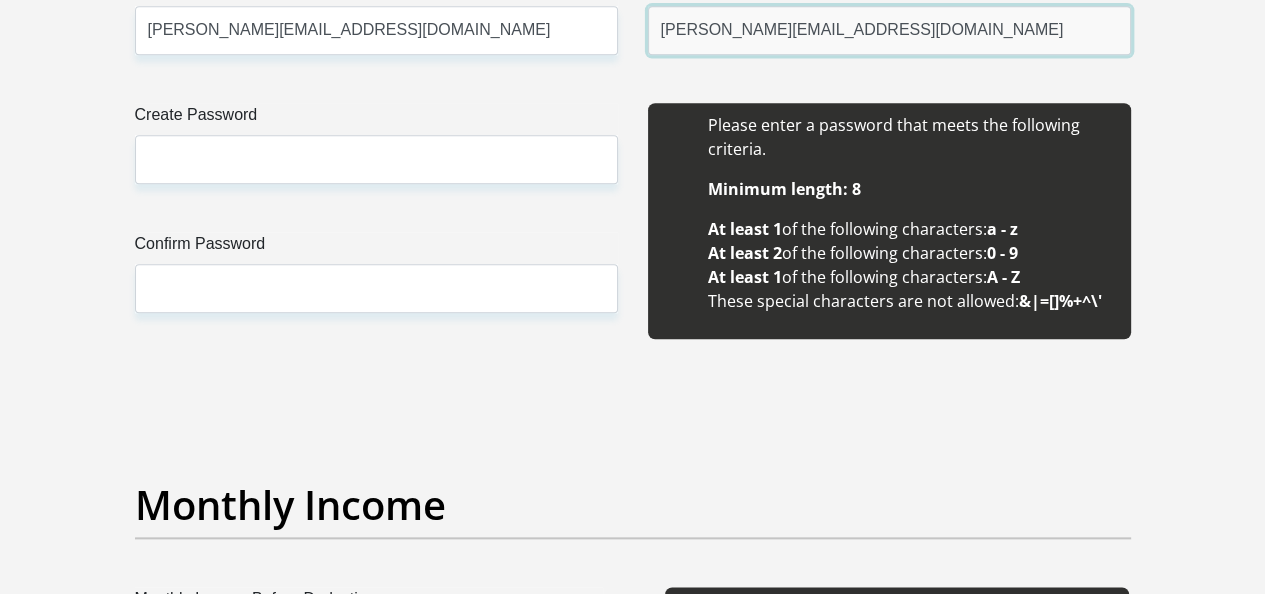 scroll, scrollTop: 2100, scrollLeft: 0, axis: vertical 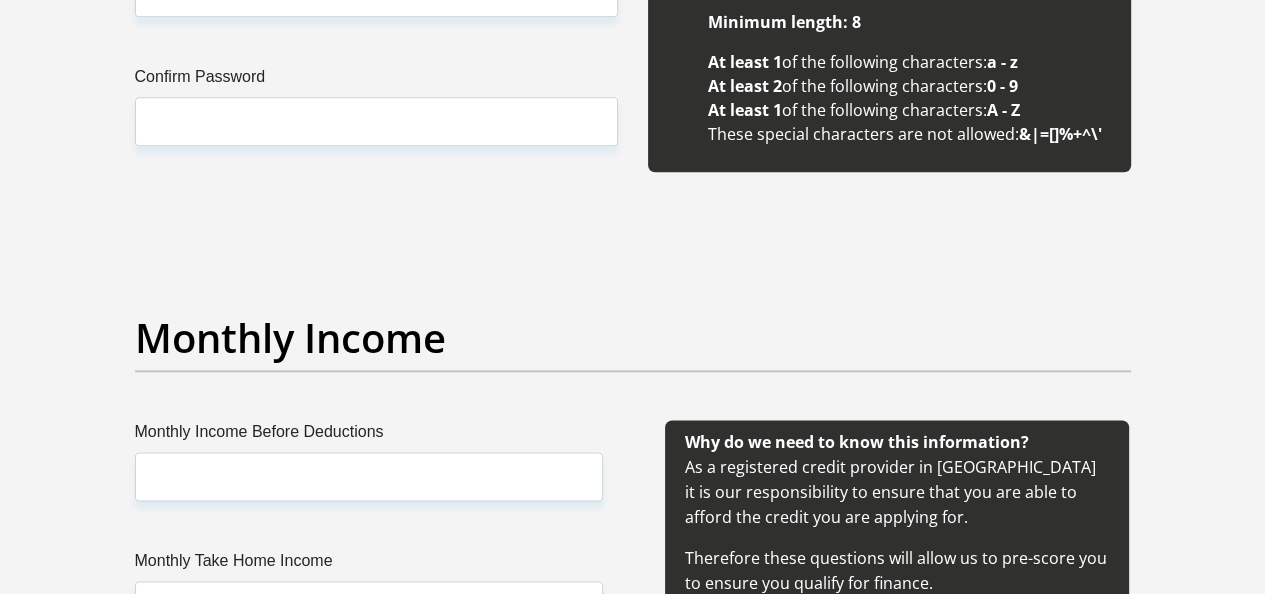 type on "bosman.laura8@gmail.com" 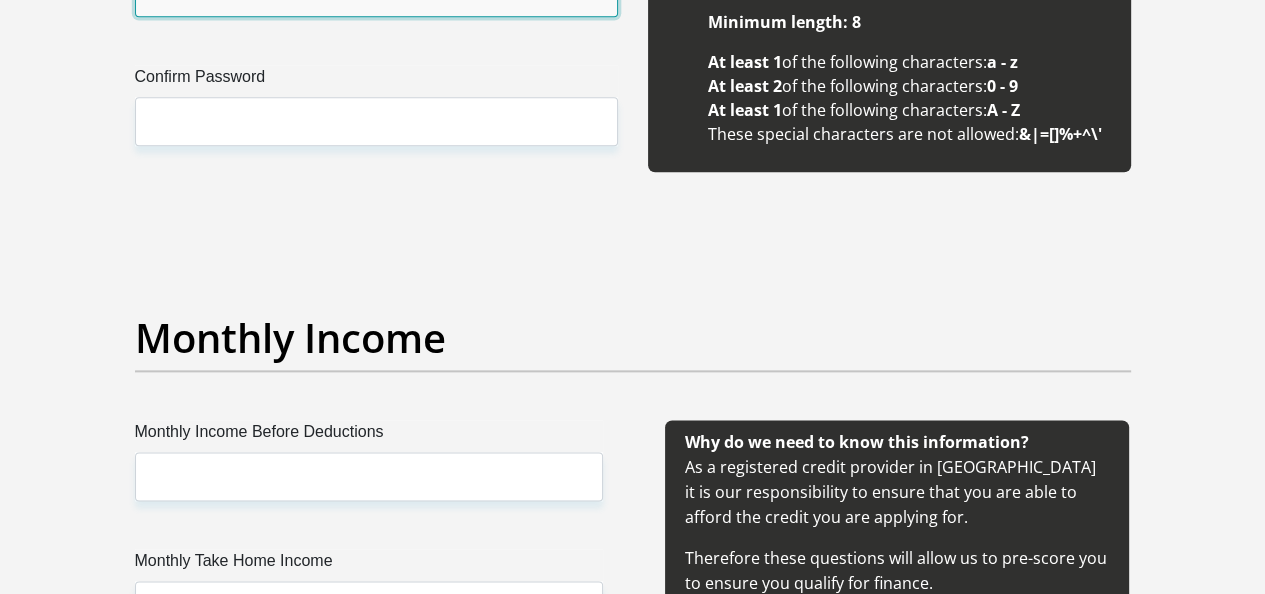 drag, startPoint x: 203, startPoint y: 237, endPoint x: 295, endPoint y: 234, distance: 92.0489 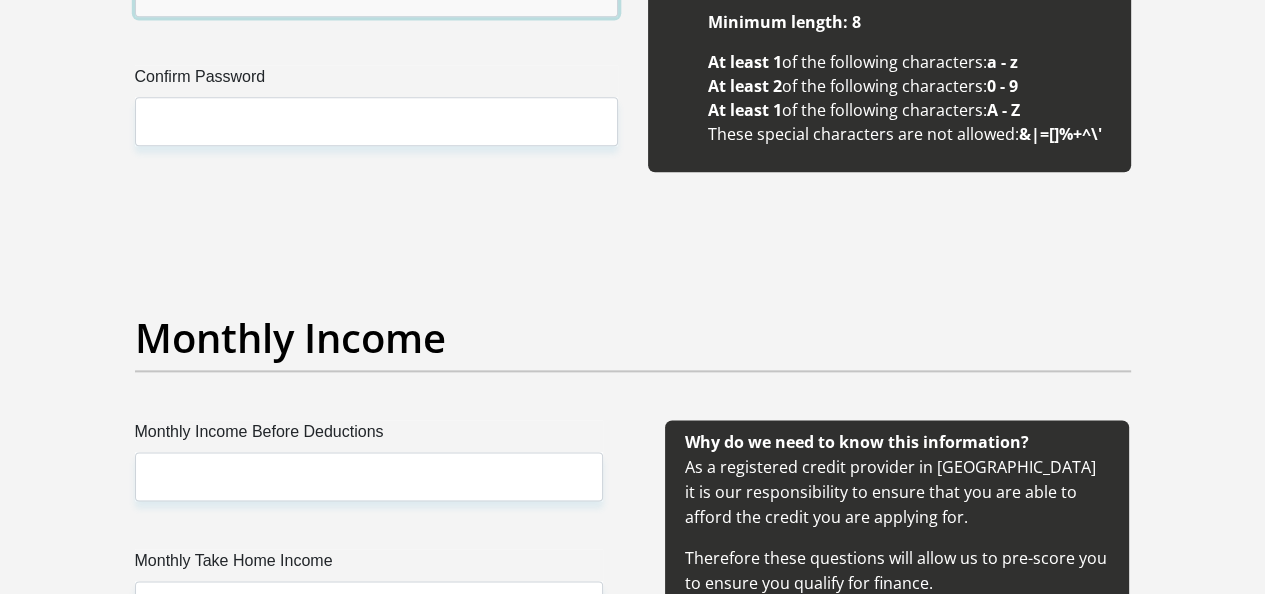 type on "Skyedarren75!" 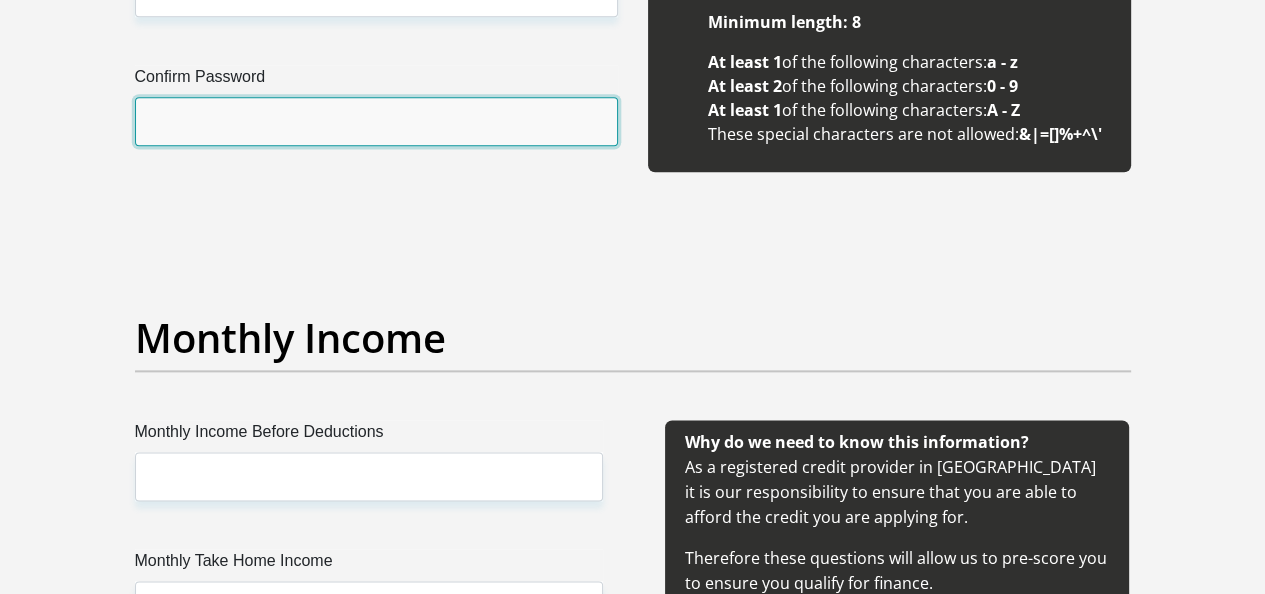 click on "Confirm Password" at bounding box center (376, 121) 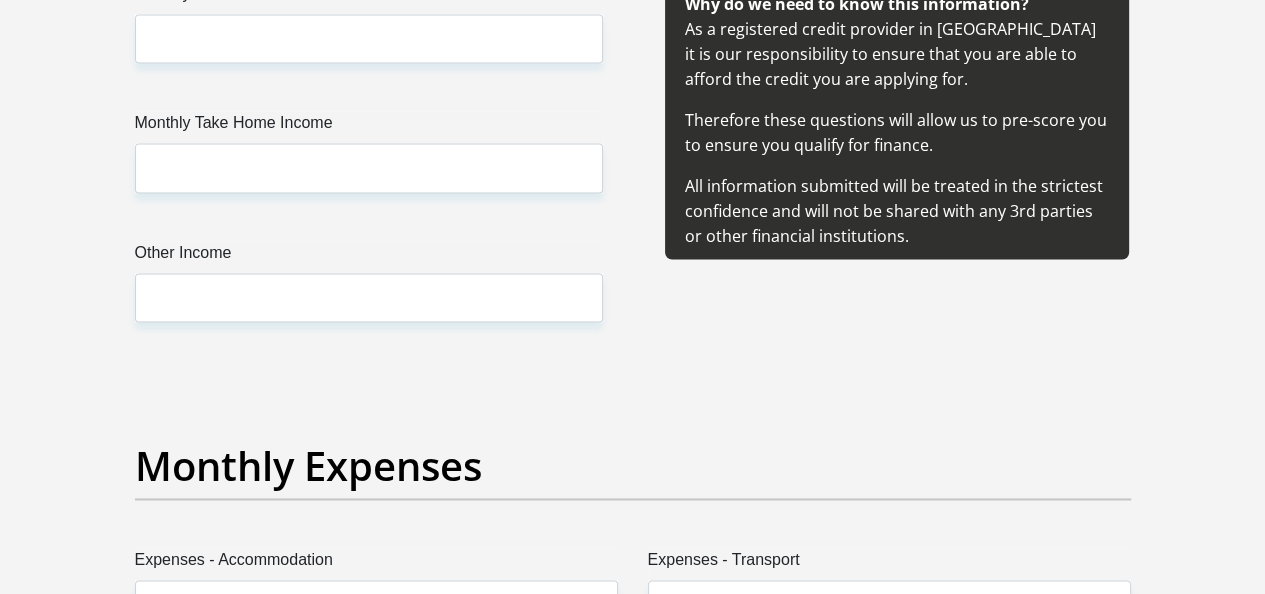 scroll, scrollTop: 2500, scrollLeft: 0, axis: vertical 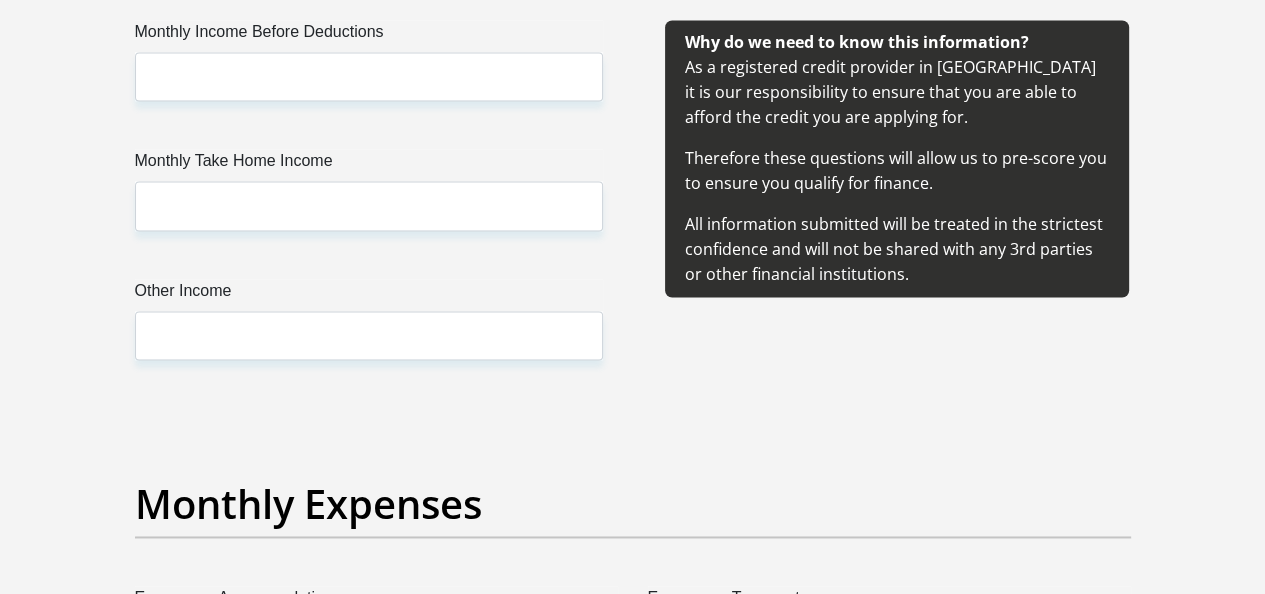 type on "Skyedarren75!" 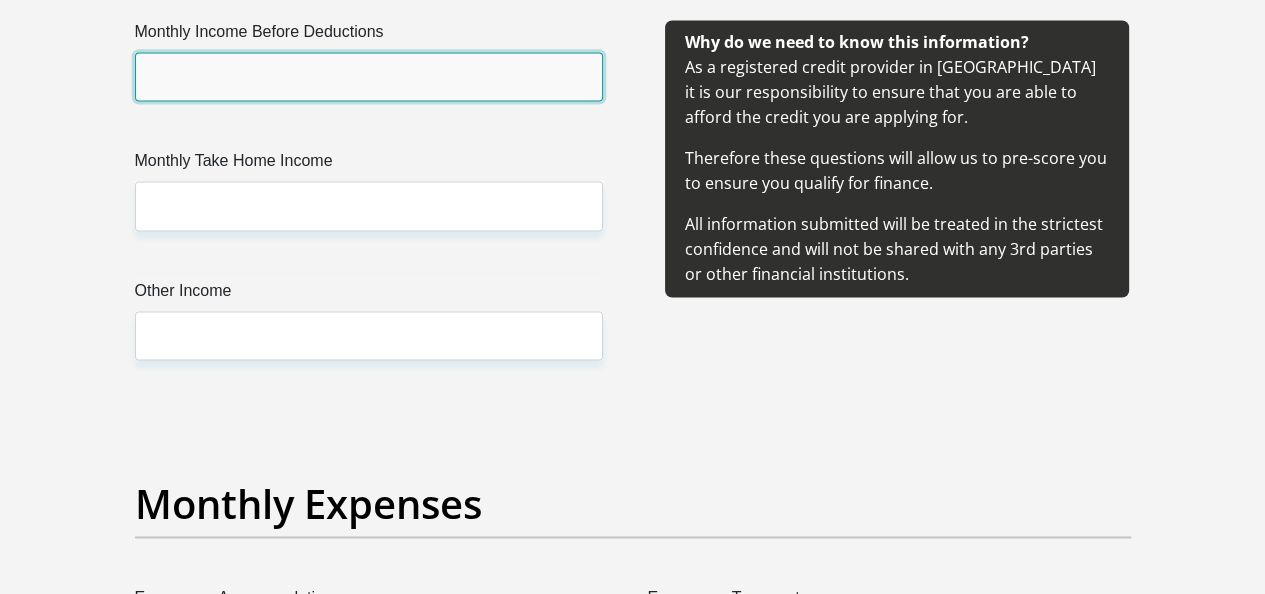 click on "Monthly Income Before Deductions" at bounding box center (369, 76) 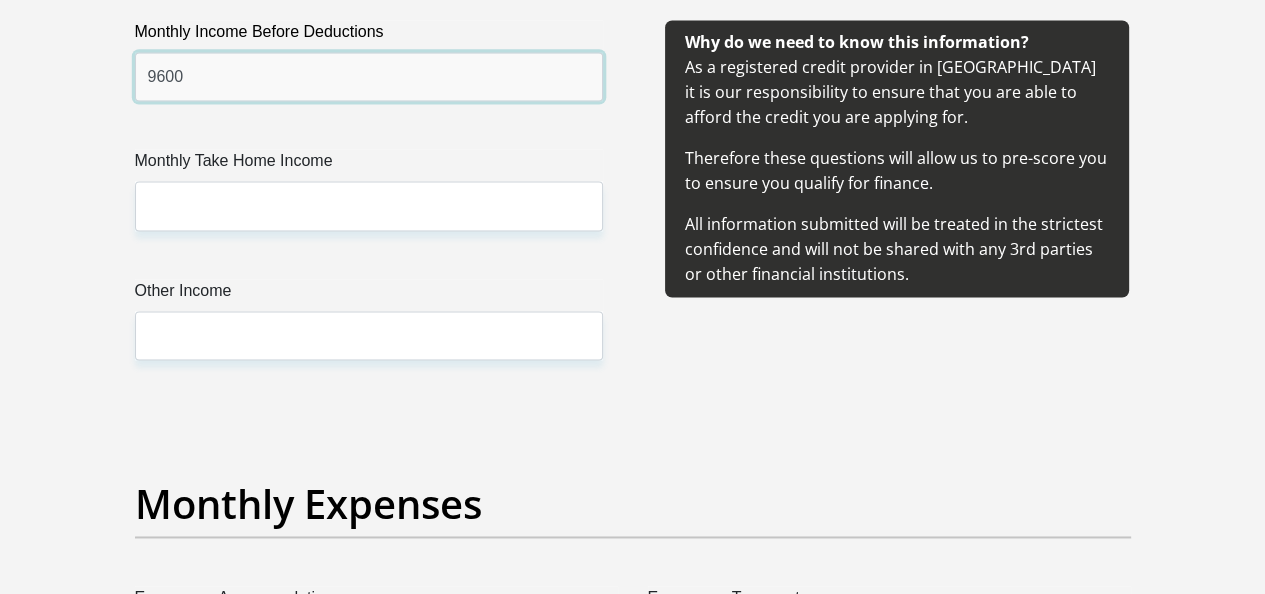 type on "9600" 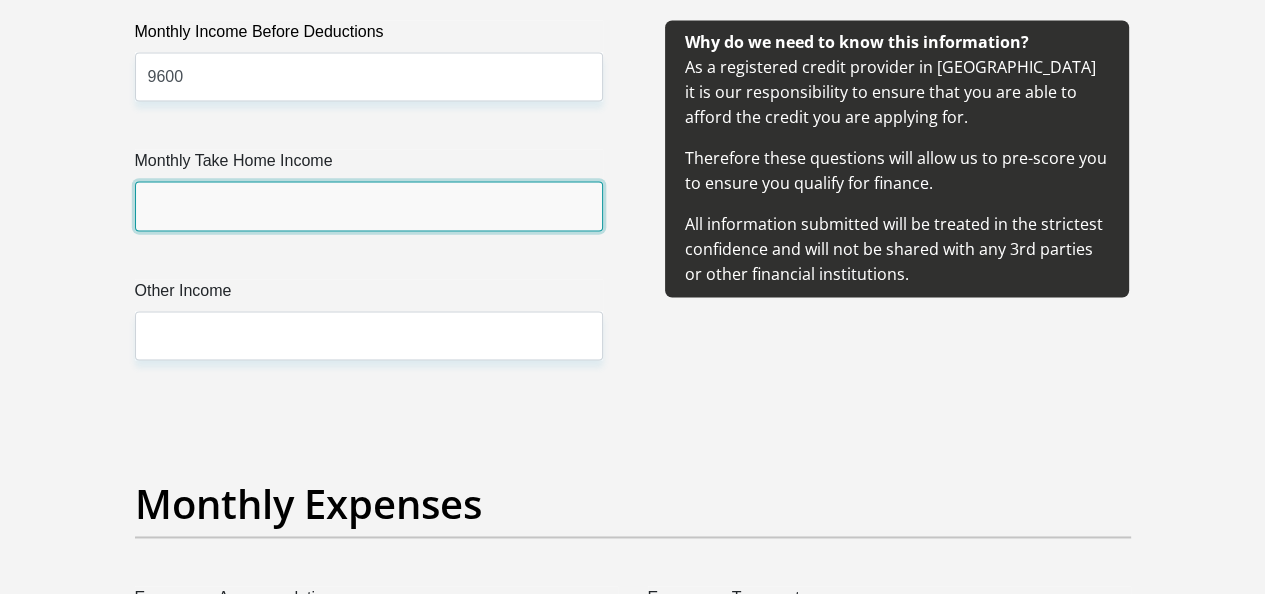 drag, startPoint x: 173, startPoint y: 497, endPoint x: 232, endPoint y: 493, distance: 59.135437 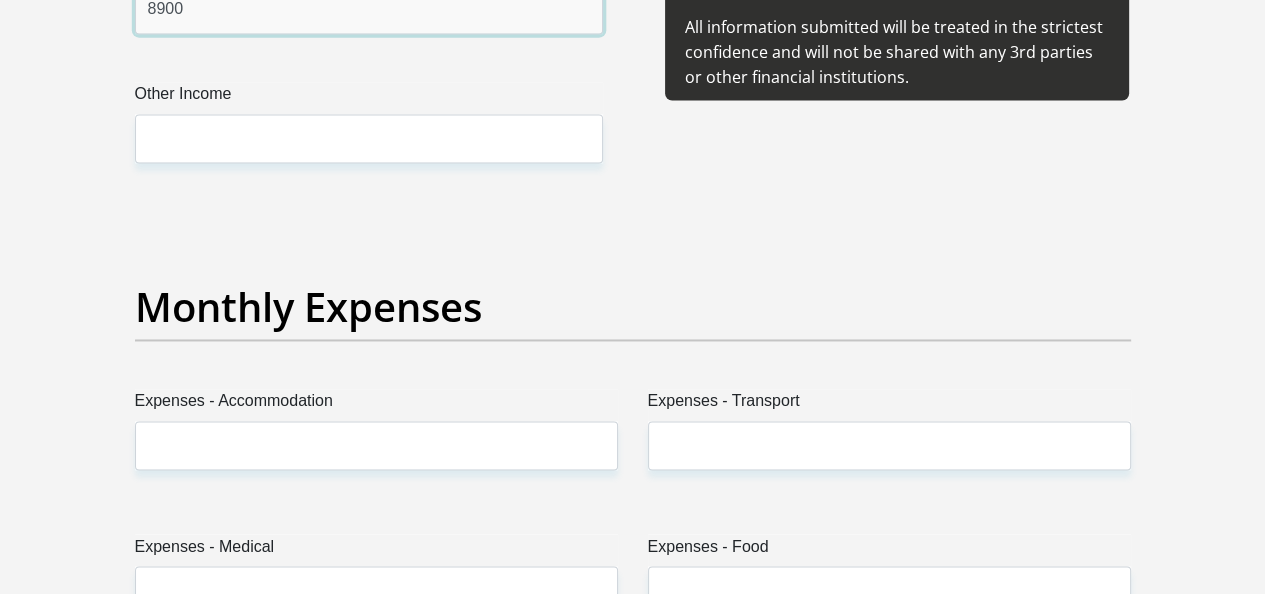 scroll, scrollTop: 2700, scrollLeft: 0, axis: vertical 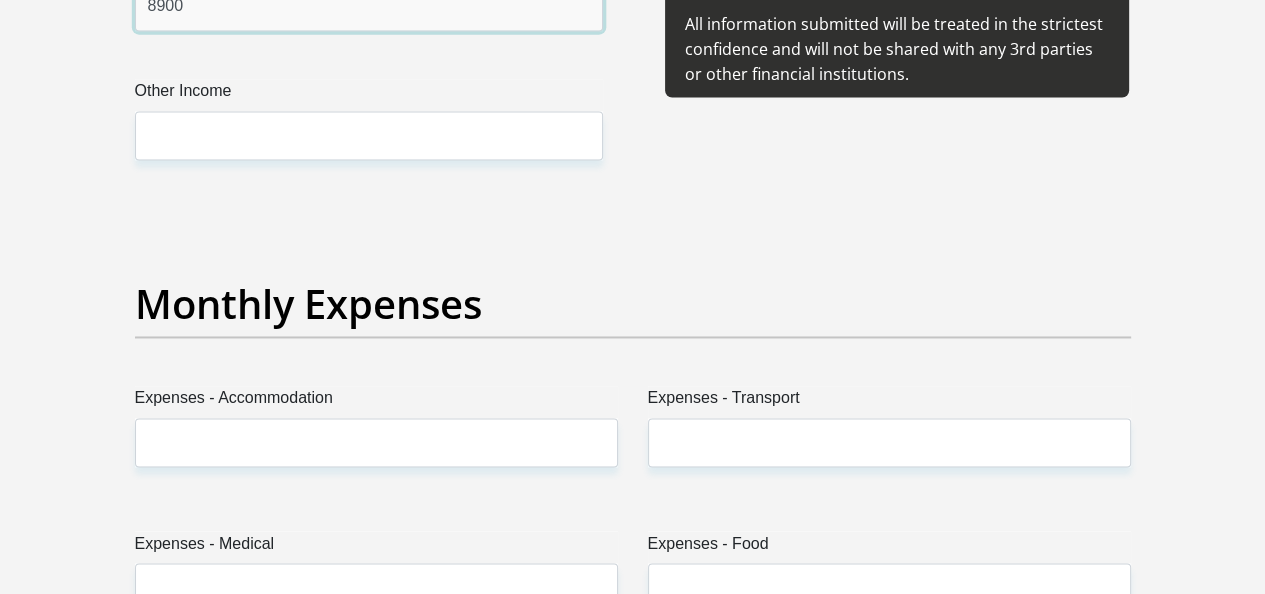 type on "8900" 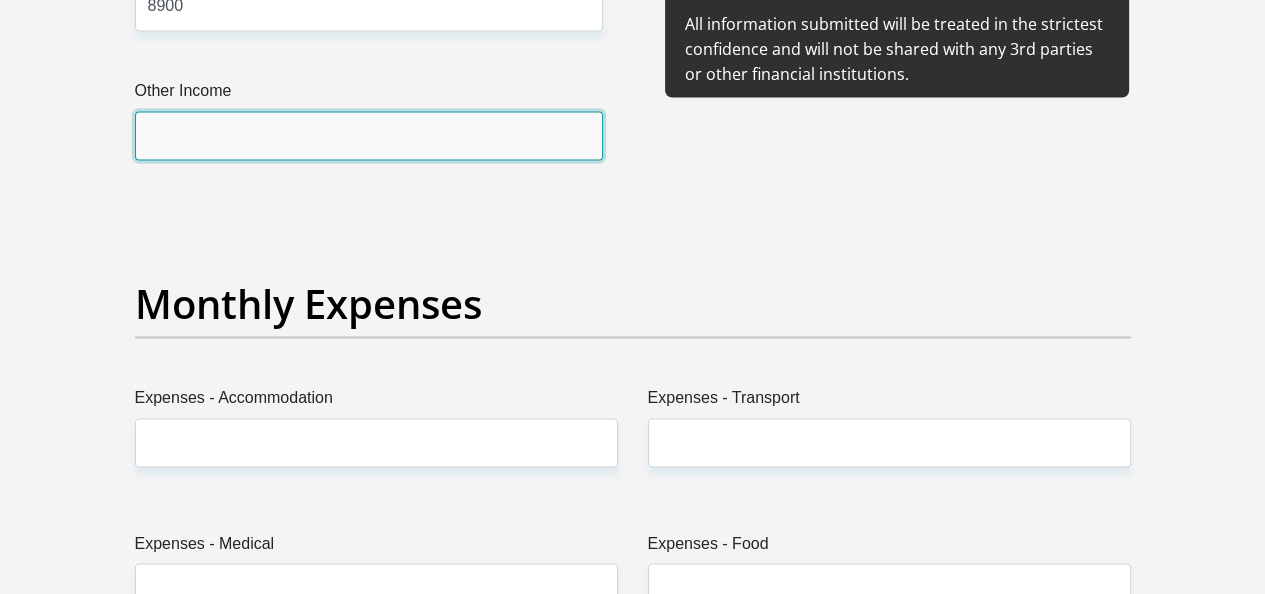 click on "Other Income" at bounding box center (369, 135) 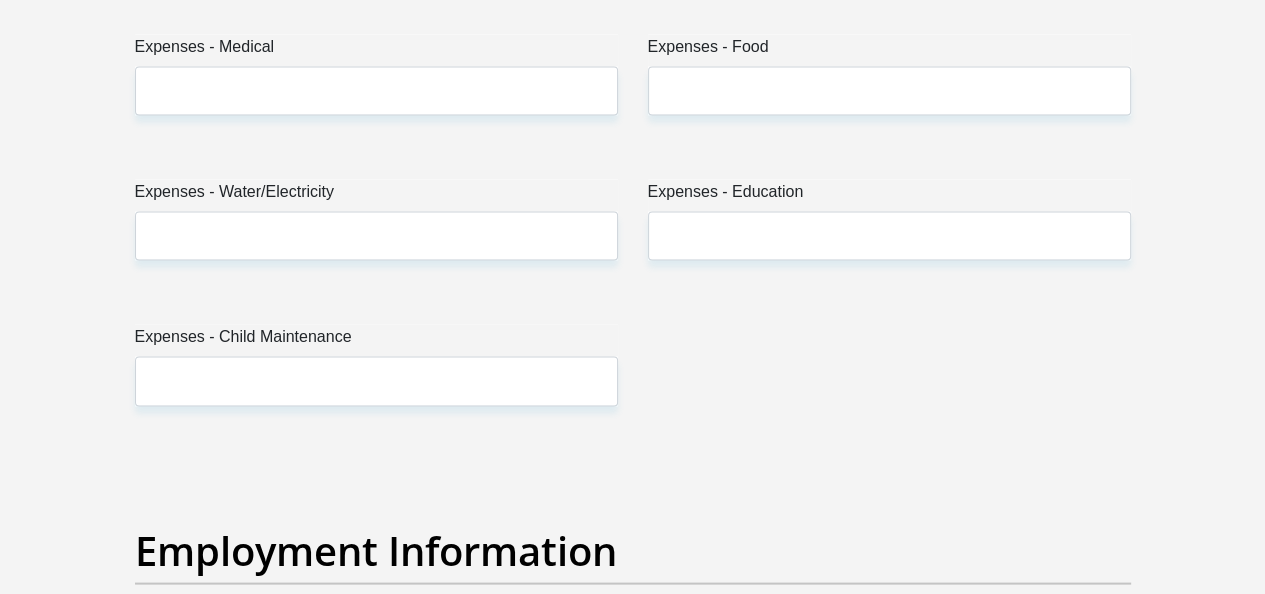 scroll, scrollTop: 3200, scrollLeft: 0, axis: vertical 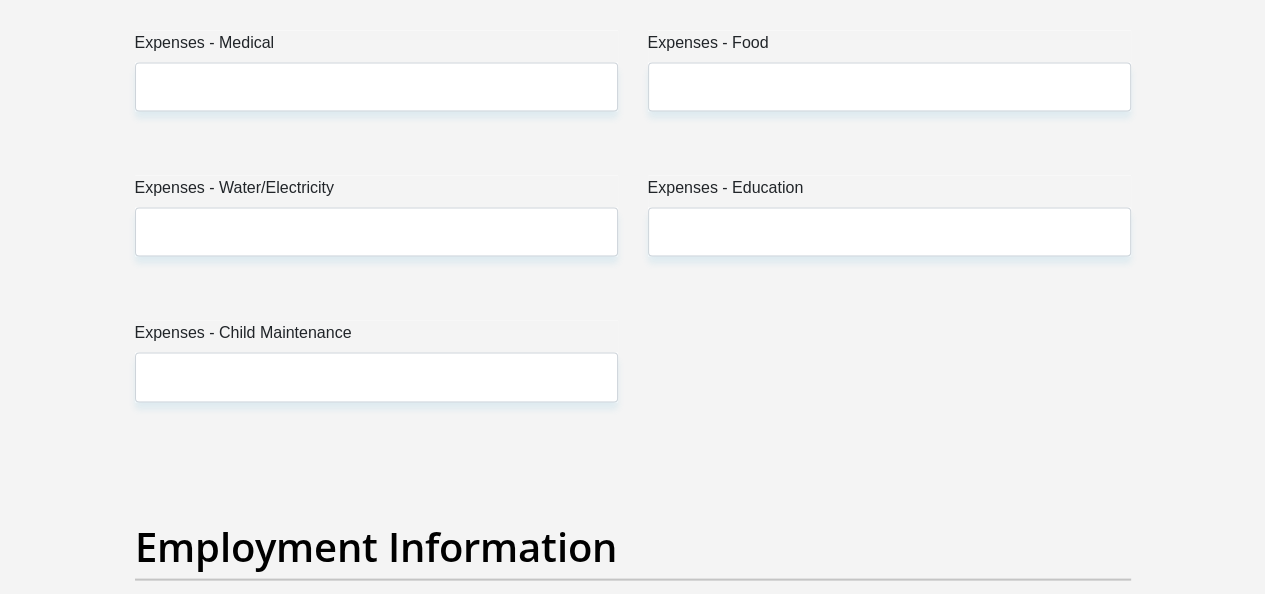 click on "Expenses - Accommodation" at bounding box center [376, -58] 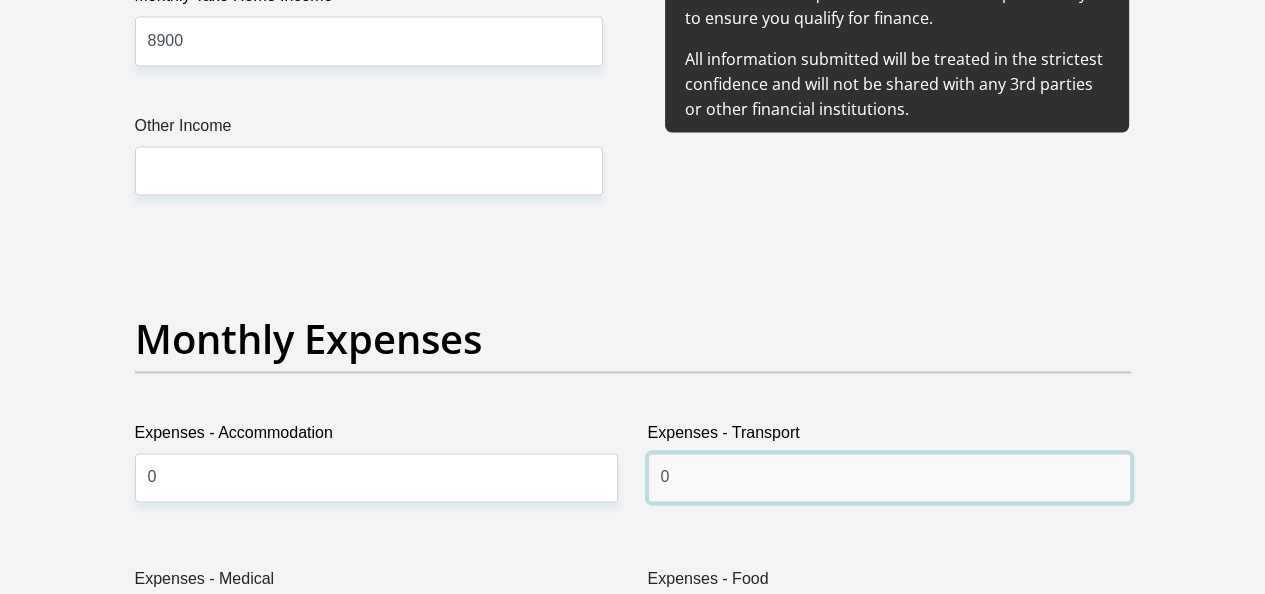 scroll, scrollTop: 2700, scrollLeft: 0, axis: vertical 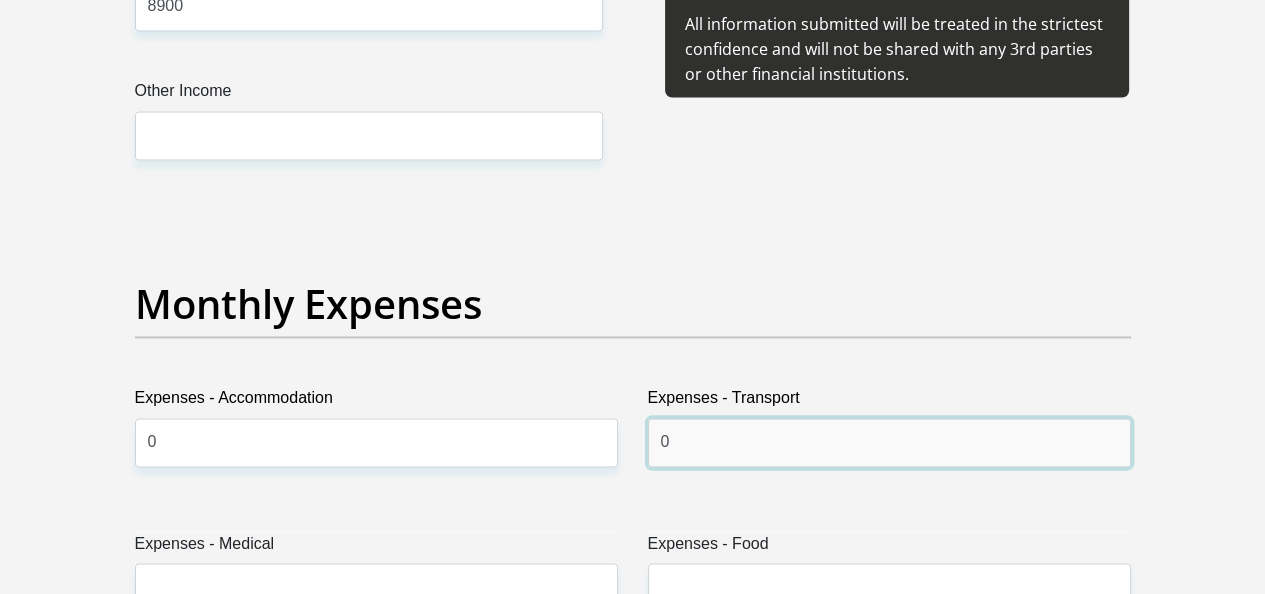 type on "0" 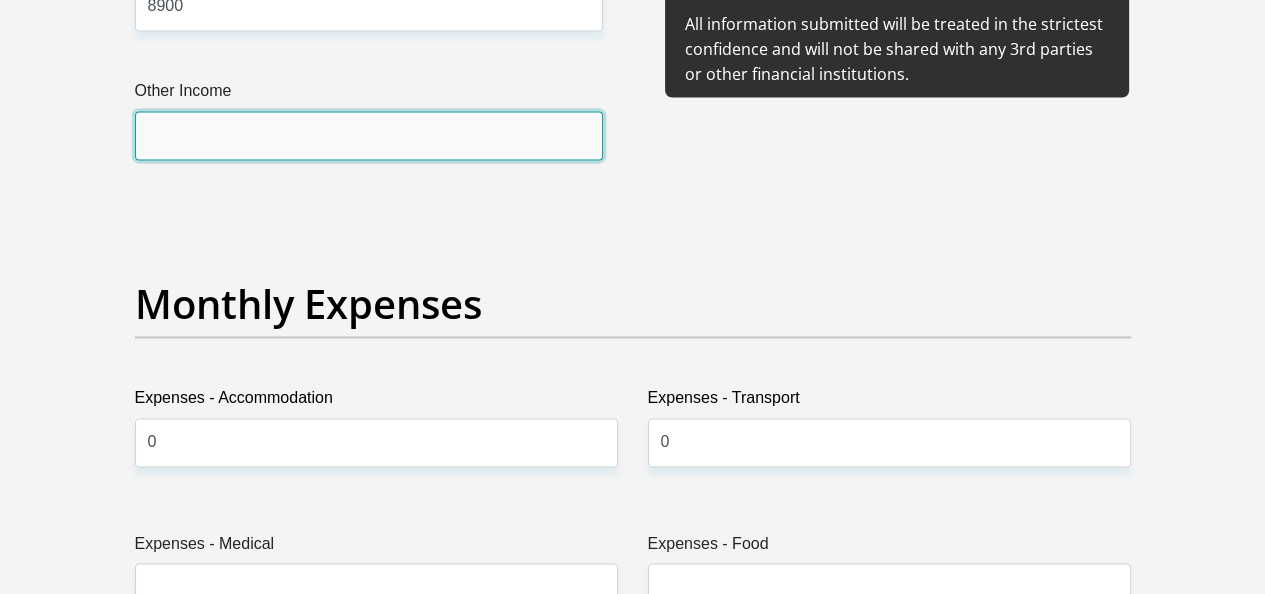 drag, startPoint x: 162, startPoint y: 449, endPoint x: 185, endPoint y: 438, distance: 25.495098 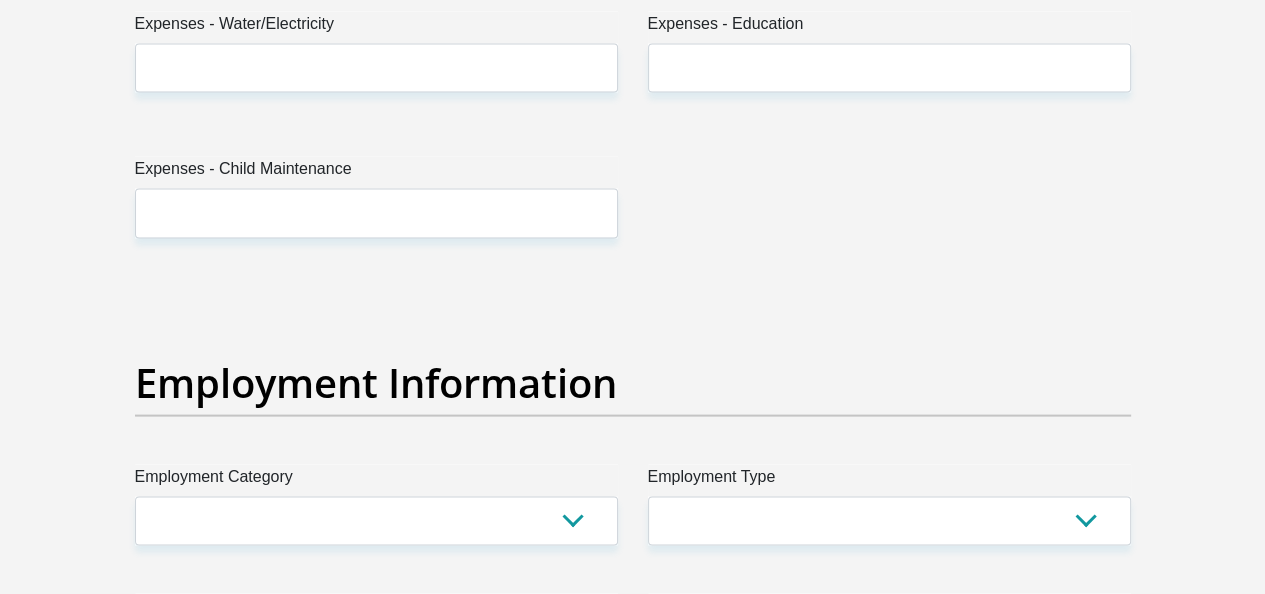 scroll, scrollTop: 3400, scrollLeft: 0, axis: vertical 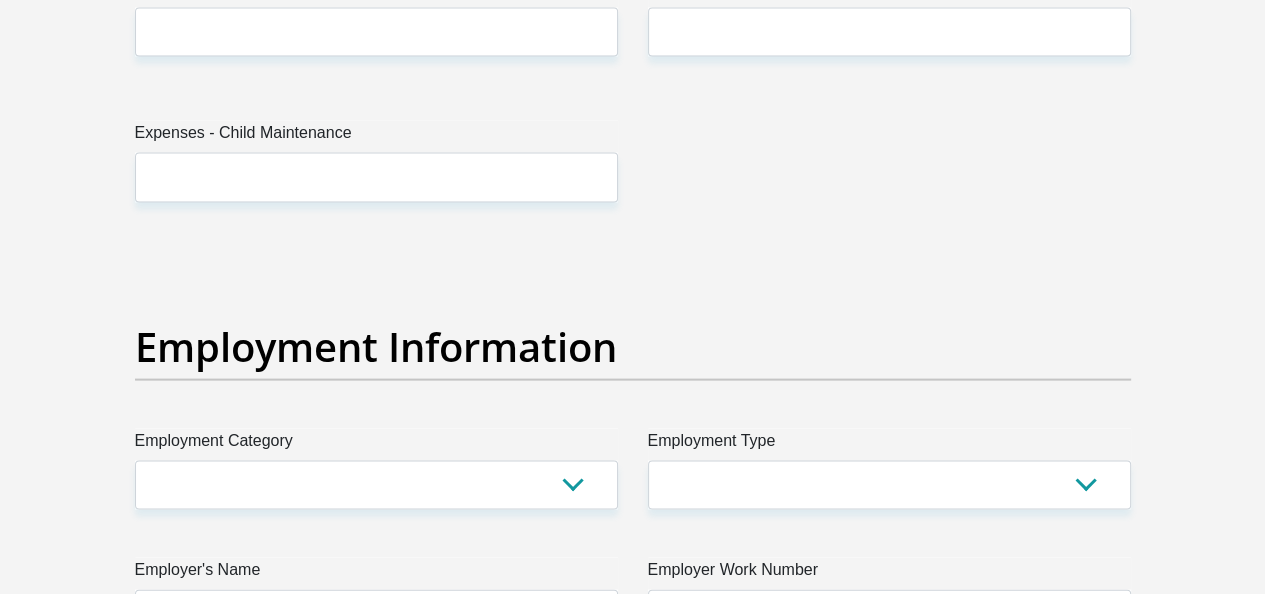 type on "1000" 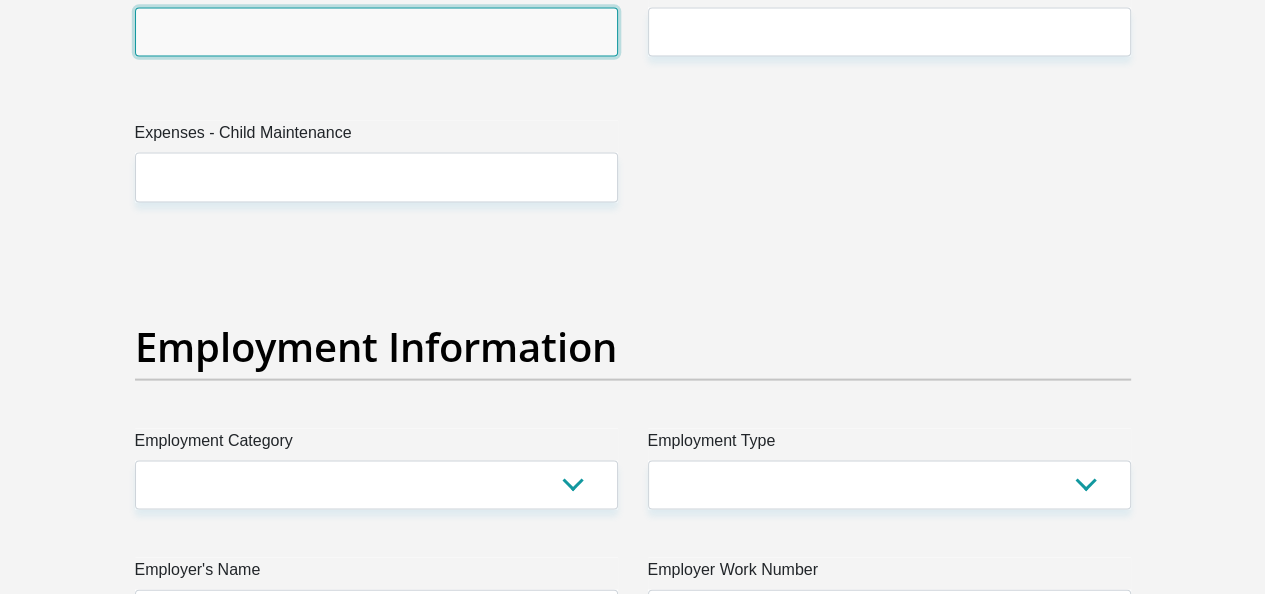click on "Expenses - Water/Electricity" at bounding box center (376, 32) 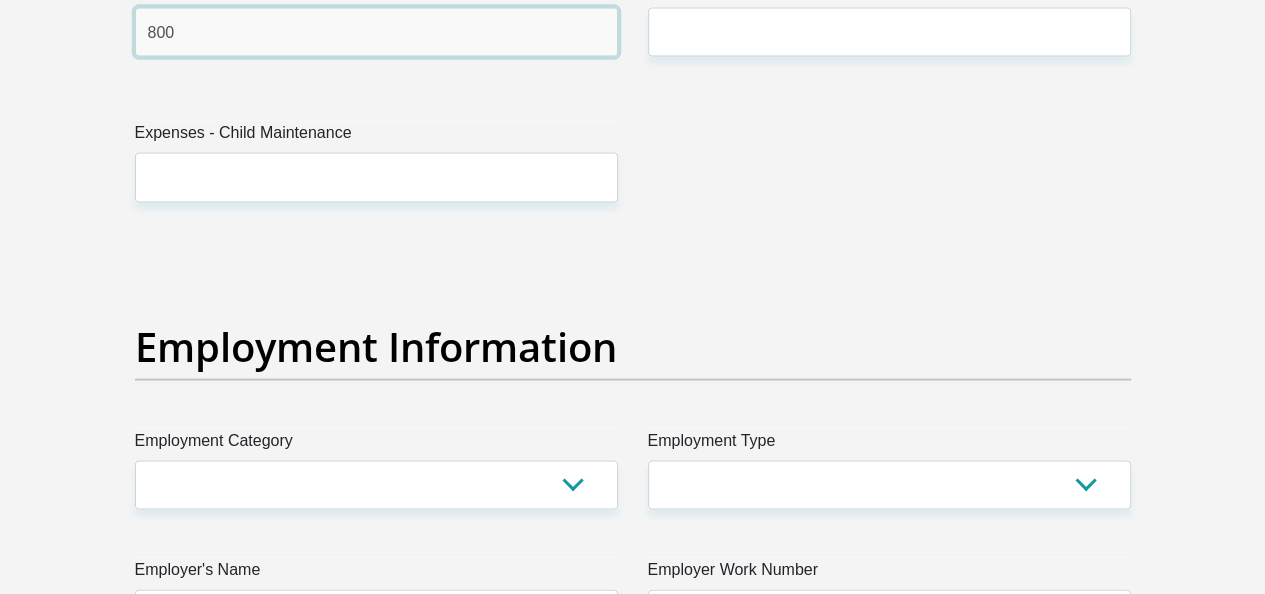 type on "800" 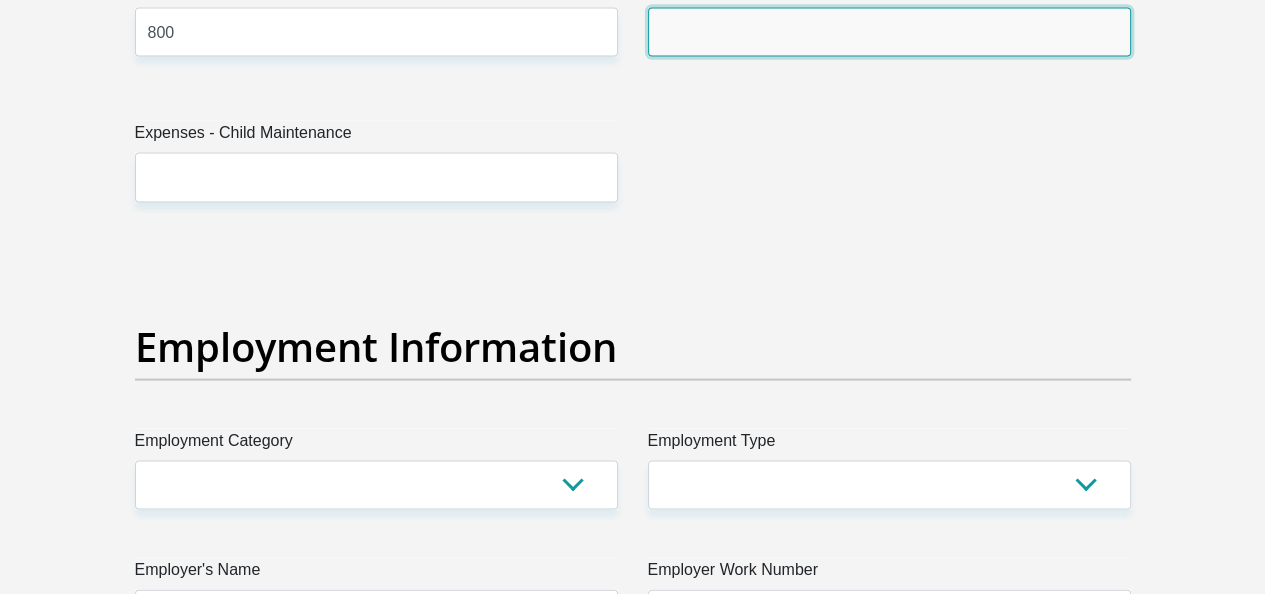click on "Expenses - Education" at bounding box center [889, 32] 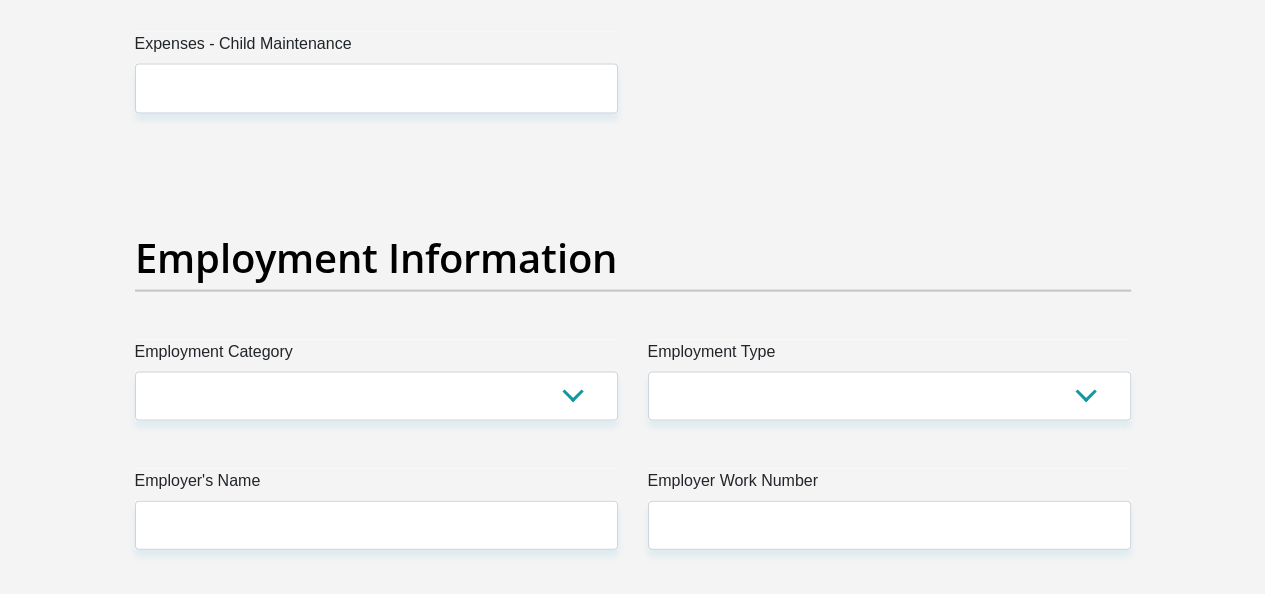 scroll, scrollTop: 3700, scrollLeft: 0, axis: vertical 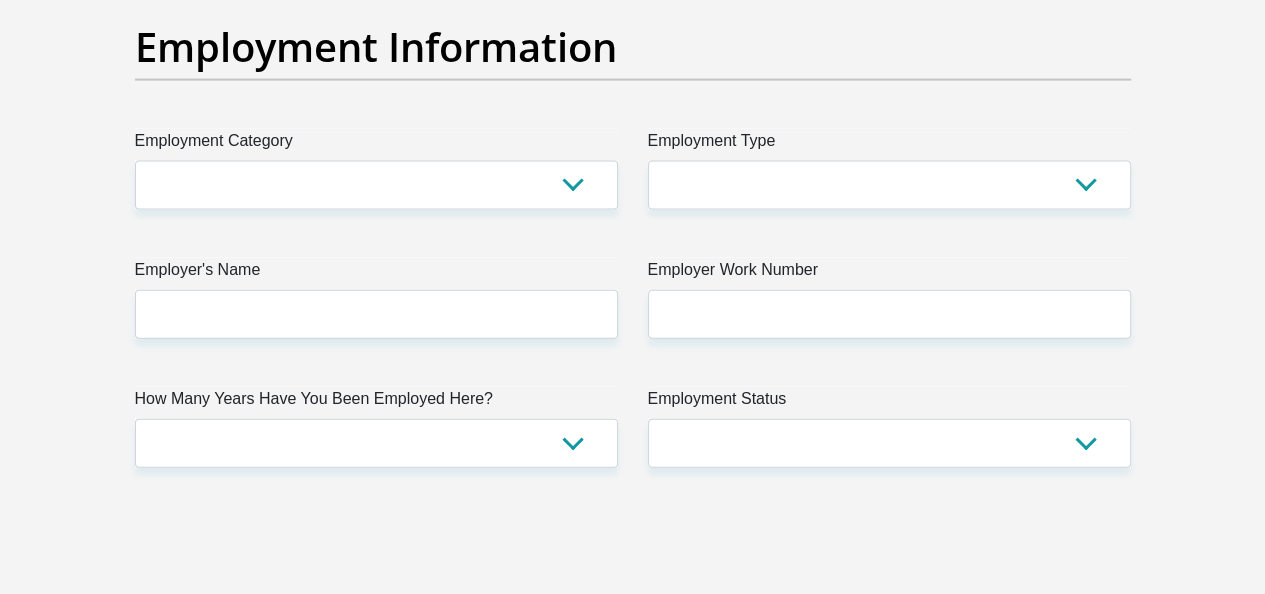type on "0" 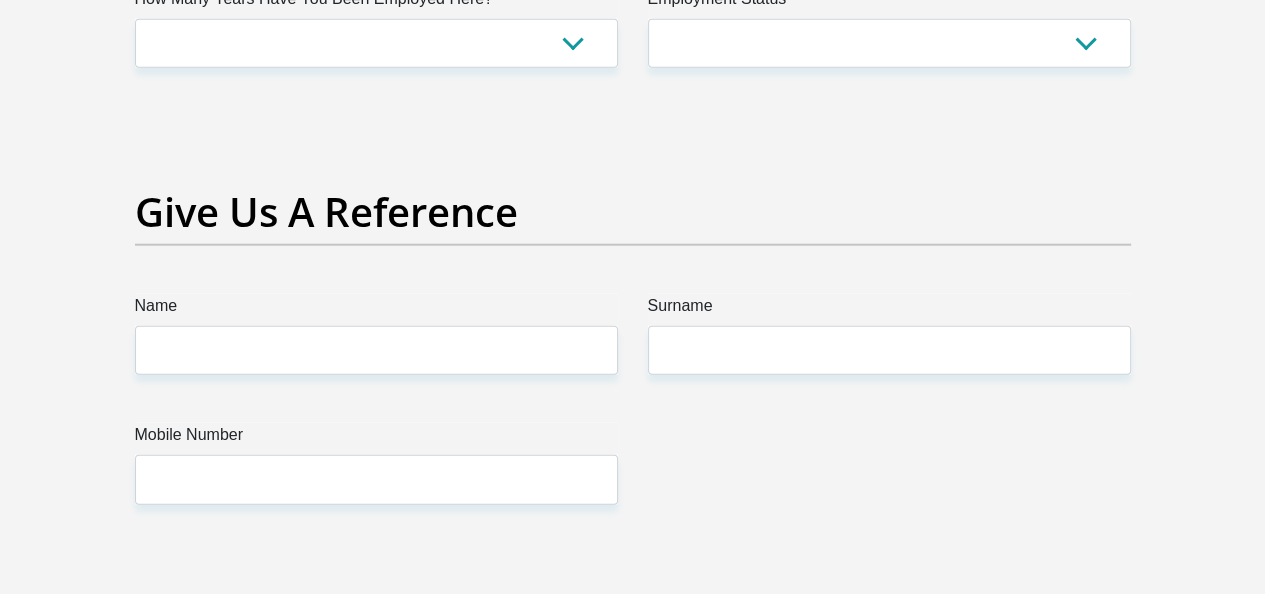 type on "0" 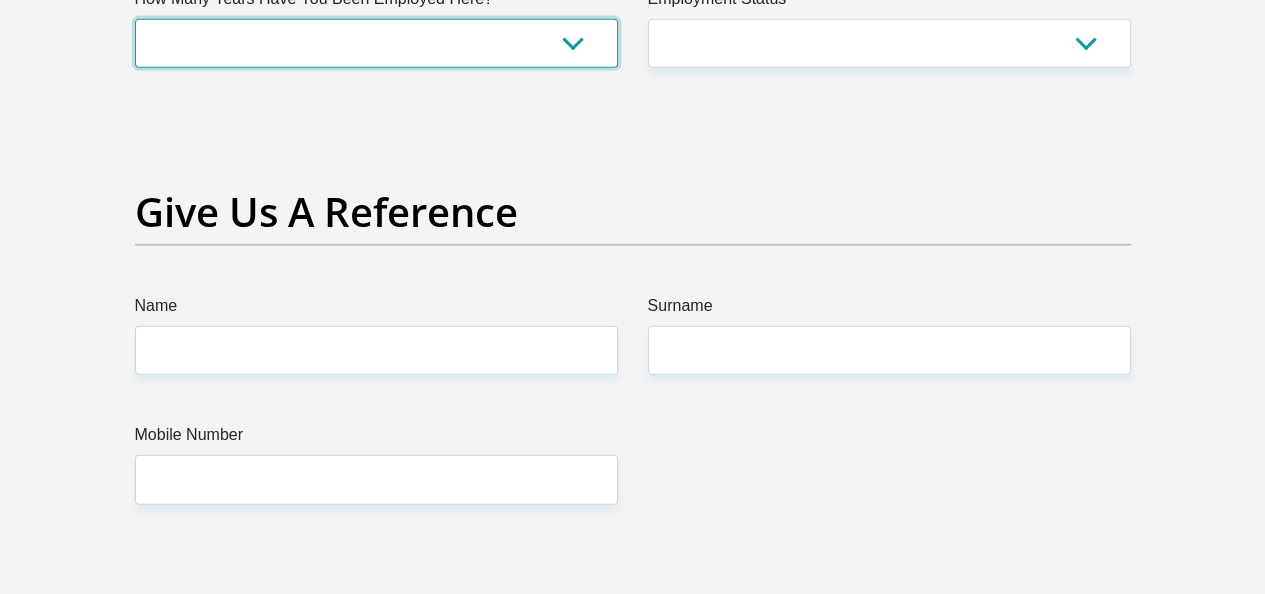 click on "less than 1 year
1-3 years
3-5 years
5+ years" at bounding box center [376, 43] 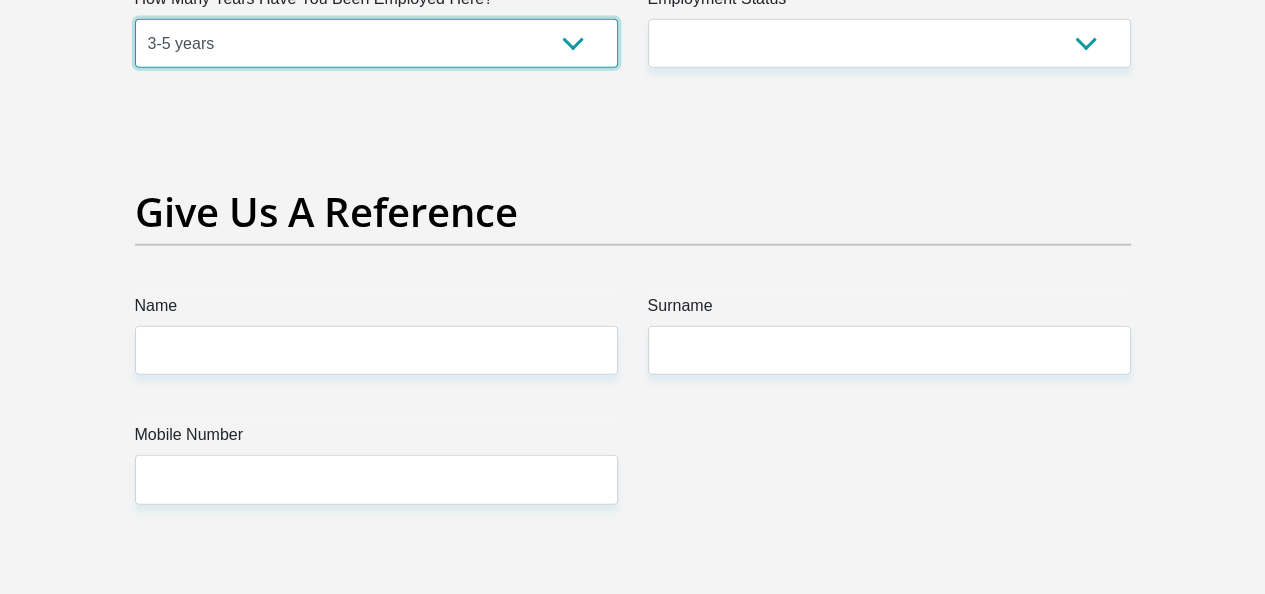 click on "less than 1 year
1-3 years
3-5 years
5+ years" at bounding box center (376, 43) 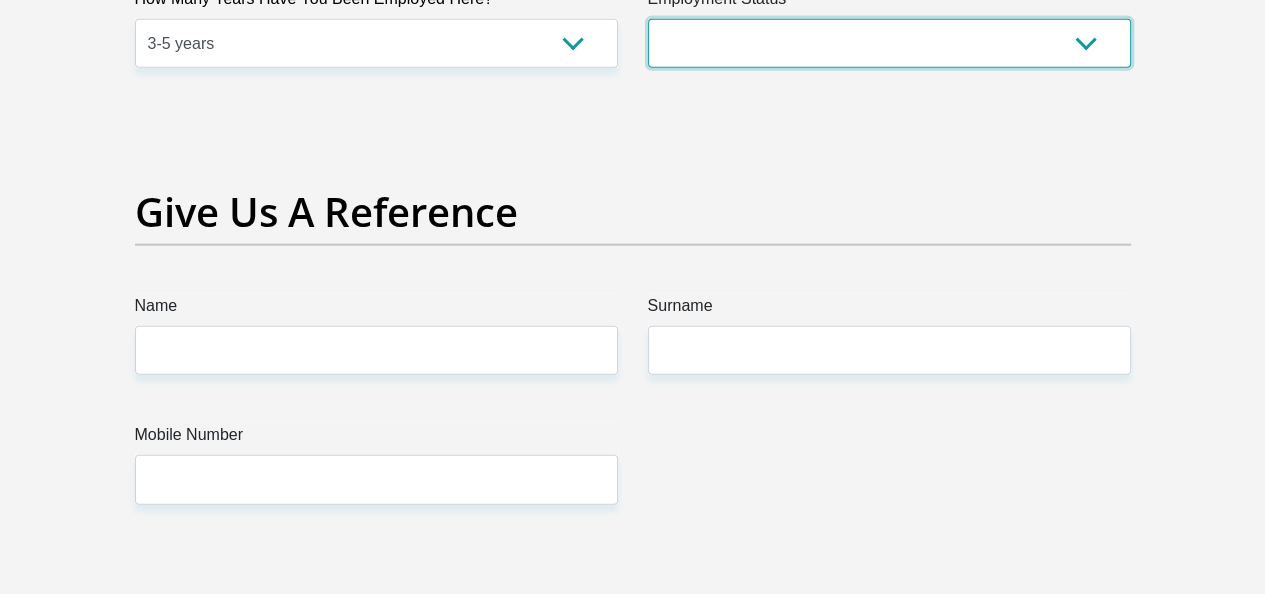 click on "Permanent/Full-time
Part-time/Casual
Contract Worker
Self-Employed
Housewife
Retired
Student
Medically Boarded
Disability
Unemployed" at bounding box center (889, 43) 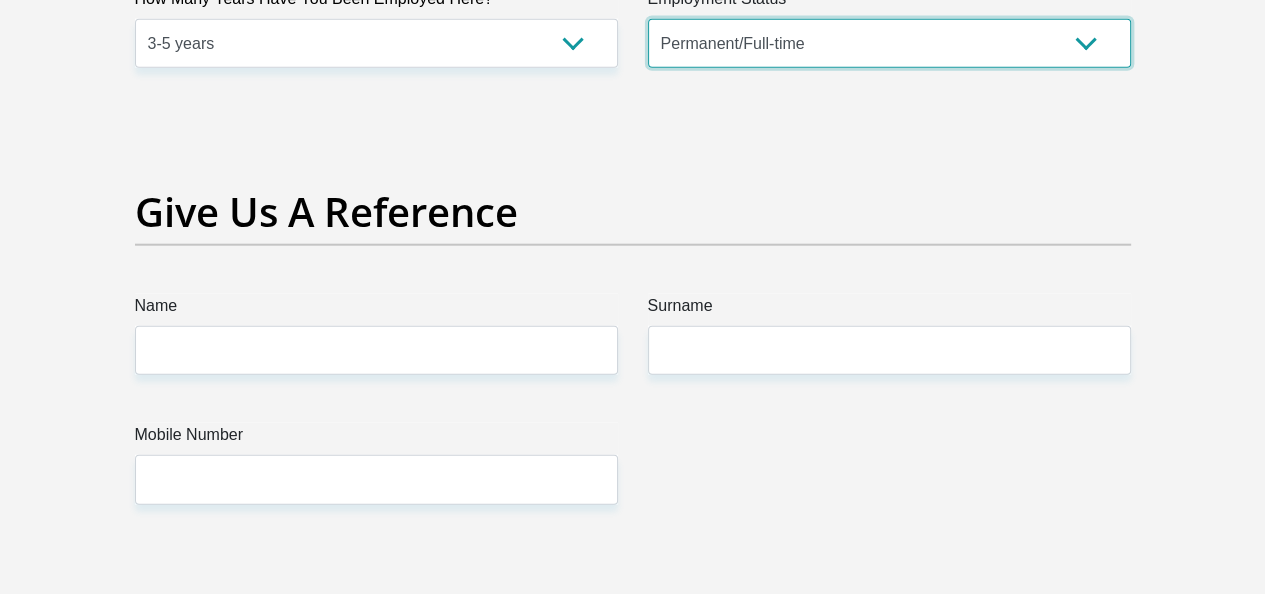 click on "Permanent/Full-time
Part-time/Casual
Contract Worker
Self-Employed
Housewife
Retired
Student
Medically Boarded
Disability
Unemployed" at bounding box center [889, 43] 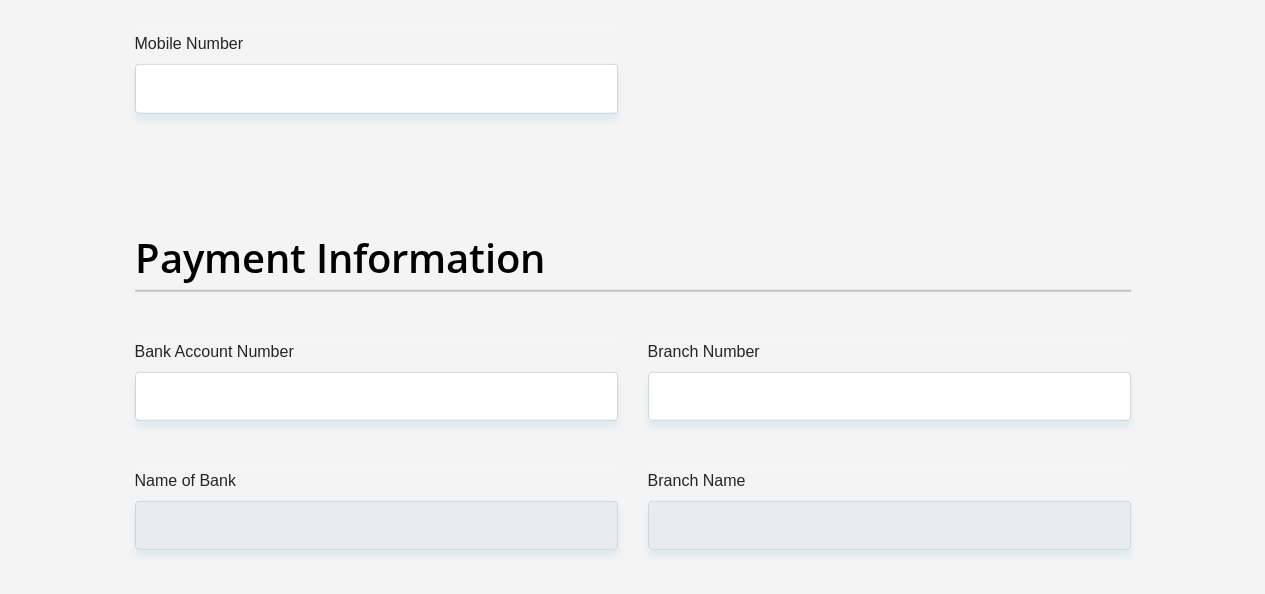 scroll, scrollTop: 4500, scrollLeft: 0, axis: vertical 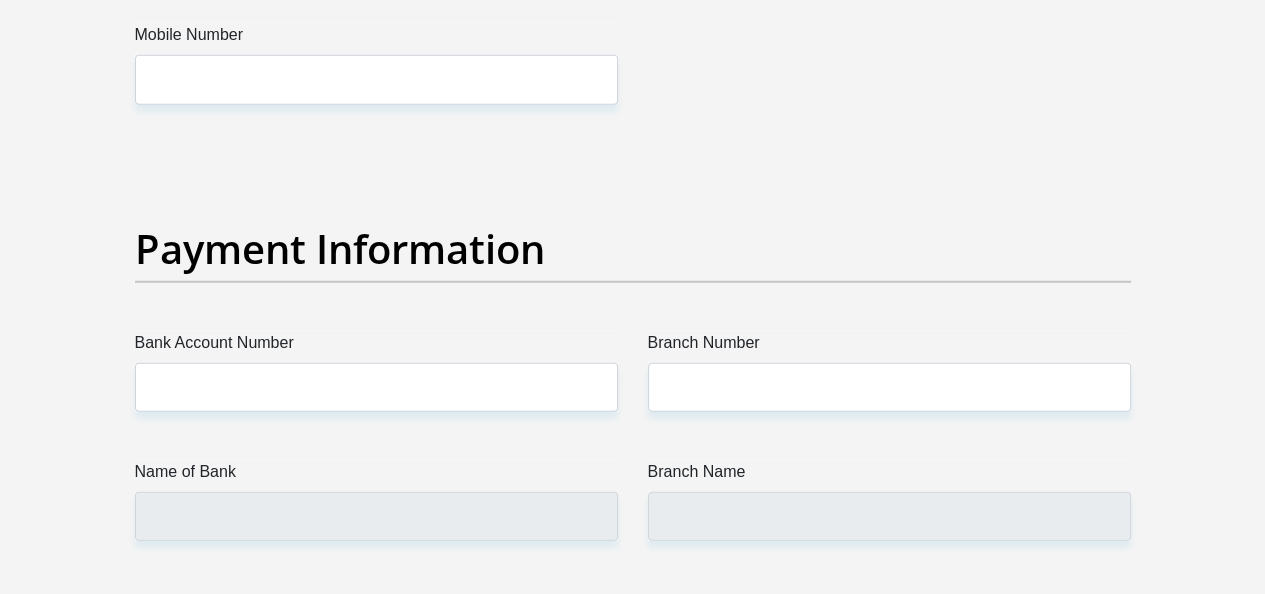 click on "Name" at bounding box center (376, -50) 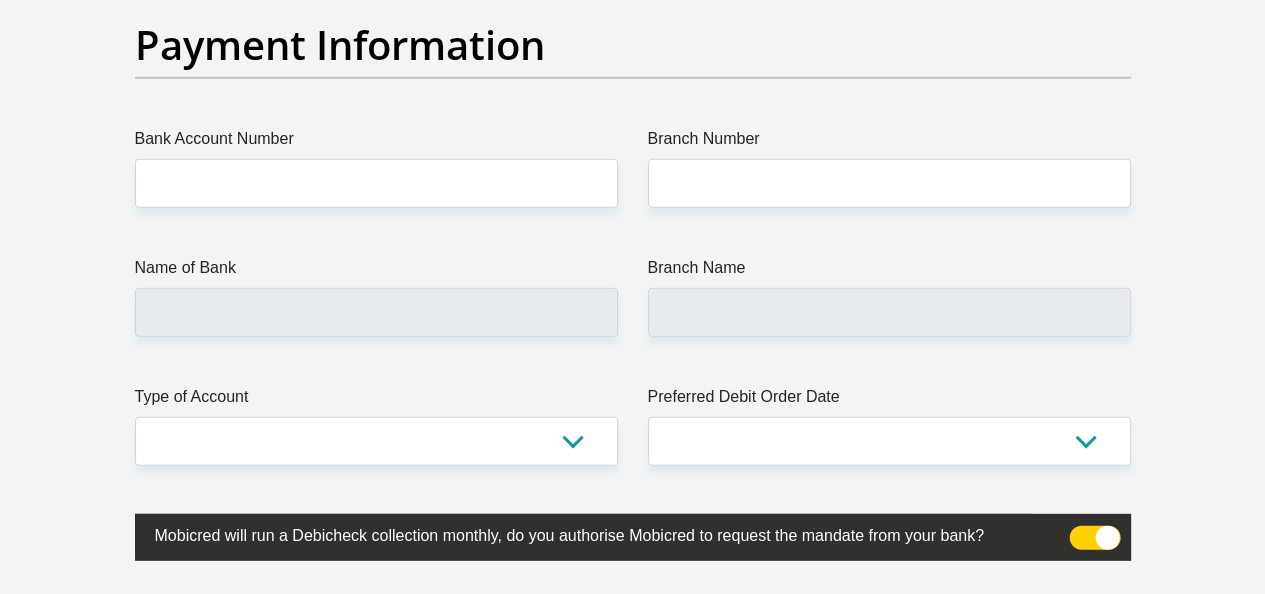 scroll, scrollTop: 4600, scrollLeft: 0, axis: vertical 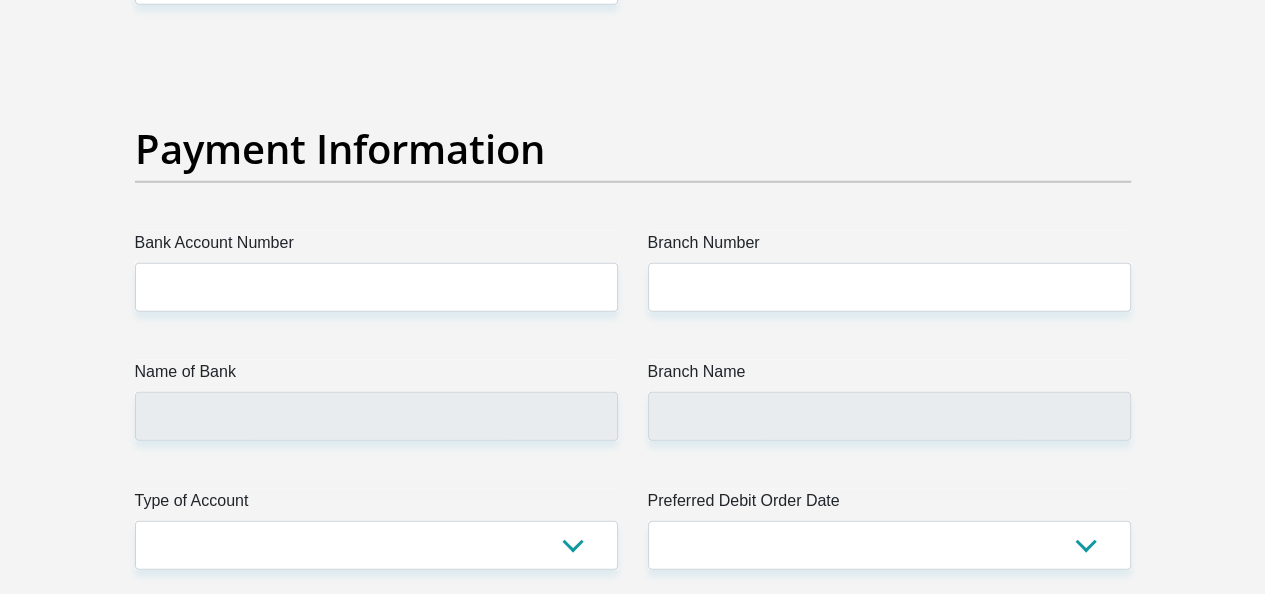 click on "Name" at bounding box center [376, -150] 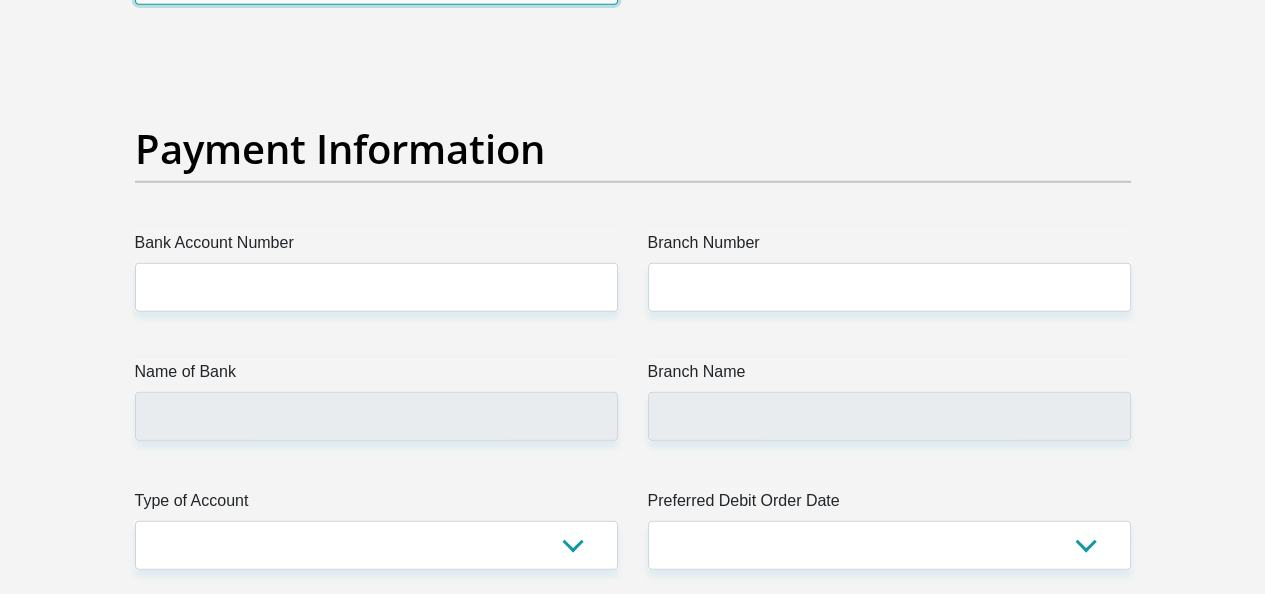 click on "Mobile Number" at bounding box center (376, -21) 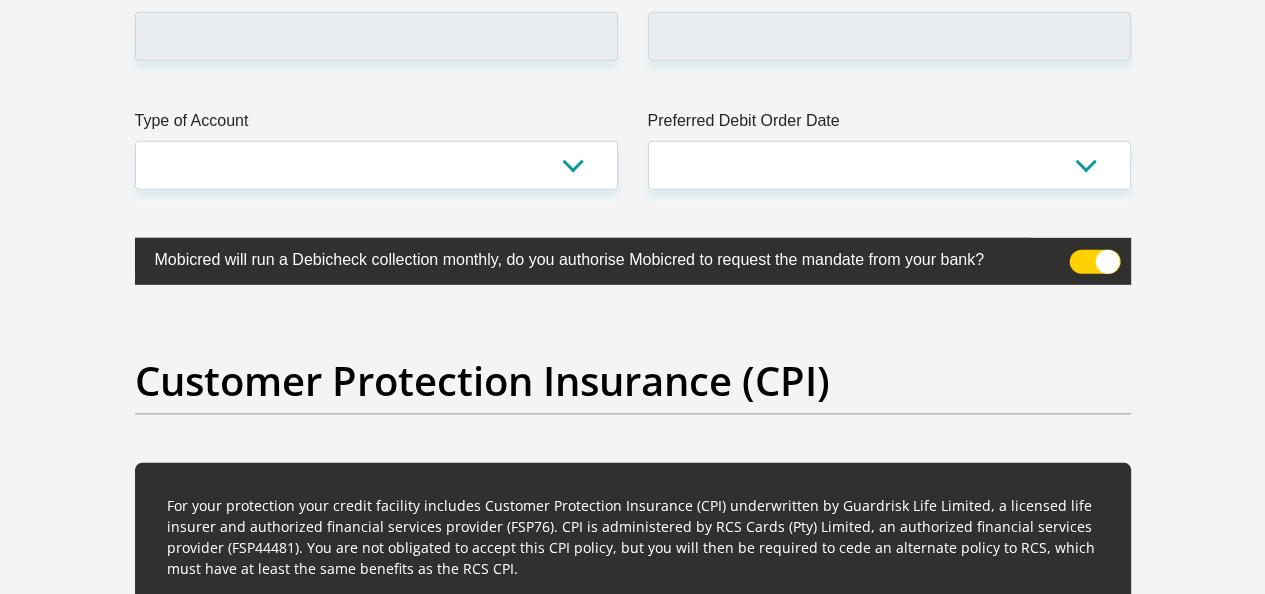 scroll, scrollTop: 5000, scrollLeft: 0, axis: vertical 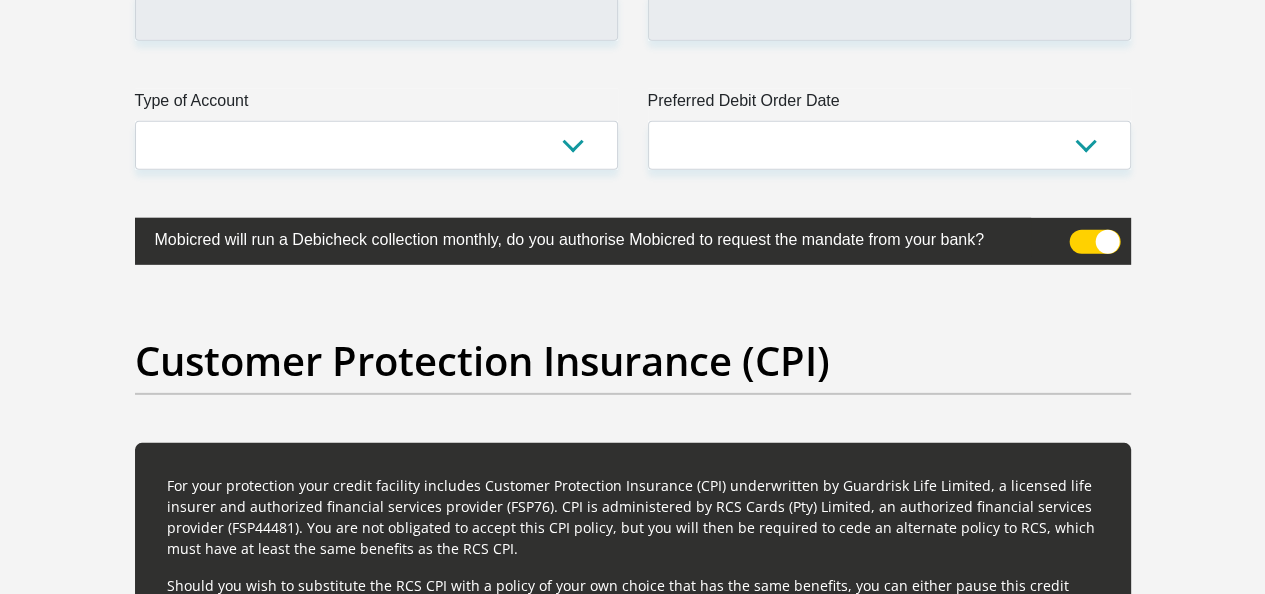 type on "0627179455" 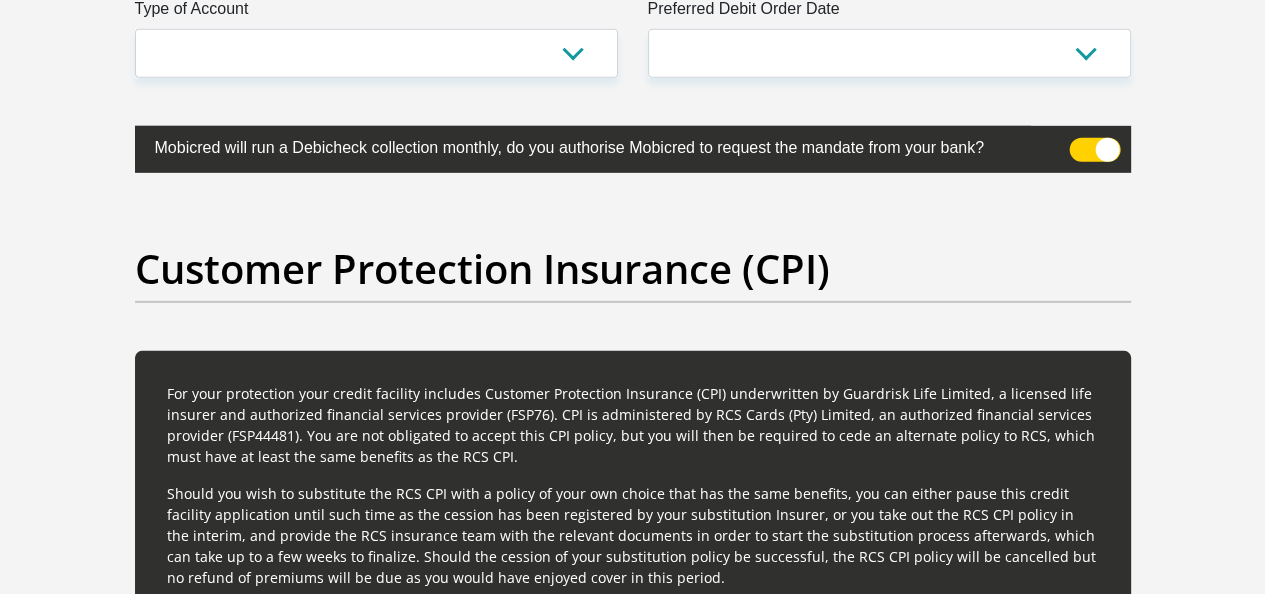 scroll, scrollTop: 5200, scrollLeft: 0, axis: vertical 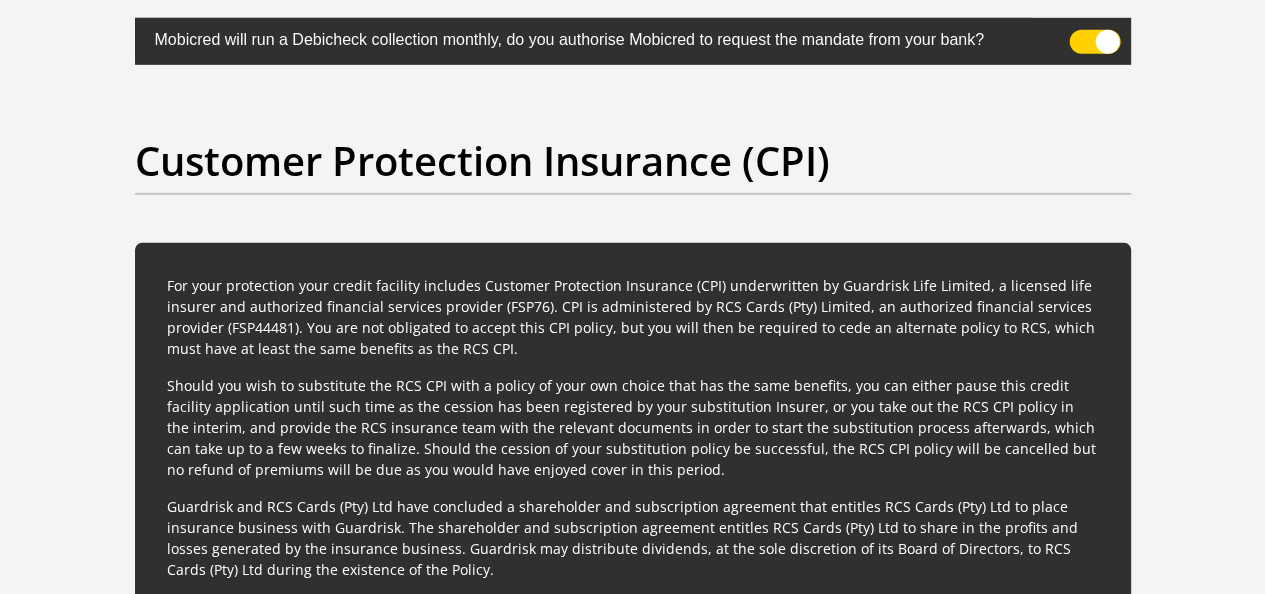 type on "051001" 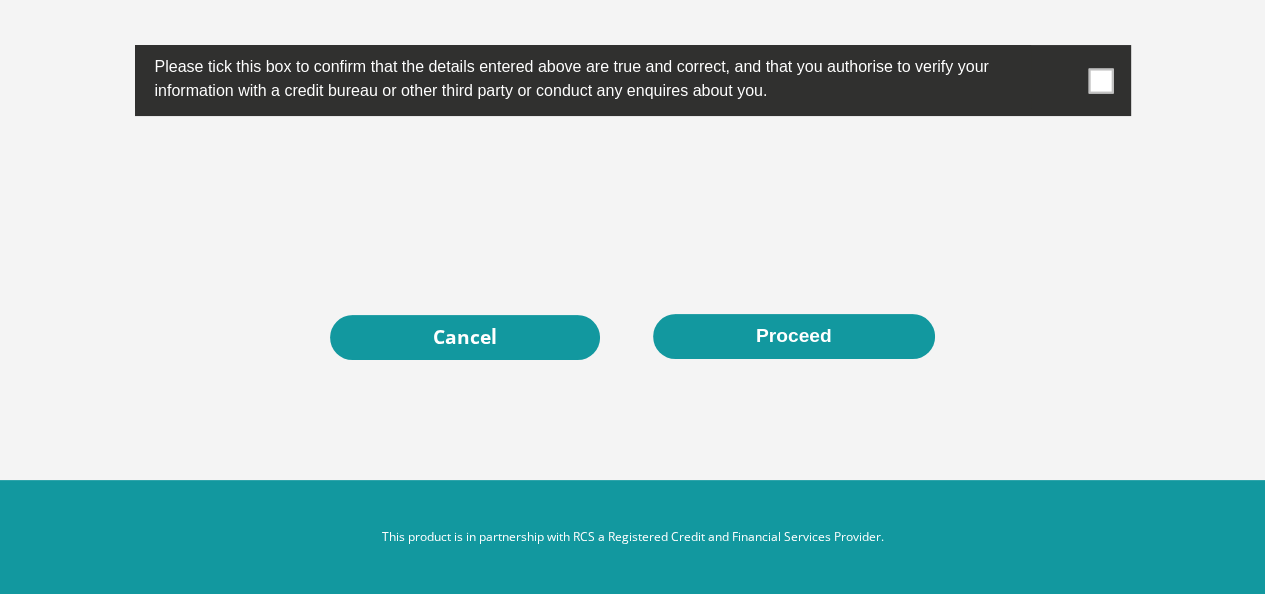 scroll, scrollTop: 7000, scrollLeft: 0, axis: vertical 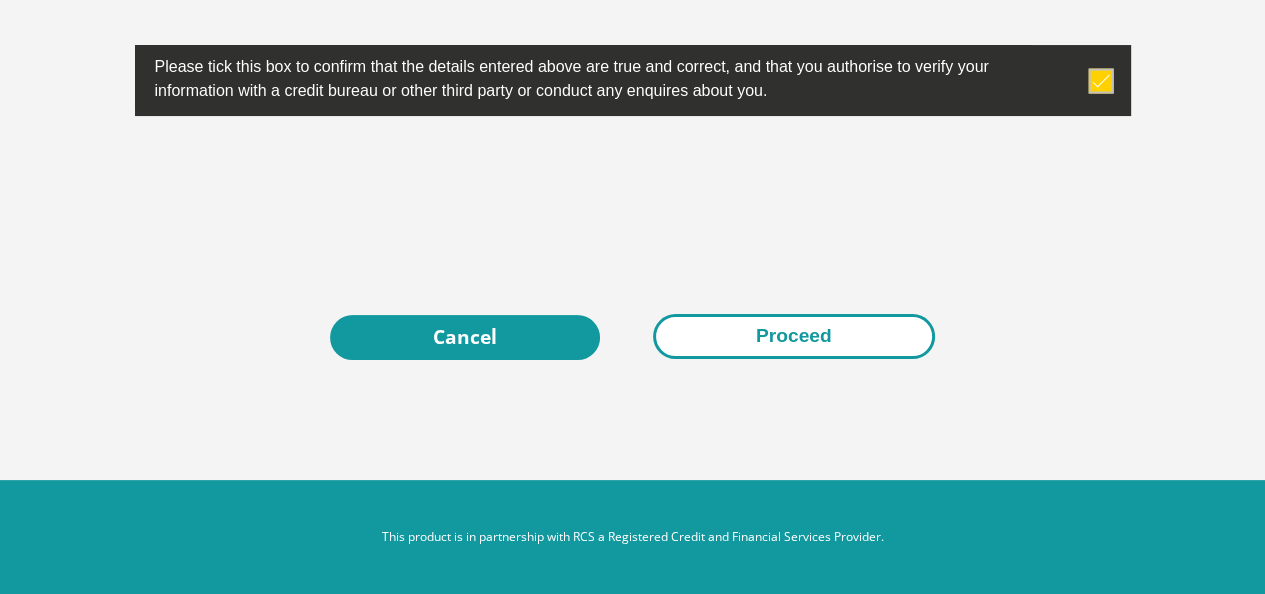 click on "Proceed" at bounding box center [794, 336] 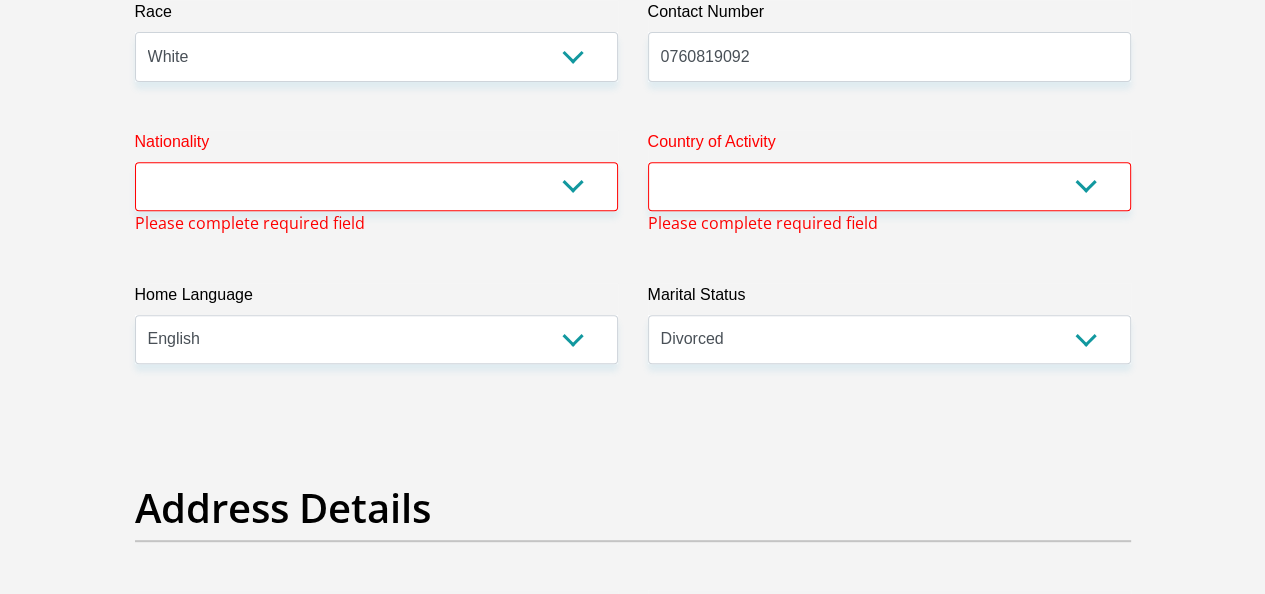 scroll, scrollTop: 644, scrollLeft: 0, axis: vertical 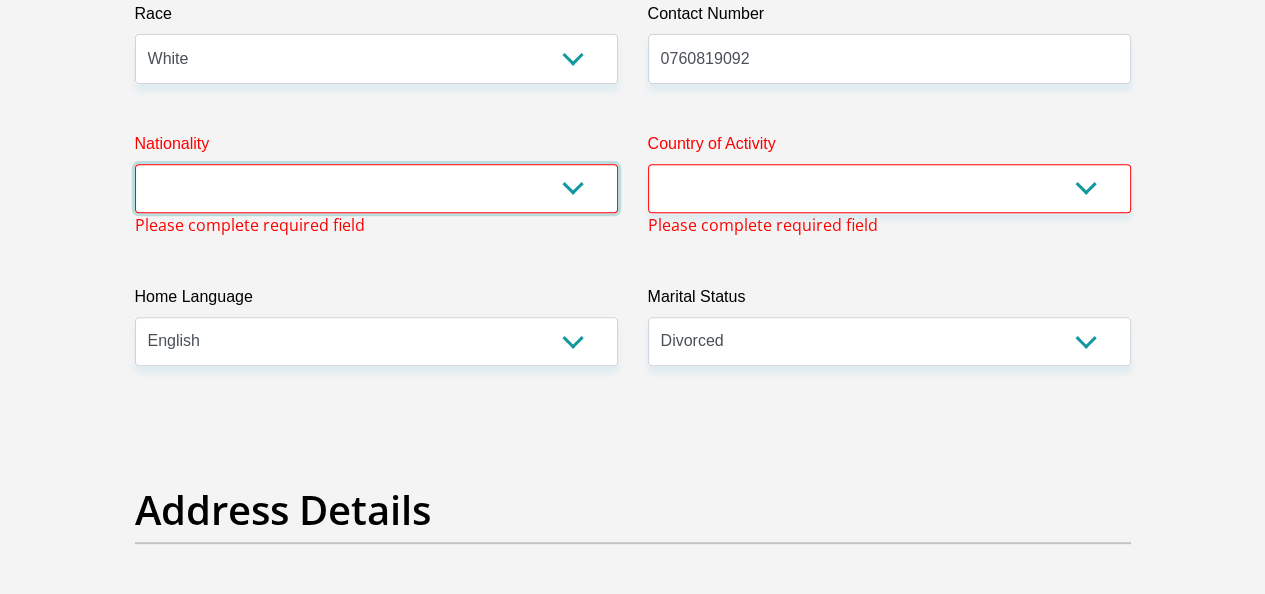 click on "South Africa
Afghanistan
Aland Islands
Albania
Algeria
America Samoa
American Virgin Islands
Andorra
Angola
Anguilla
Antarctica
Antigua and Barbuda
Argentina
Armenia
Aruba
Ascension Island
Australia
Austria
Azerbaijan
Bahamas
Bahrain
Bangladesh
Barbados
Chad" at bounding box center [376, 188] 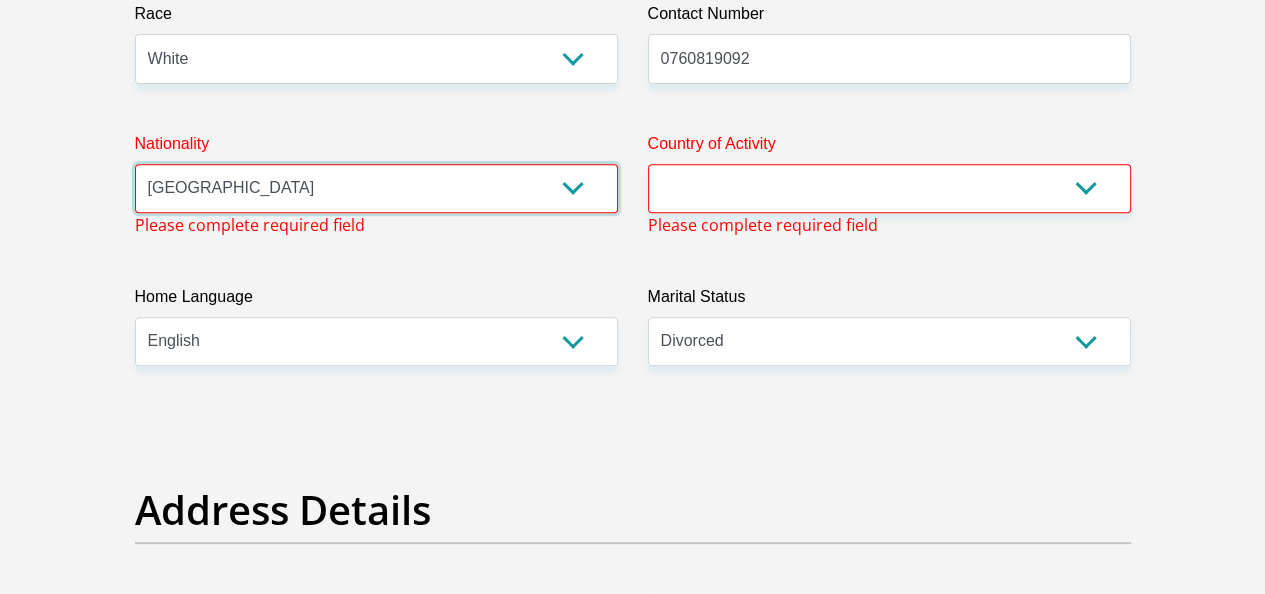 click on "South Africa
Afghanistan
Aland Islands
Albania
Algeria
America Samoa
American Virgin Islands
Andorra
Angola
Anguilla
Antarctica
Antigua and Barbuda
Argentina
Armenia
Aruba
Ascension Island
Australia
Austria
Azerbaijan
Bahamas
Bahrain
Bangladesh
Barbados
Chad" at bounding box center (376, 188) 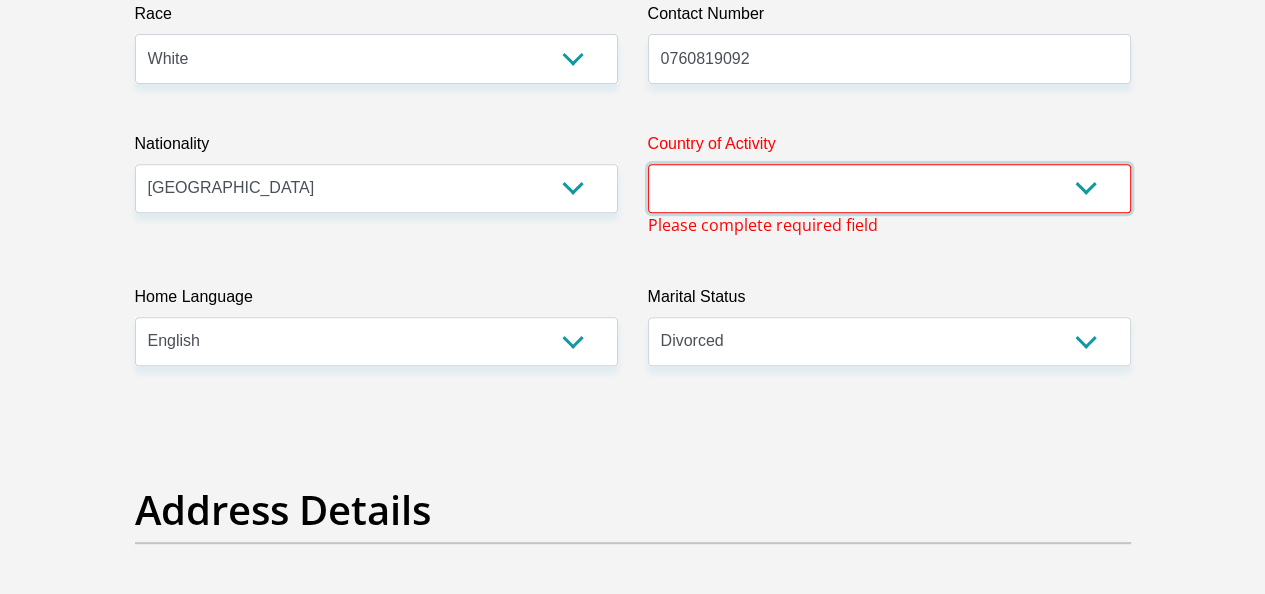 click on "South Africa
Afghanistan
Aland Islands
Albania
Algeria
America Samoa
American Virgin Islands
Andorra
Angola
Anguilla
Antarctica
Antigua and Barbuda
Argentina
Armenia
Aruba
Ascension Island
Australia
Austria
Azerbaijan
Chad" at bounding box center [889, 188] 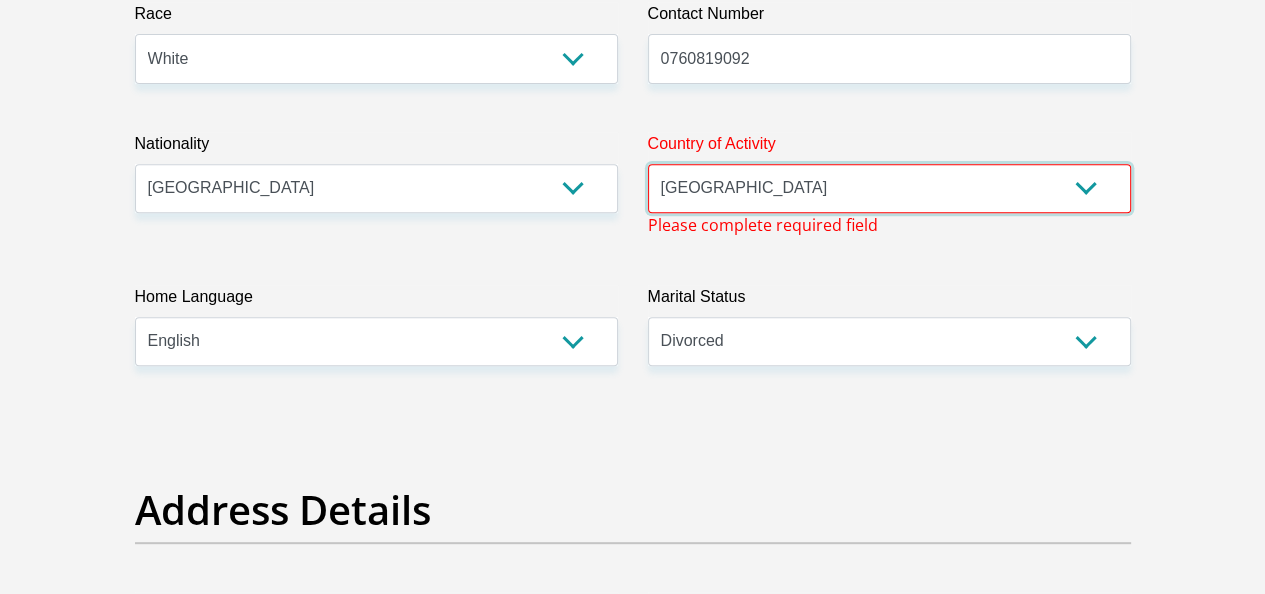 click on "South Africa
Afghanistan
Aland Islands
Albania
Algeria
America Samoa
American Virgin Islands
Andorra
Angola
Anguilla
Antarctica
Antigua and Barbuda
Argentina
Armenia
Aruba
Ascension Island
Australia
Austria
Azerbaijan
Chad" at bounding box center (889, 188) 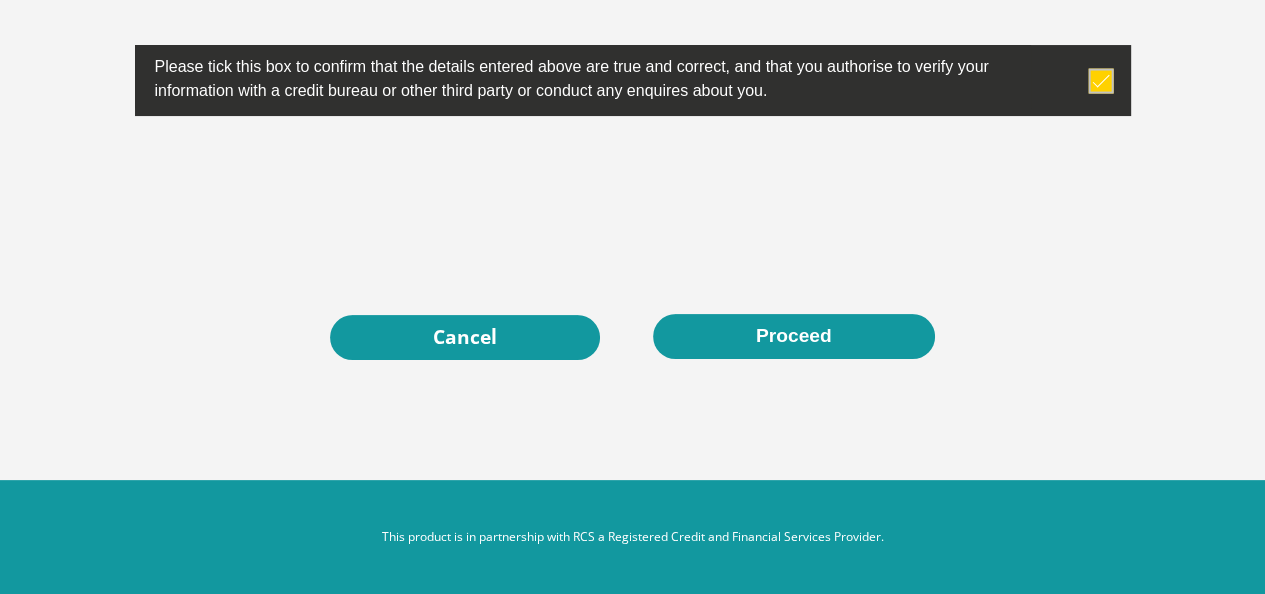 scroll, scrollTop: 7401, scrollLeft: 0, axis: vertical 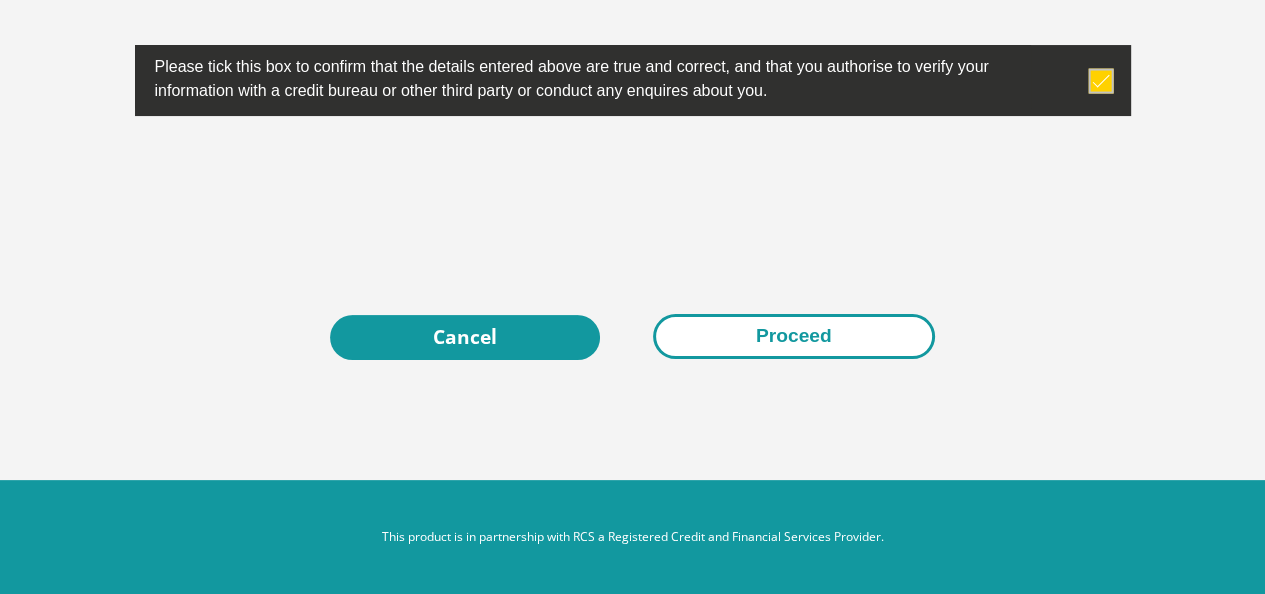 click on "Proceed" at bounding box center (794, 336) 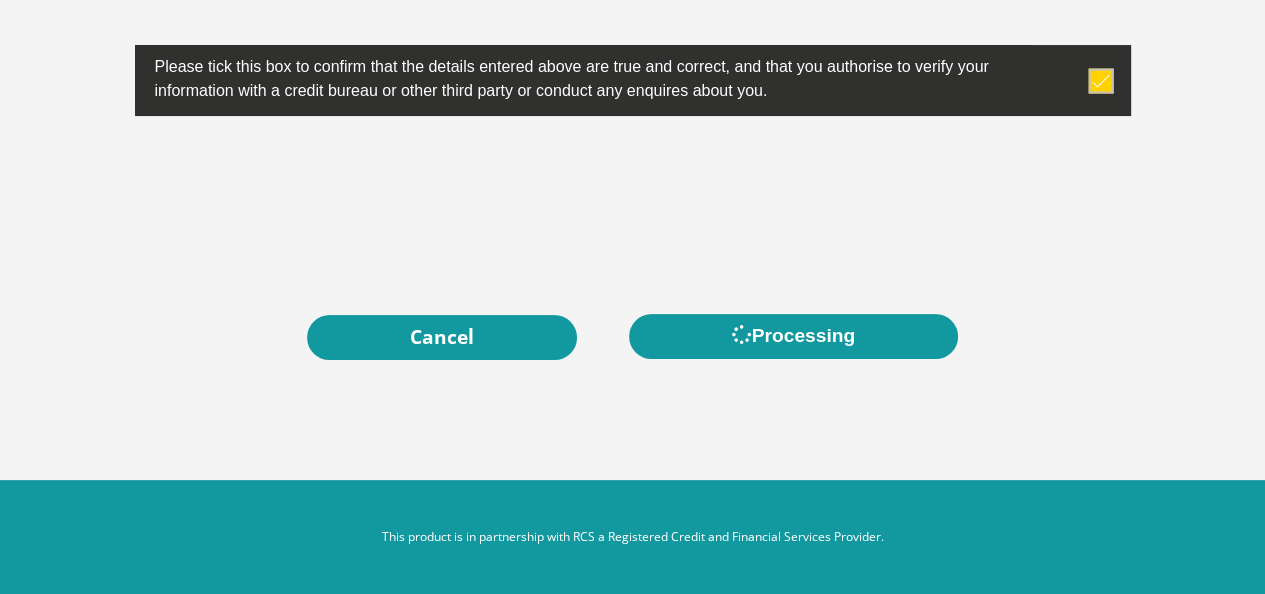 scroll, scrollTop: 0, scrollLeft: 0, axis: both 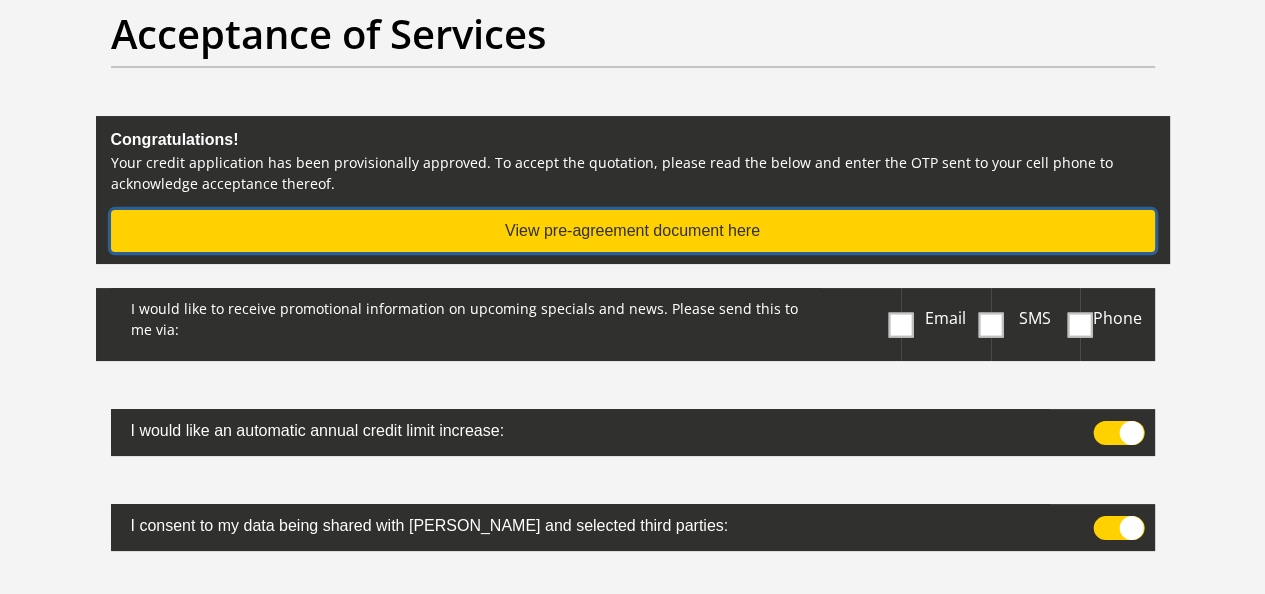 click on "View pre-agreement document here" at bounding box center (633, 231) 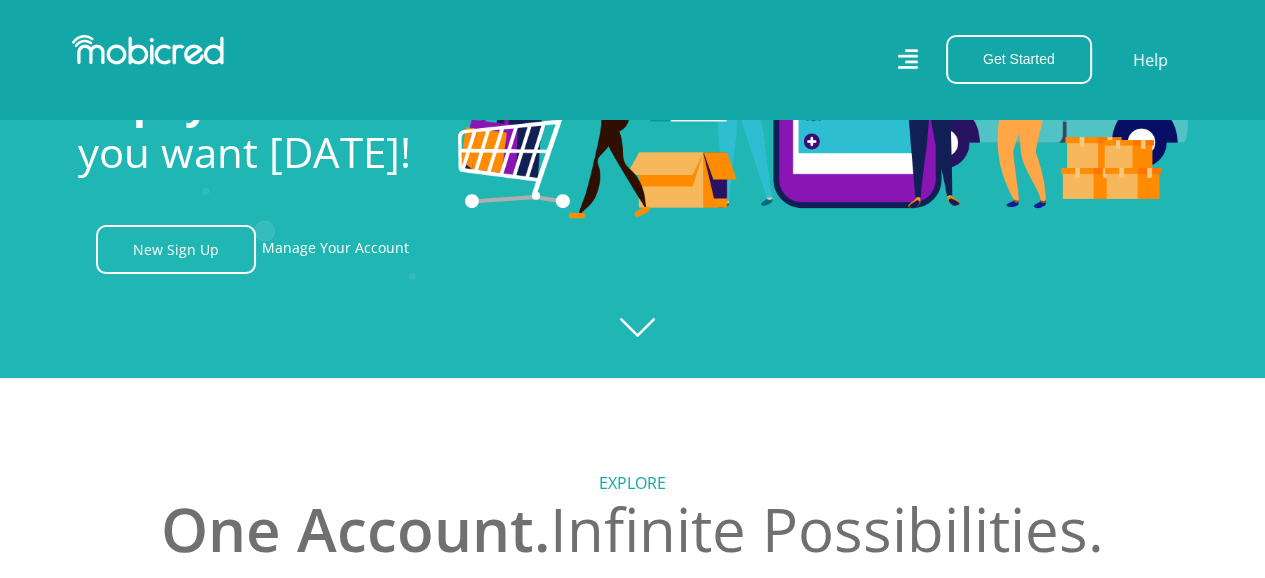 scroll, scrollTop: 100, scrollLeft: 0, axis: vertical 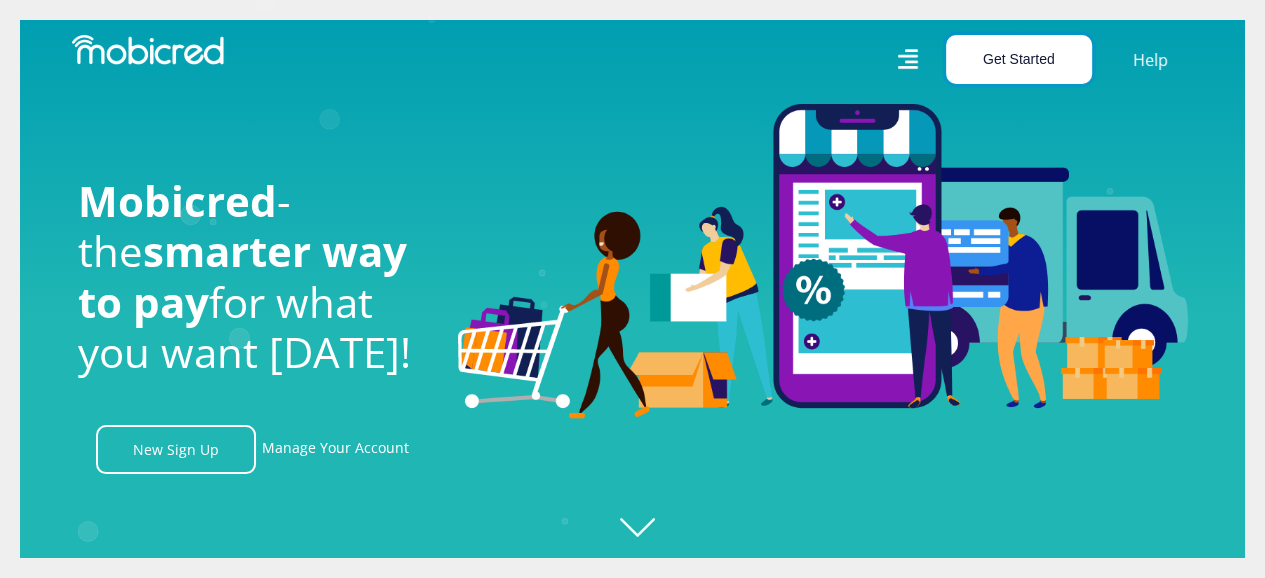 click on "Get Started" at bounding box center [1019, 59] 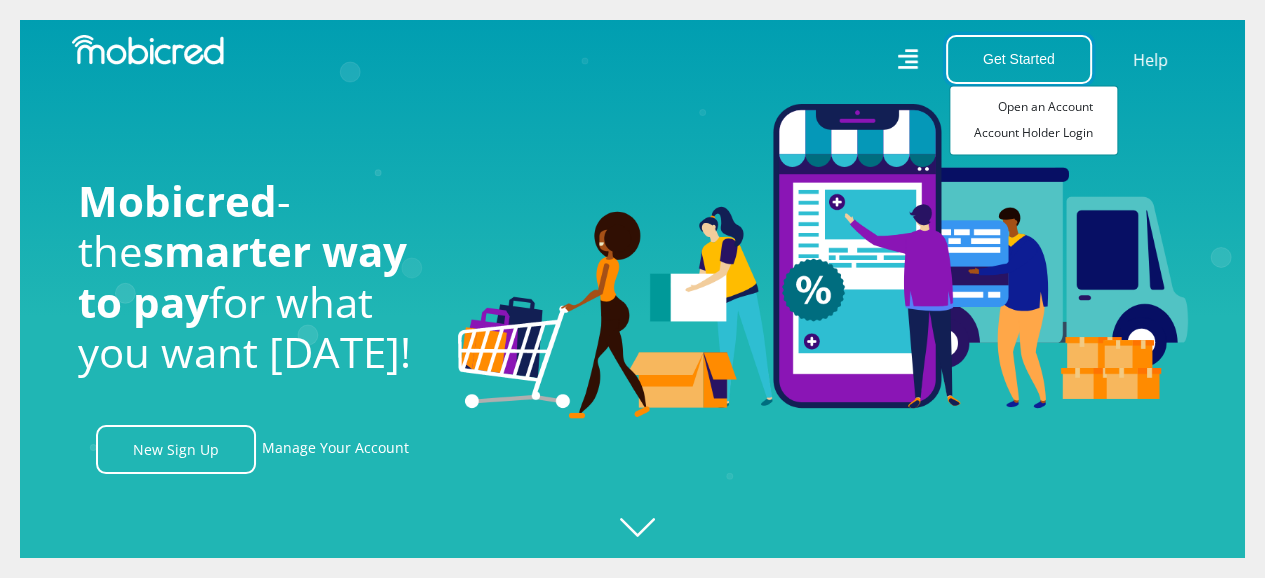 scroll, scrollTop: 0, scrollLeft: 4560, axis: horizontal 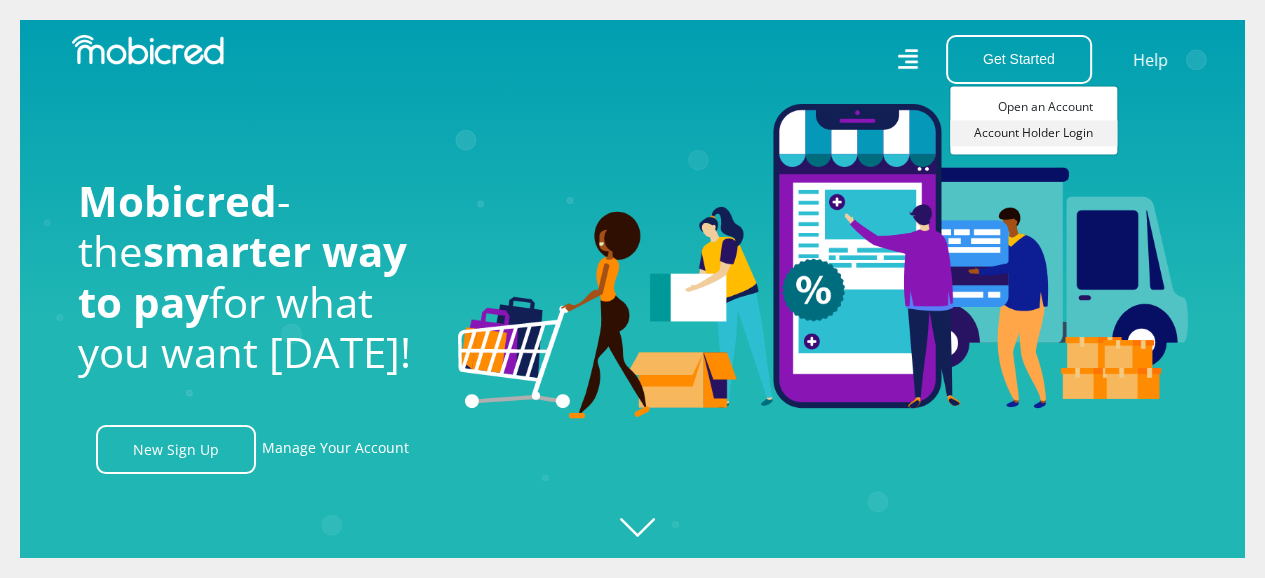 click on "Account Holder Login" at bounding box center (1033, 133) 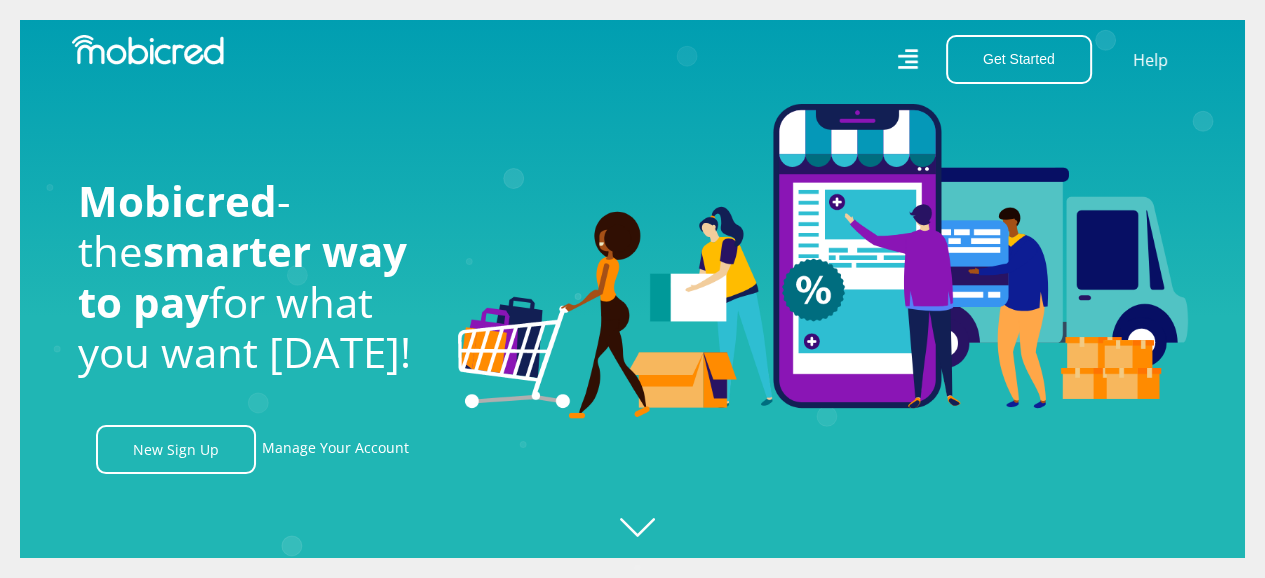 scroll, scrollTop: 0, scrollLeft: 0, axis: both 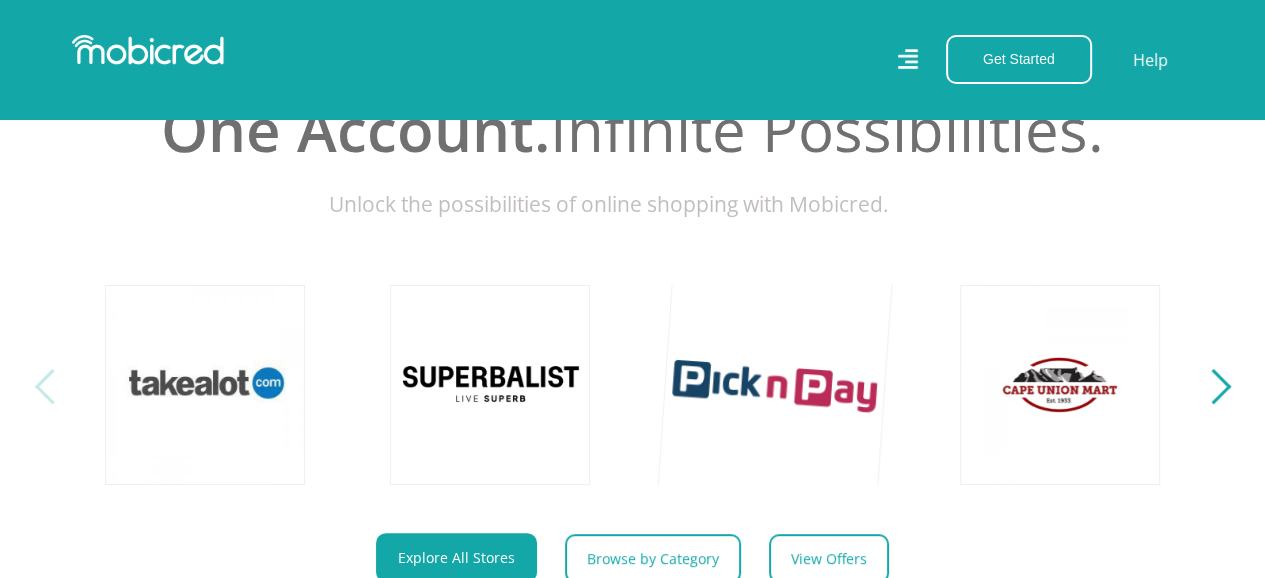 click at bounding box center [775, 384] 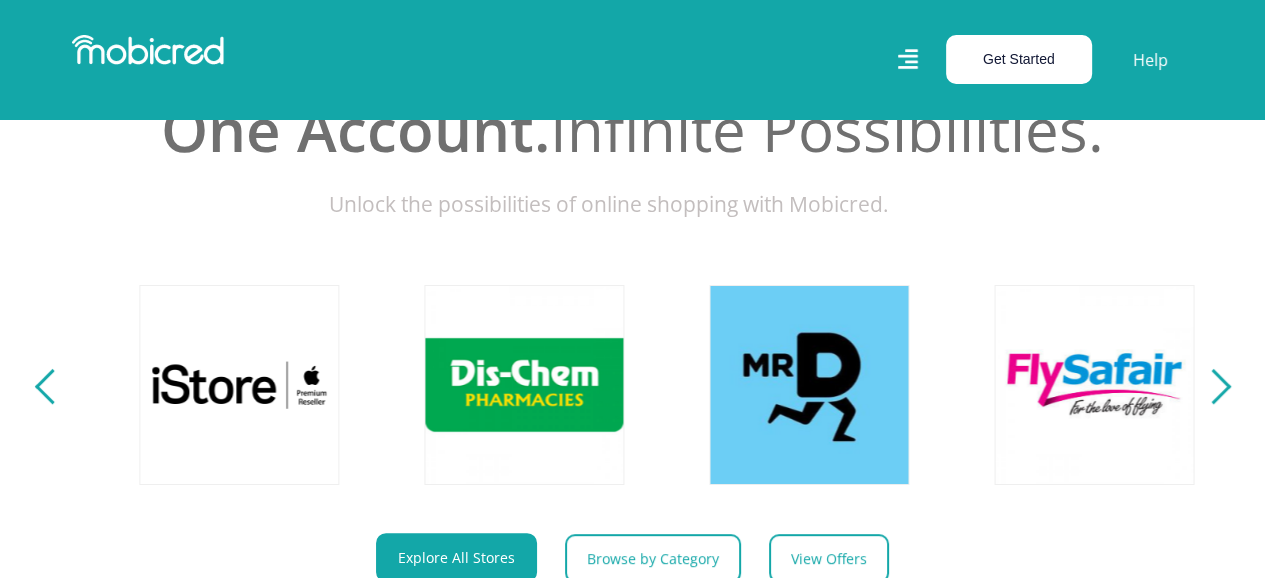 scroll, scrollTop: 0, scrollLeft: 2280, axis: horizontal 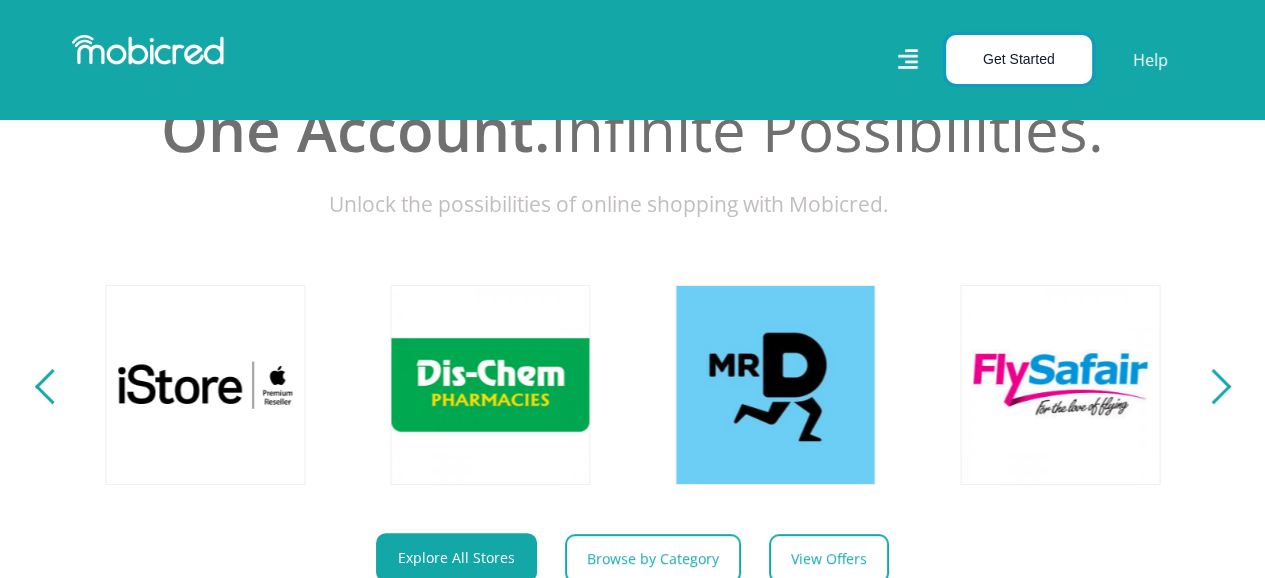 click on "Get Started" at bounding box center [1019, 59] 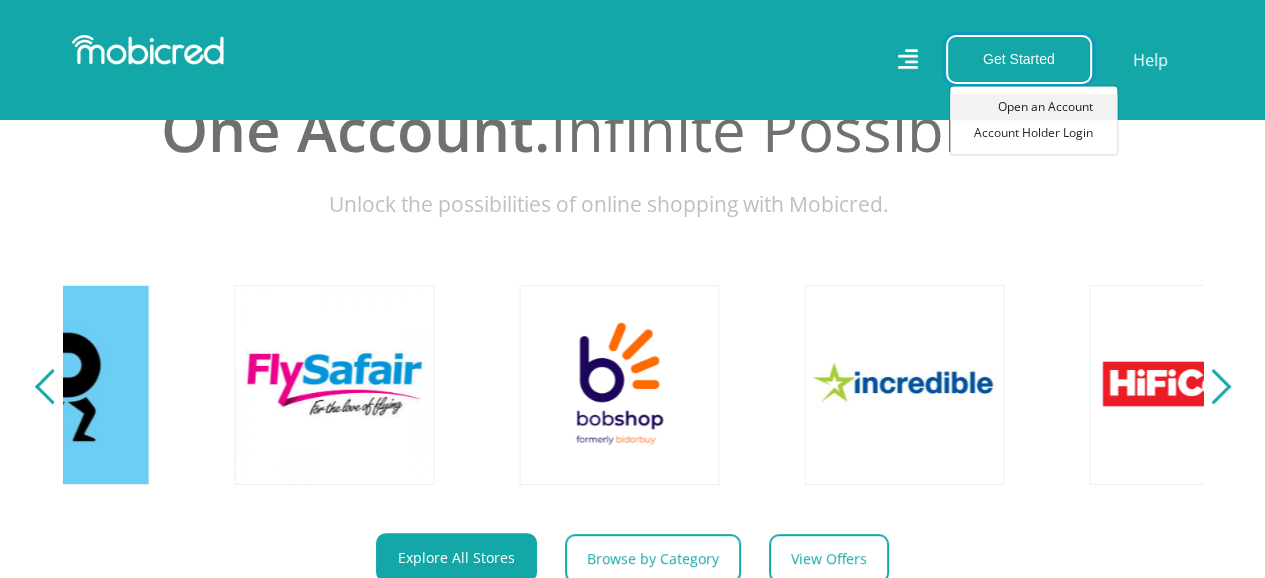scroll, scrollTop: 0, scrollLeft: 3420, axis: horizontal 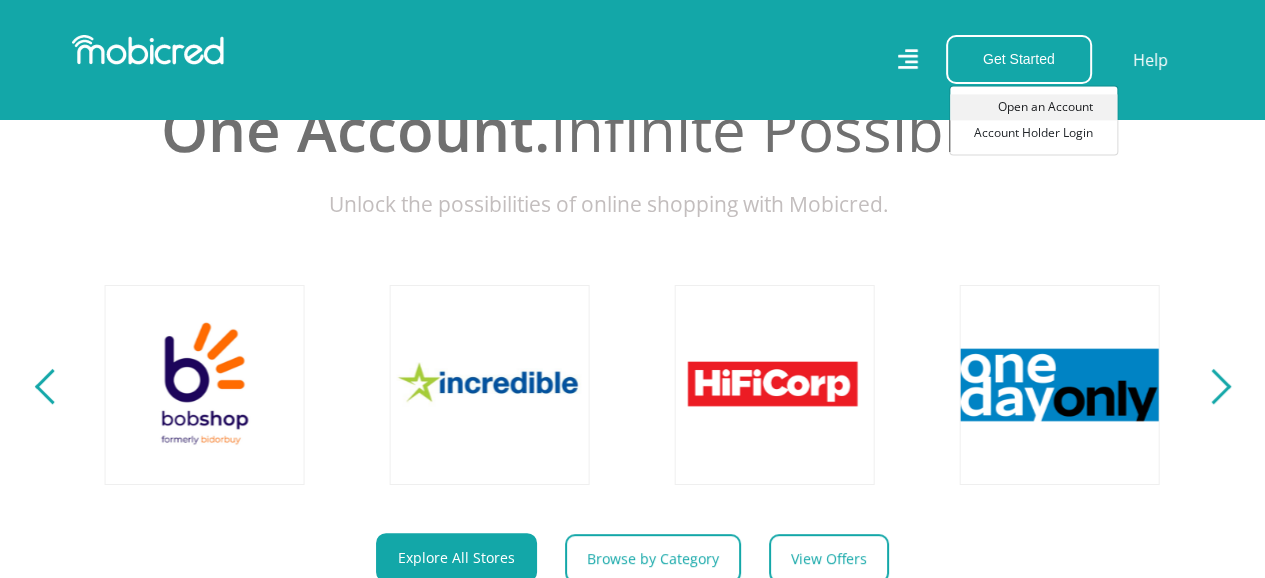 click on "Open an Account" at bounding box center (1033, 107) 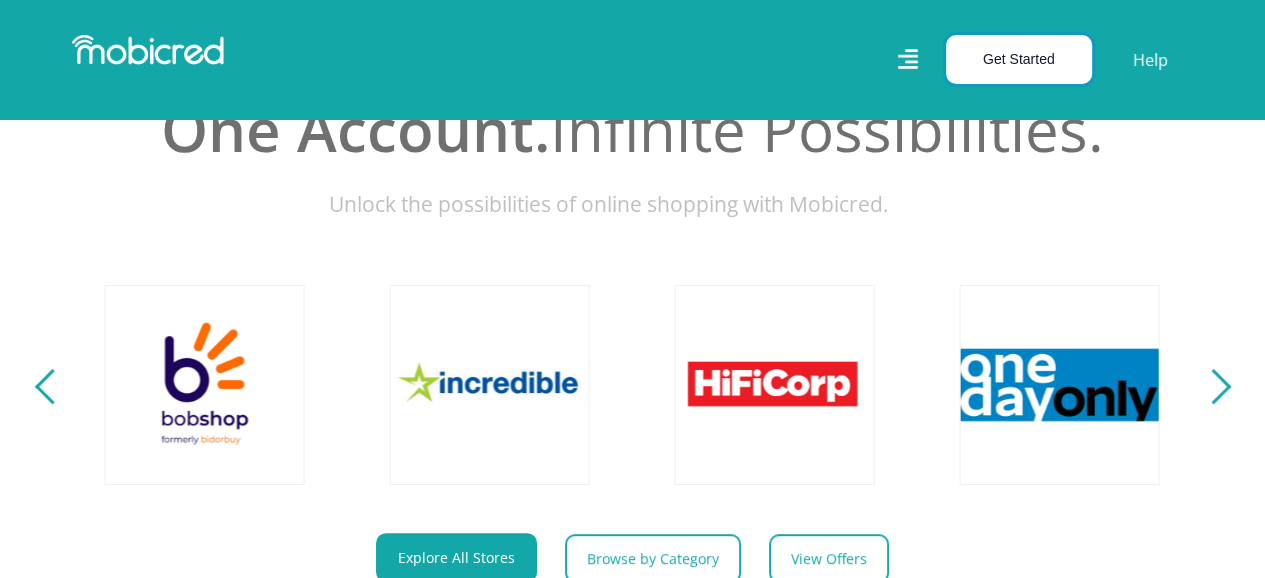 click on "Get Started" at bounding box center [1019, 59] 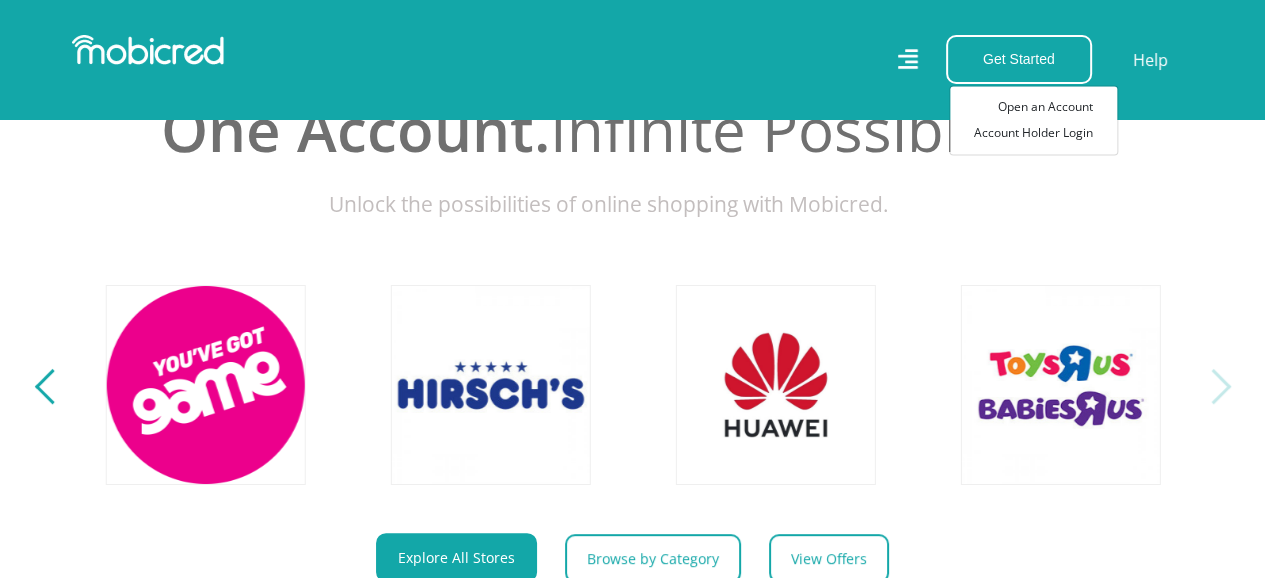 scroll, scrollTop: 0, scrollLeft: 4560, axis: horizontal 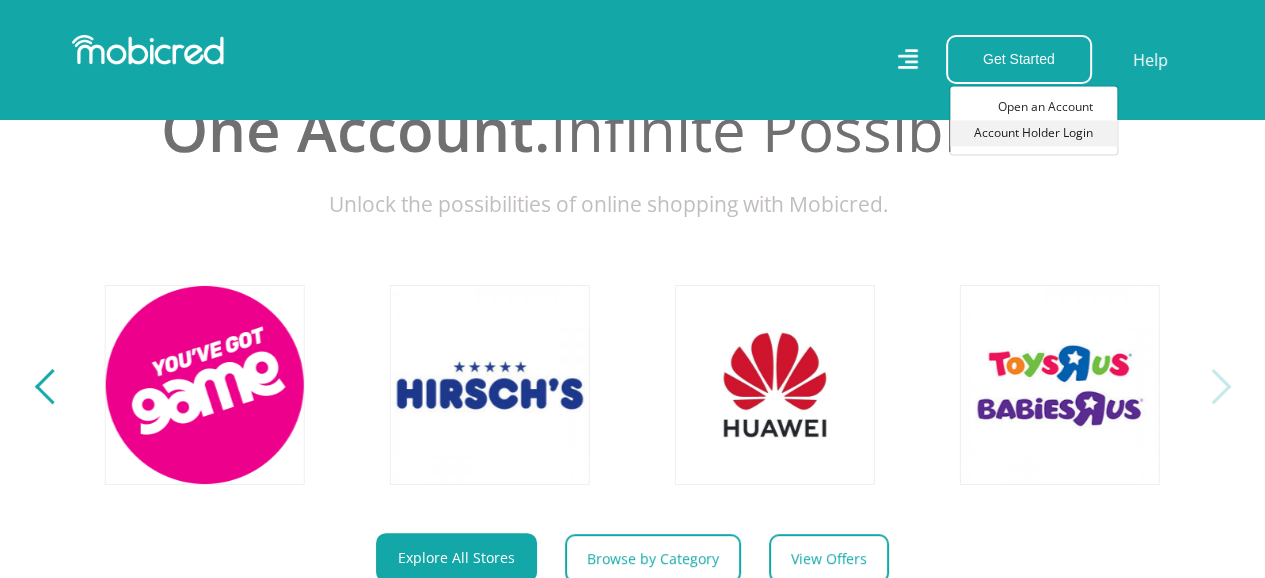click on "Account Holder Login" at bounding box center (1033, 133) 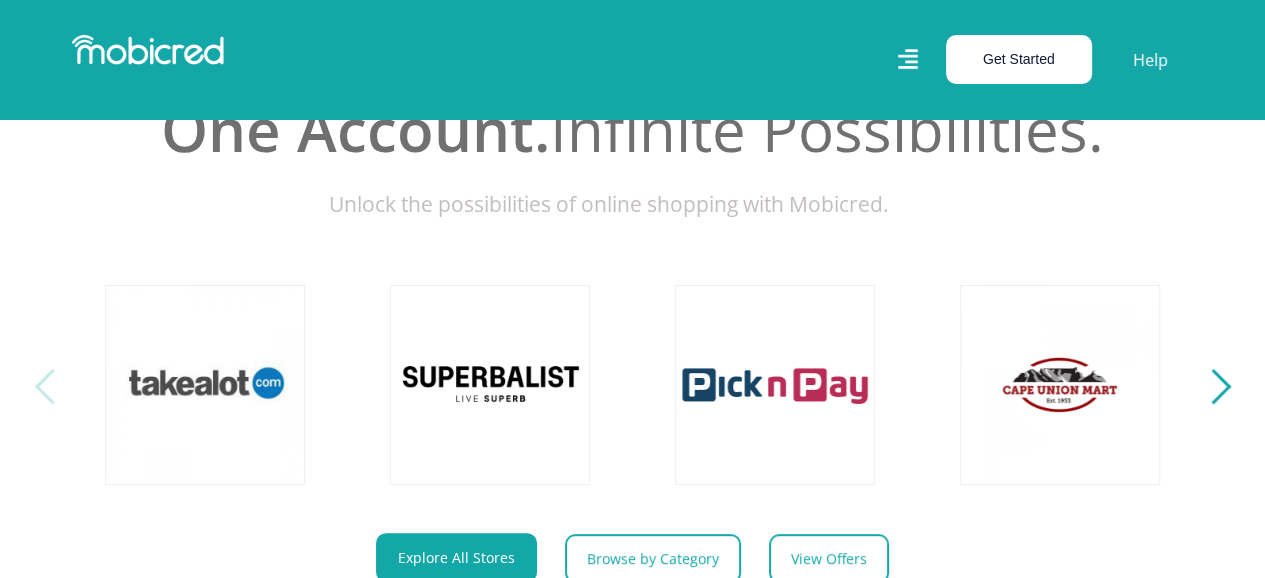 scroll, scrollTop: 0, scrollLeft: 0, axis: both 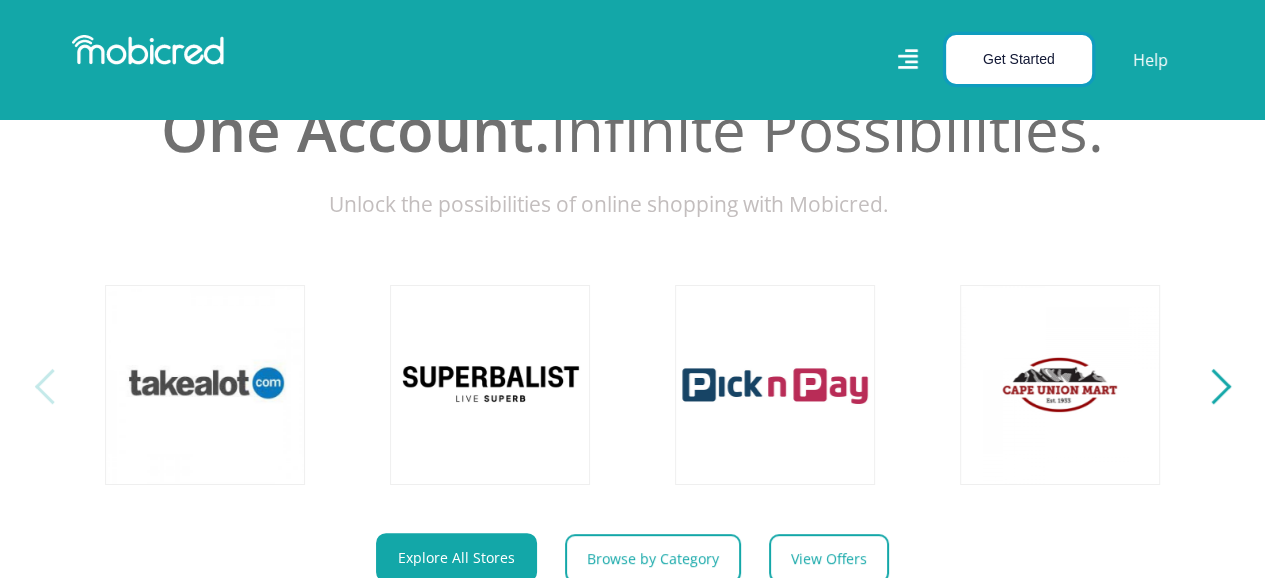click on "Get Started" at bounding box center (1019, 59) 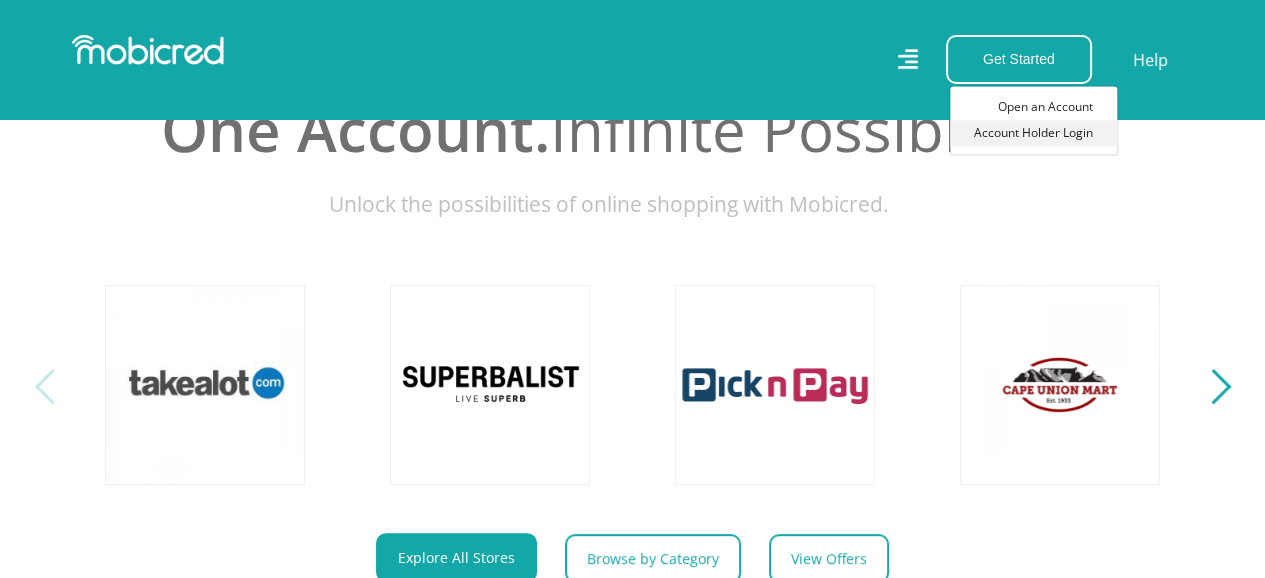 click on "Account Holder Login" at bounding box center [1033, 133] 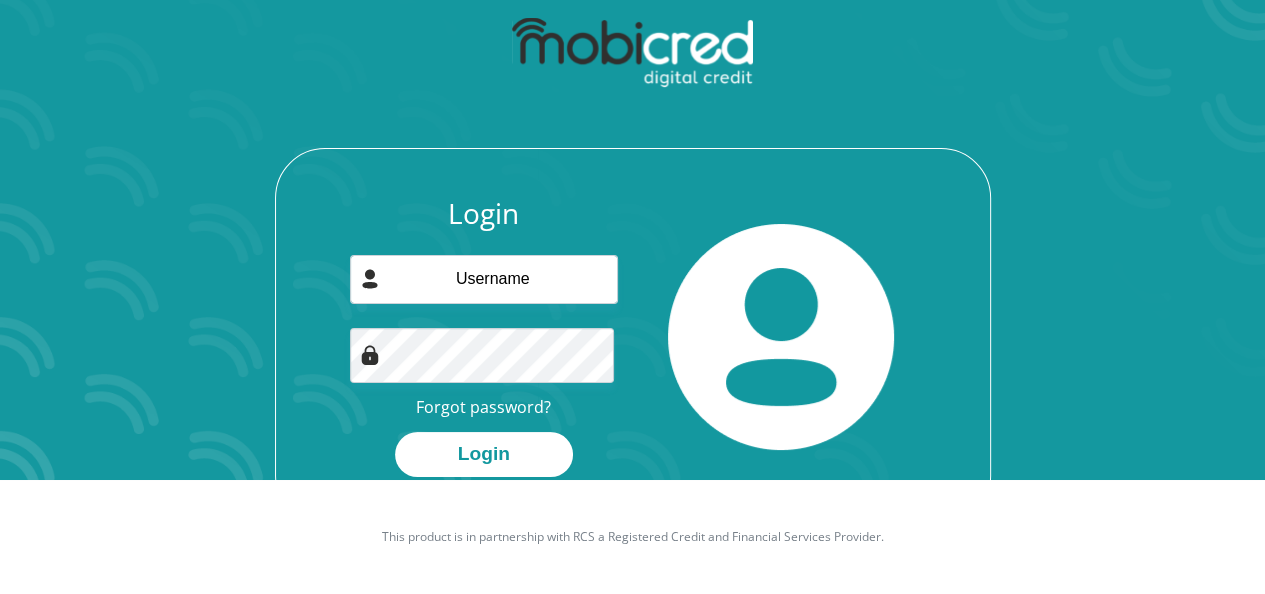 scroll, scrollTop: 155, scrollLeft: 0, axis: vertical 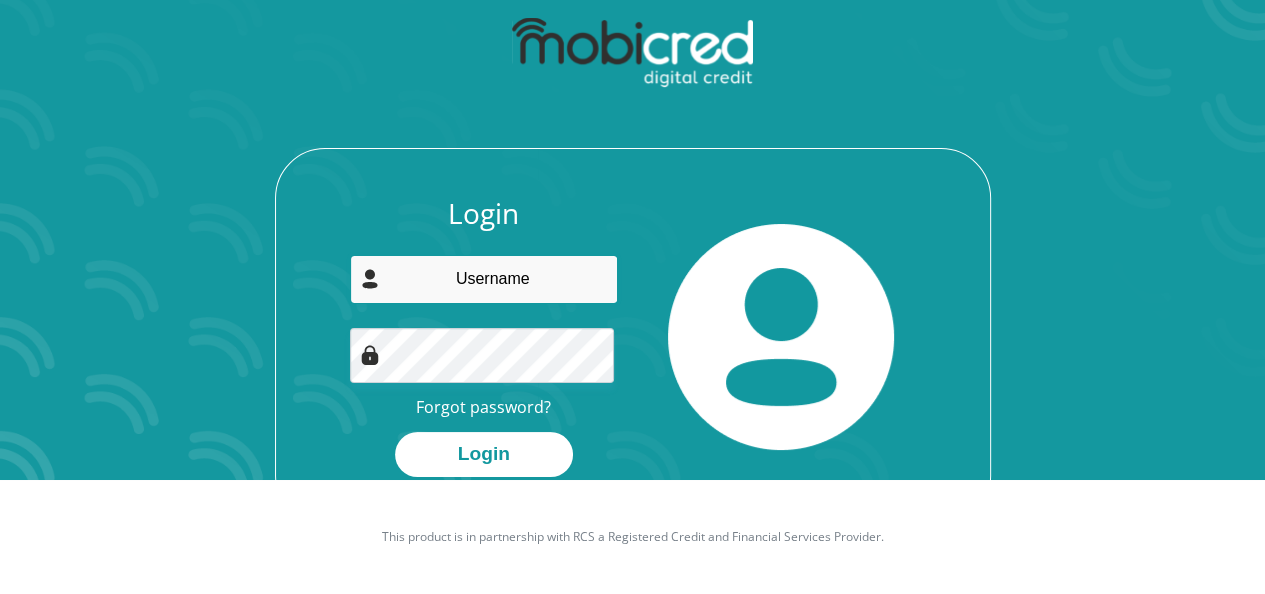 type on "[PERSON_NAME][EMAIL_ADDRESS][DOMAIN_NAME]" 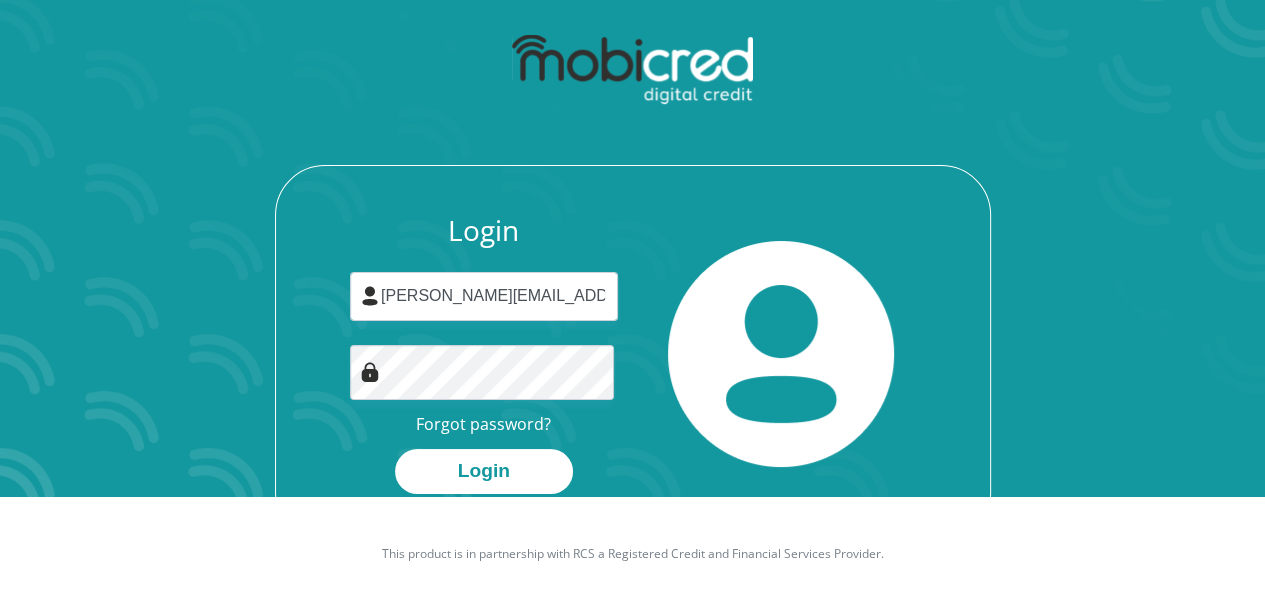 scroll, scrollTop: 155, scrollLeft: 0, axis: vertical 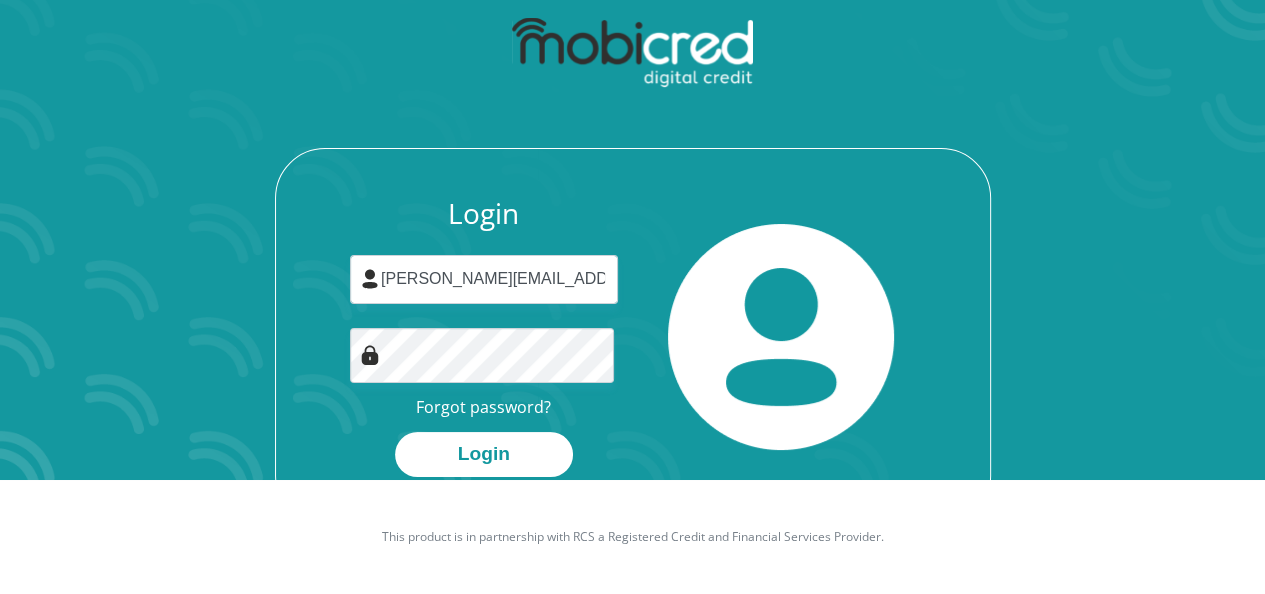 click on "This product is in partnership with RCS a Registered Credit and Financial Services Provider." at bounding box center (633, 537) 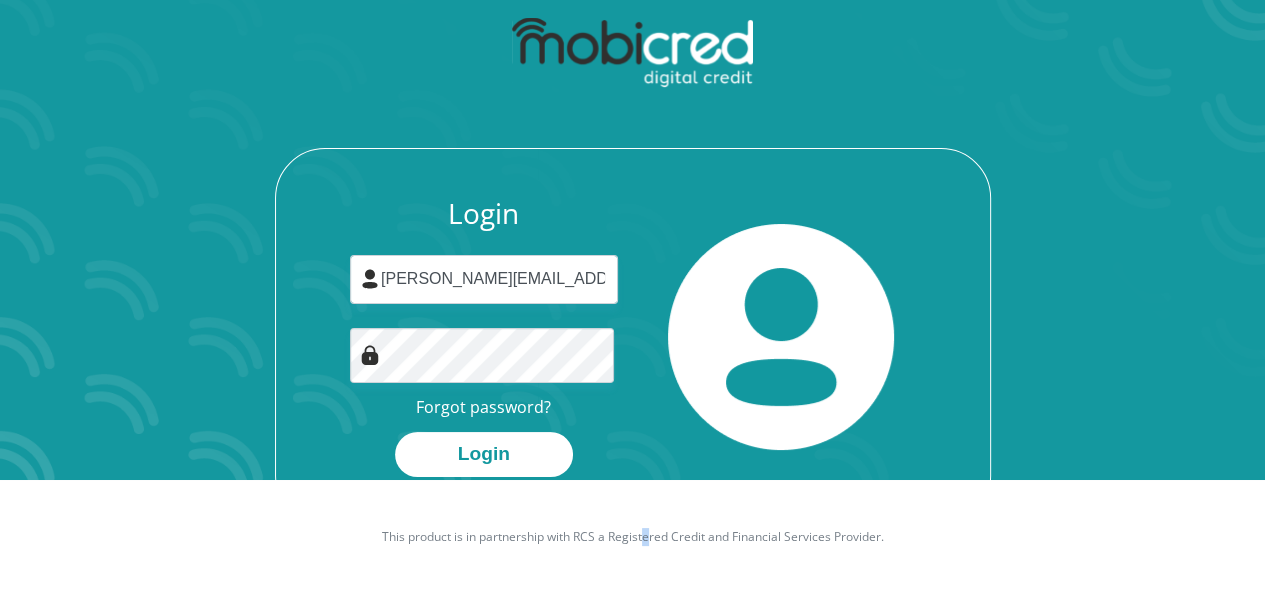 click on "This product is in partnership with RCS a Registered Credit and Financial Services Provider." at bounding box center [633, 537] 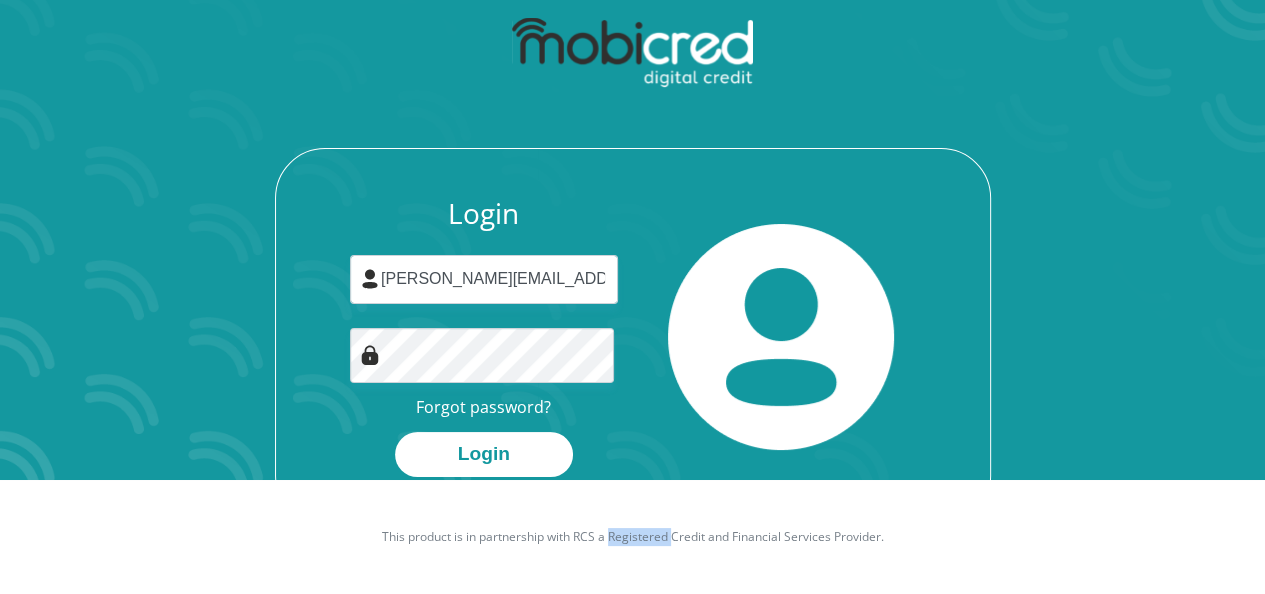 drag, startPoint x: 648, startPoint y: 504, endPoint x: 660, endPoint y: 505, distance: 12.0415945 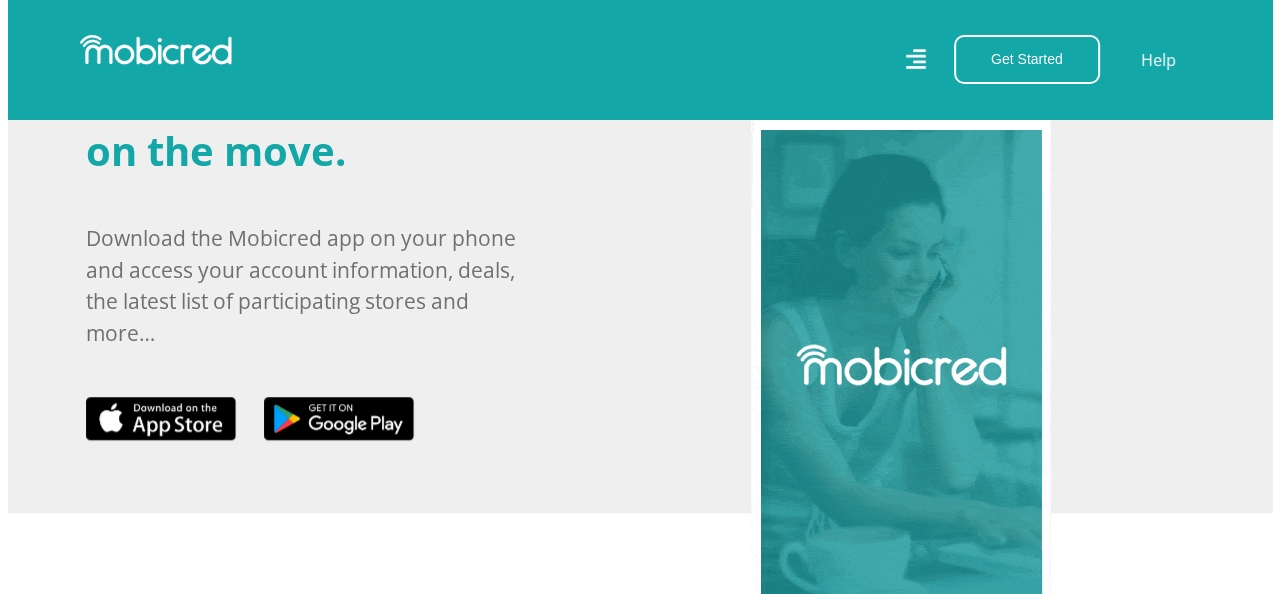 scroll, scrollTop: 1000, scrollLeft: 0, axis: vertical 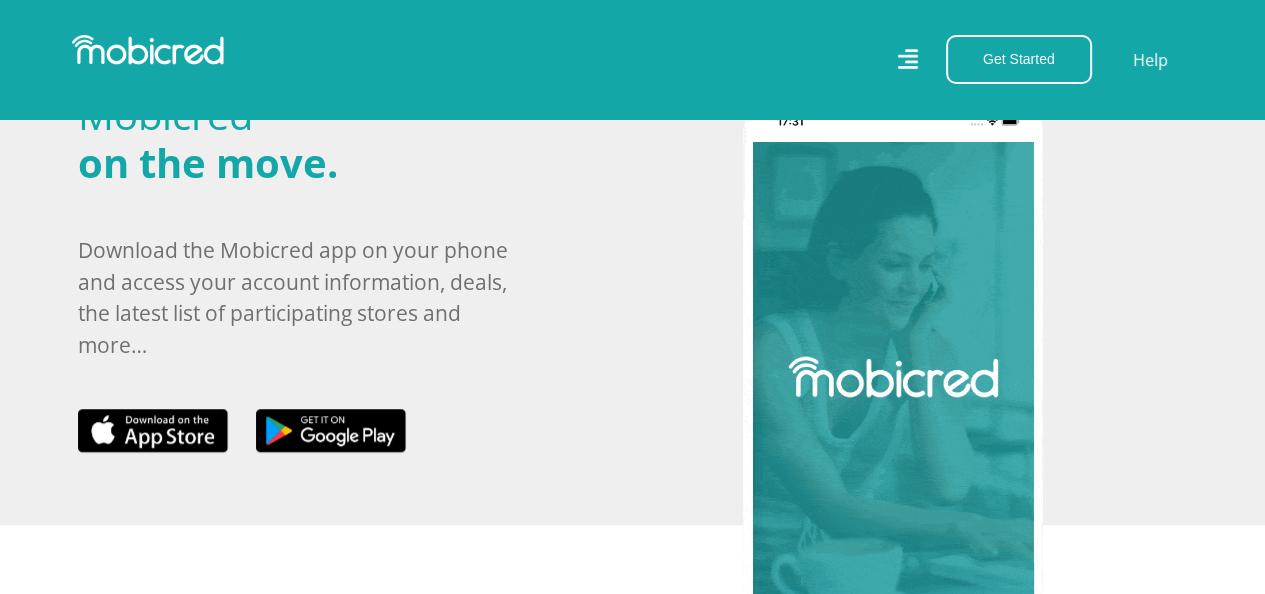 click 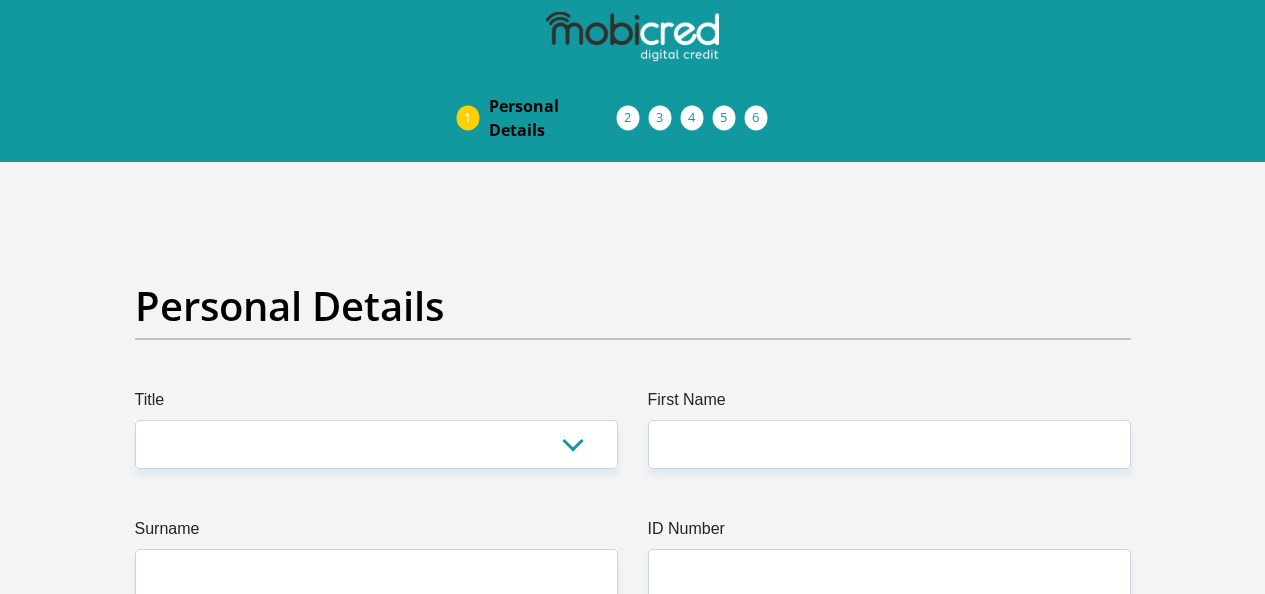 scroll, scrollTop: 0, scrollLeft: 0, axis: both 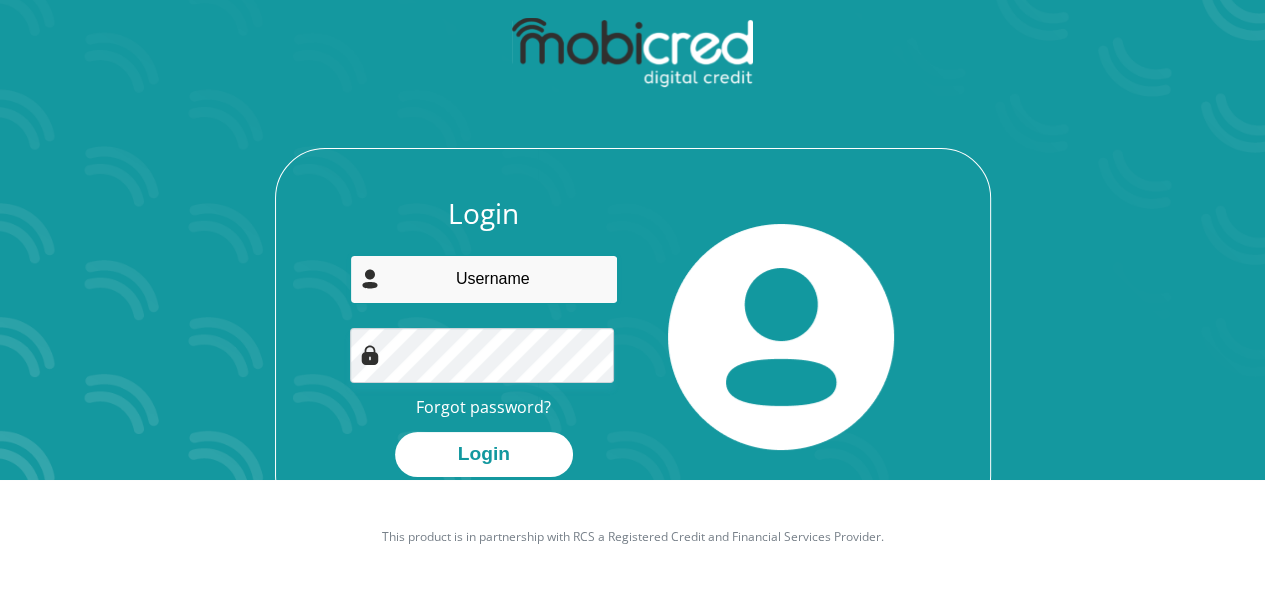 type on "[PERSON_NAME][EMAIL_ADDRESS][DOMAIN_NAME]" 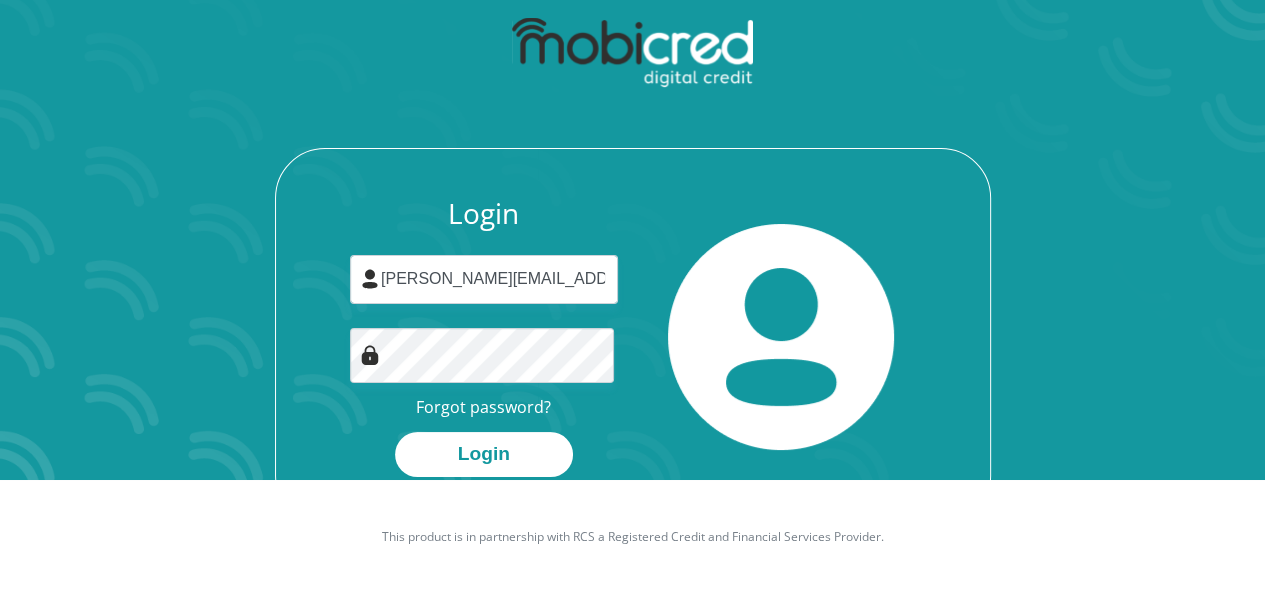 click on "Login" at bounding box center [484, 454] 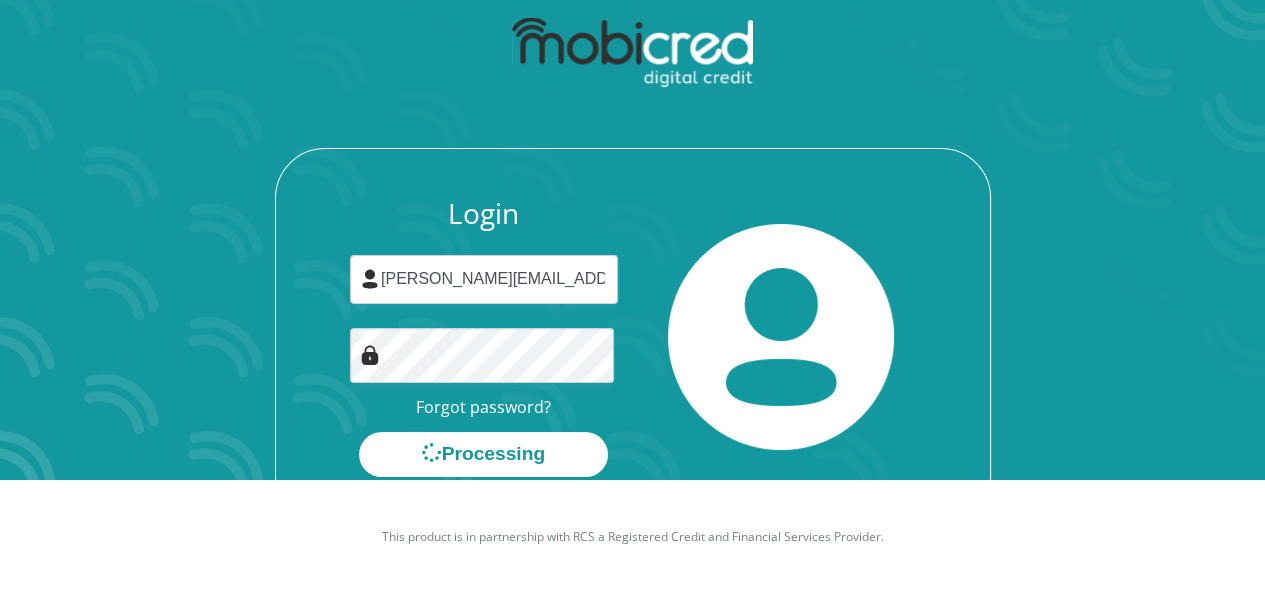 scroll, scrollTop: 0, scrollLeft: 0, axis: both 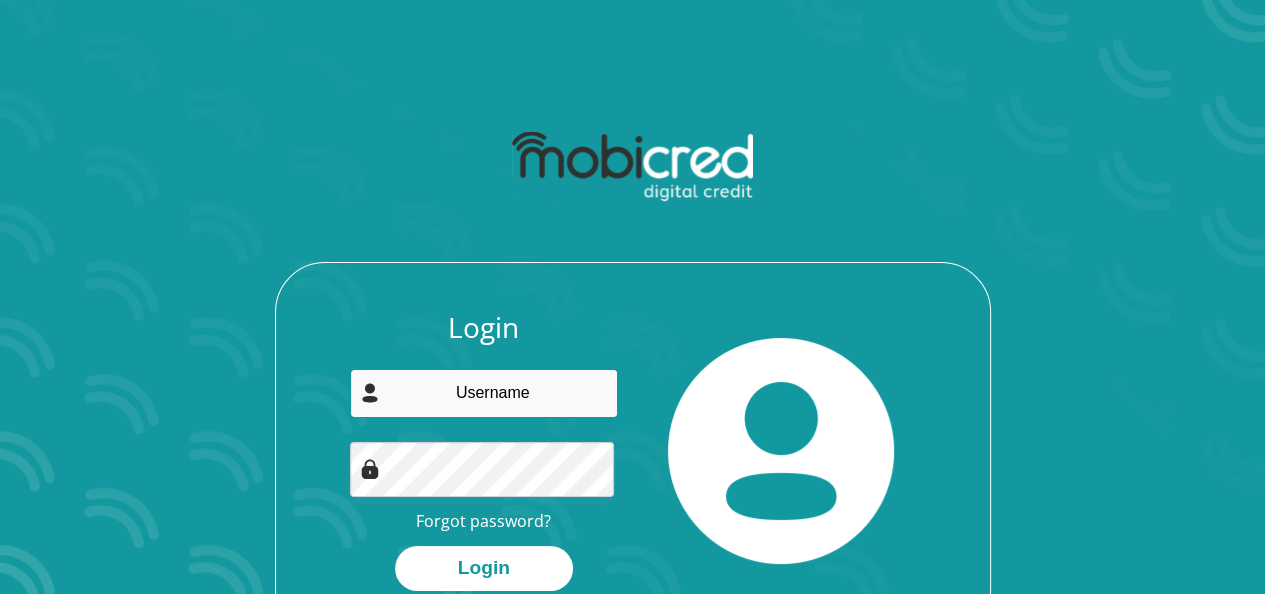 type on "[PERSON_NAME][EMAIL_ADDRESS][DOMAIN_NAME]" 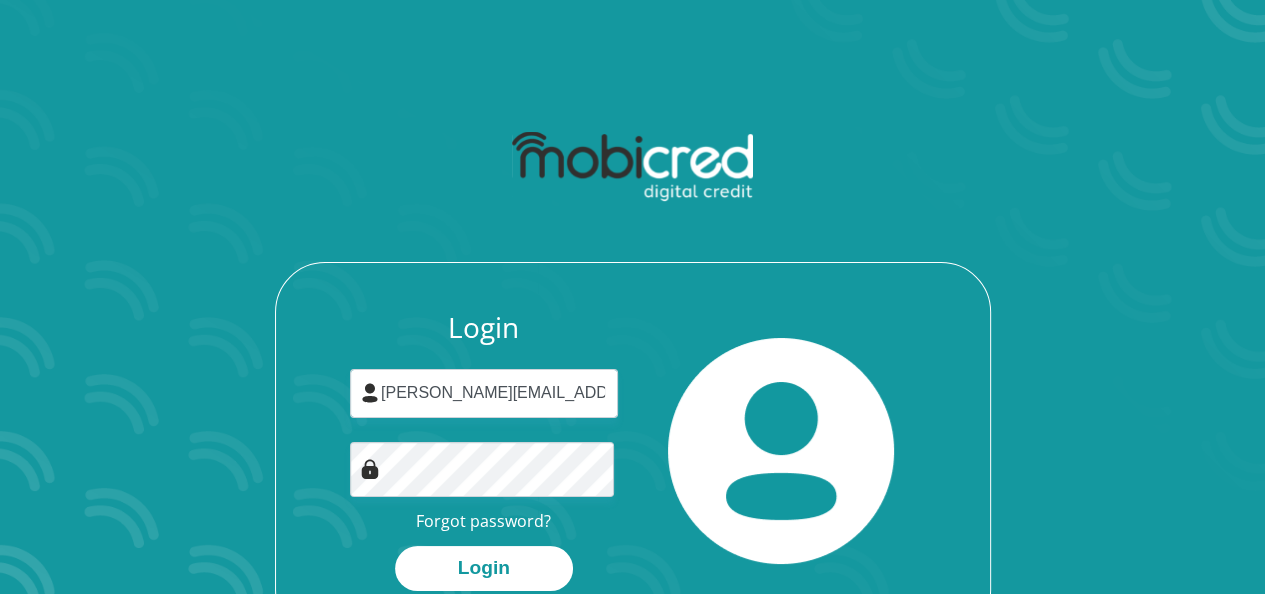 click at bounding box center [781, 451] 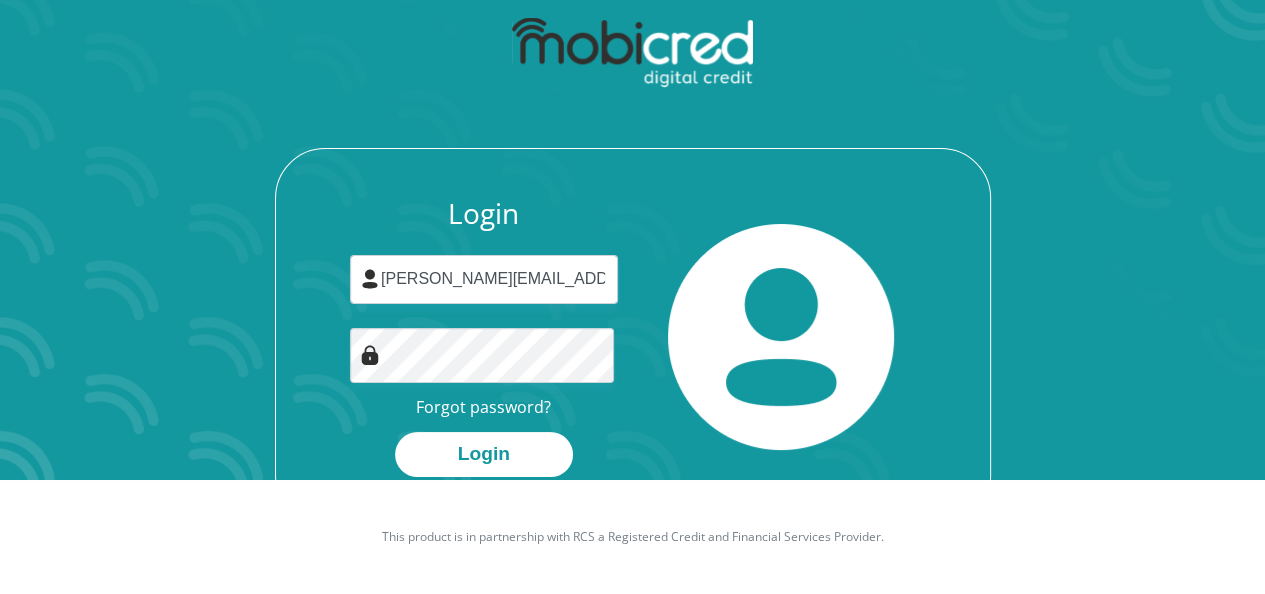 scroll, scrollTop: 155, scrollLeft: 0, axis: vertical 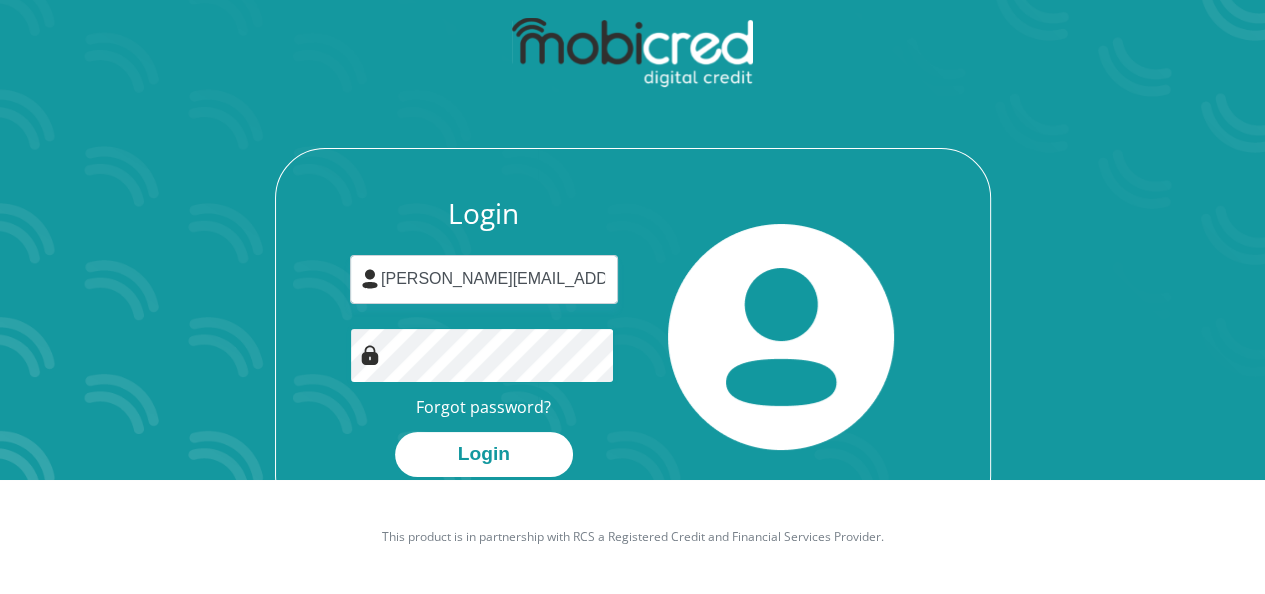 click on "Login" at bounding box center (484, 454) 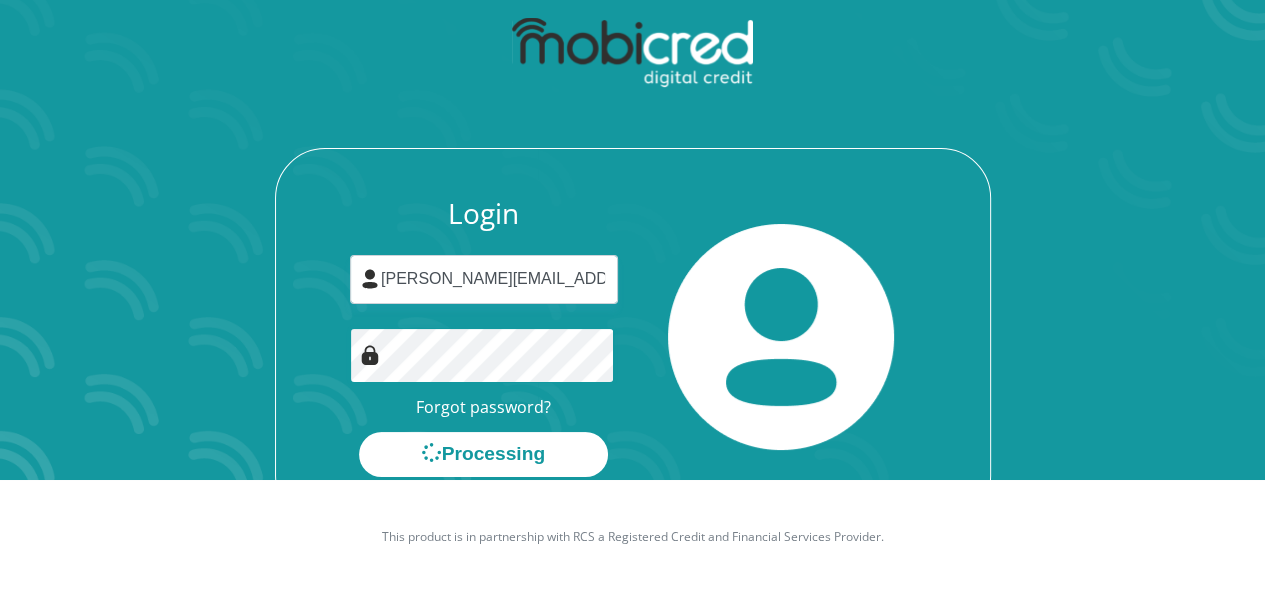 scroll, scrollTop: 0, scrollLeft: 0, axis: both 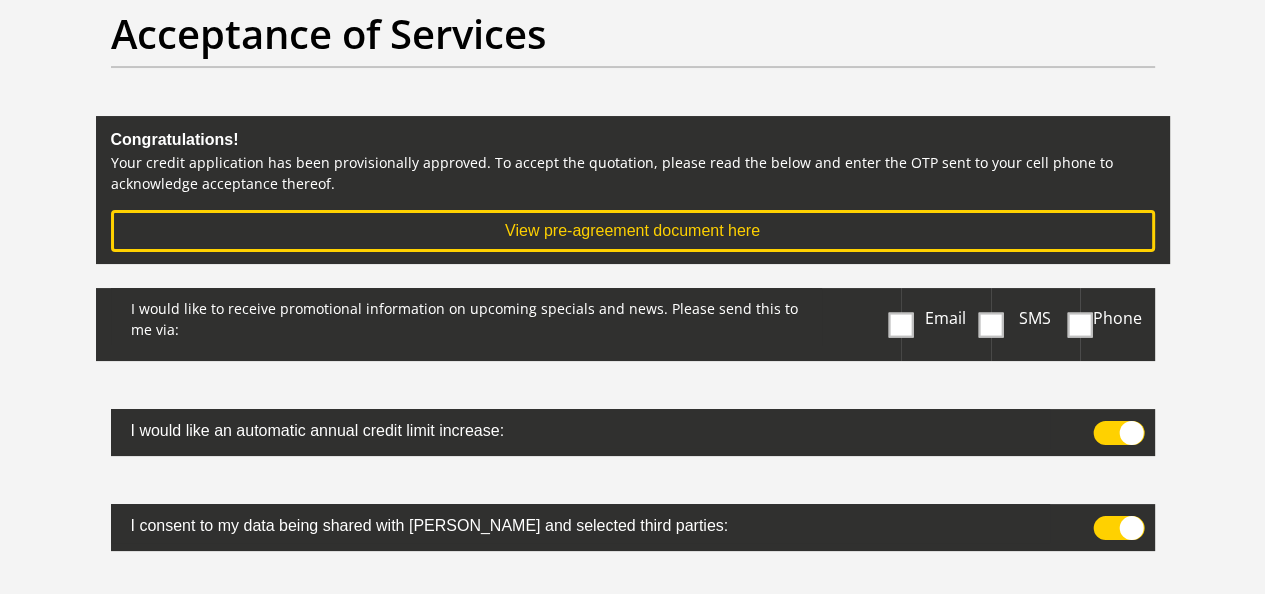 click at bounding box center (901, 324) 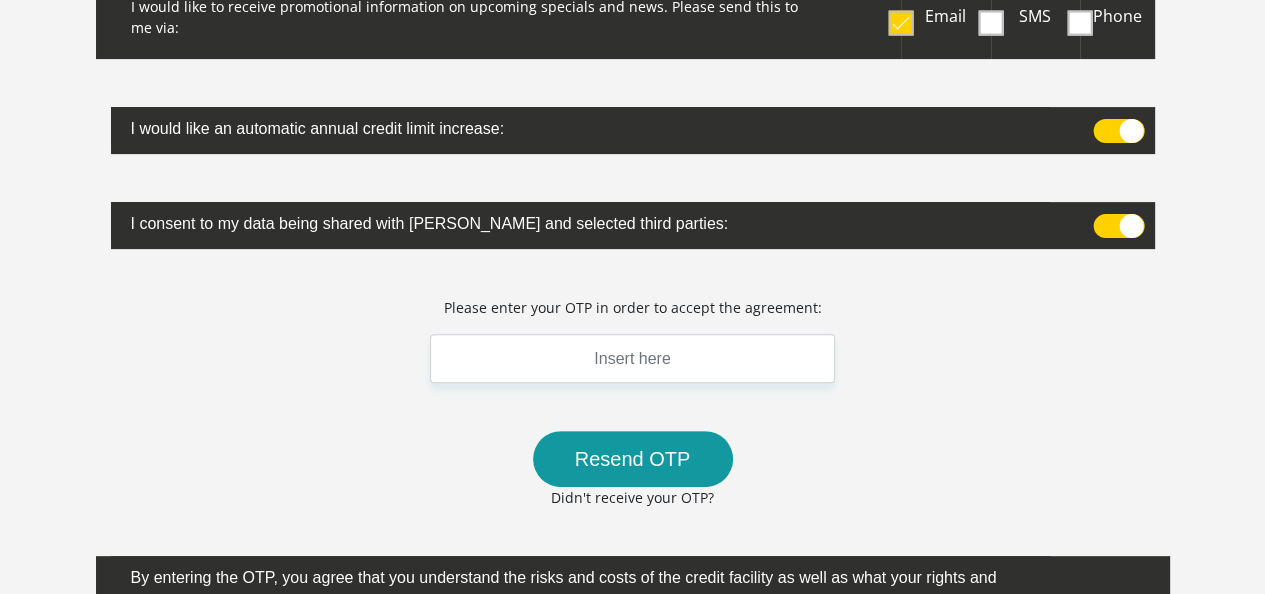 scroll, scrollTop: 500, scrollLeft: 0, axis: vertical 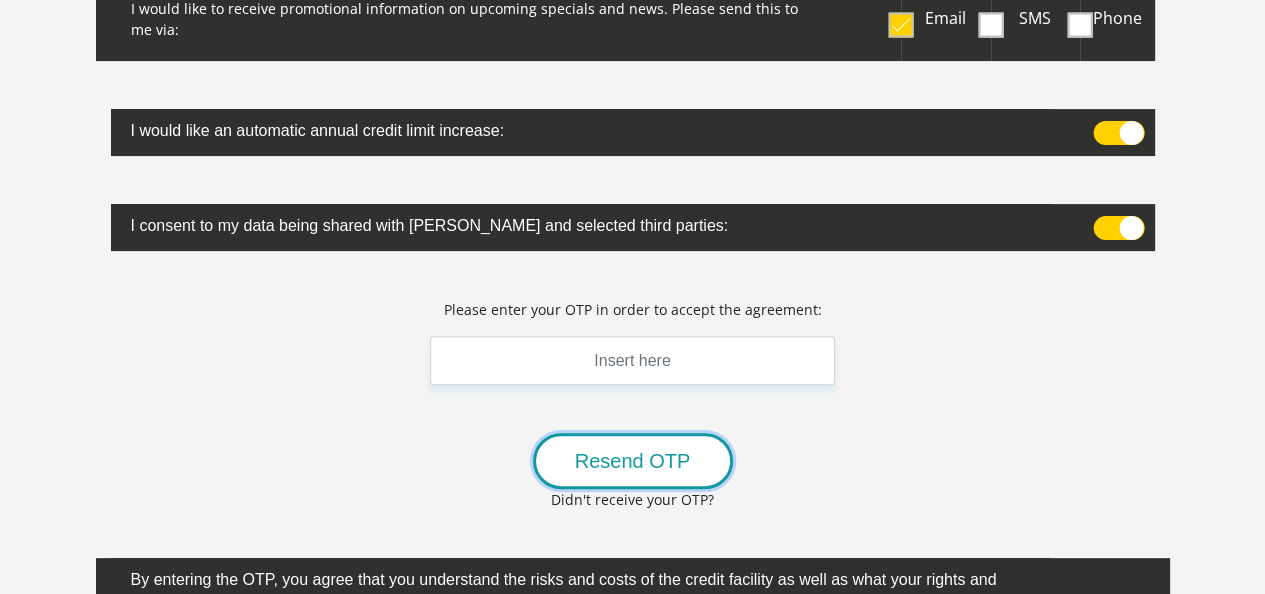 click on "Resend OTP" at bounding box center [633, 461] 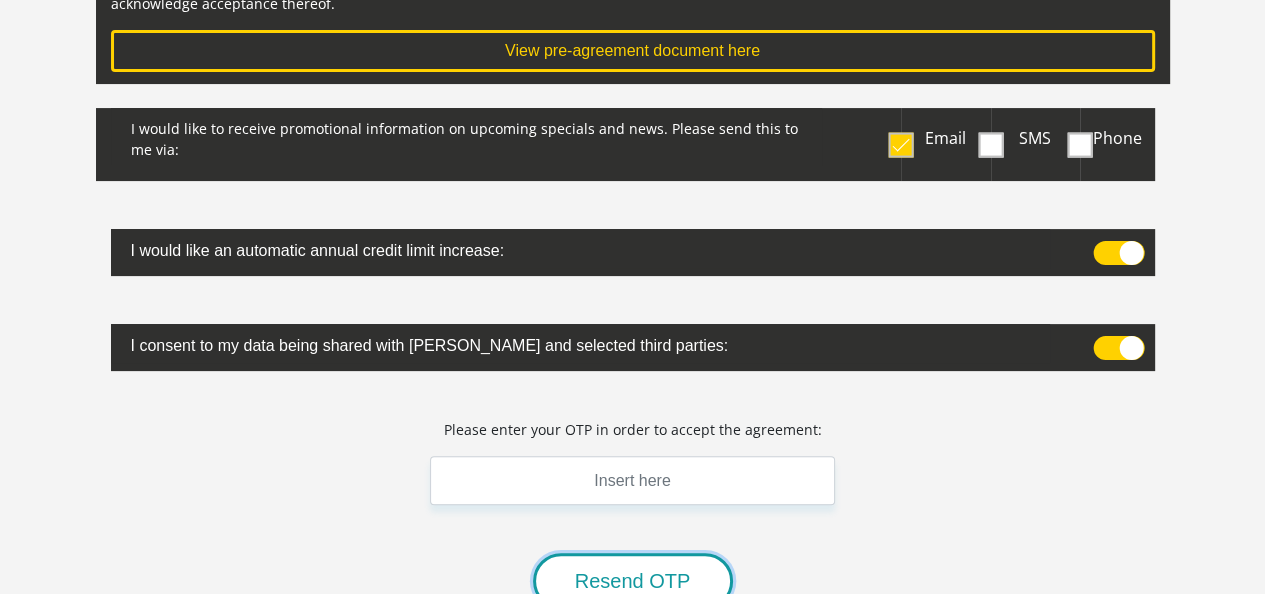scroll, scrollTop: 600, scrollLeft: 0, axis: vertical 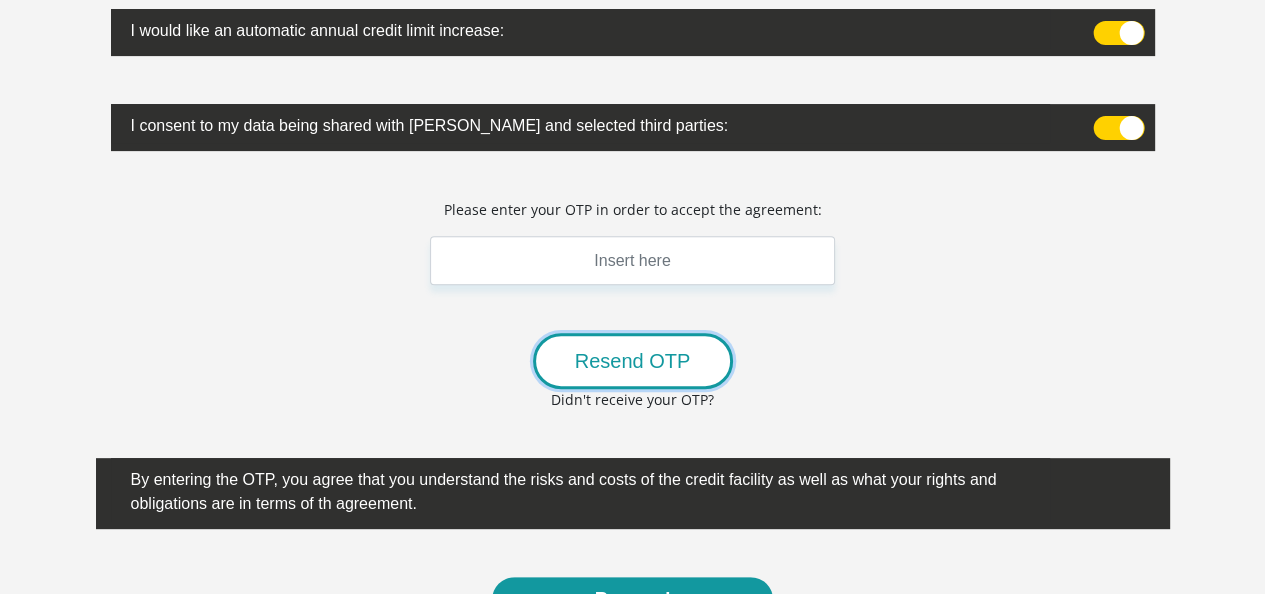 click on "Resend OTP" at bounding box center [633, 361] 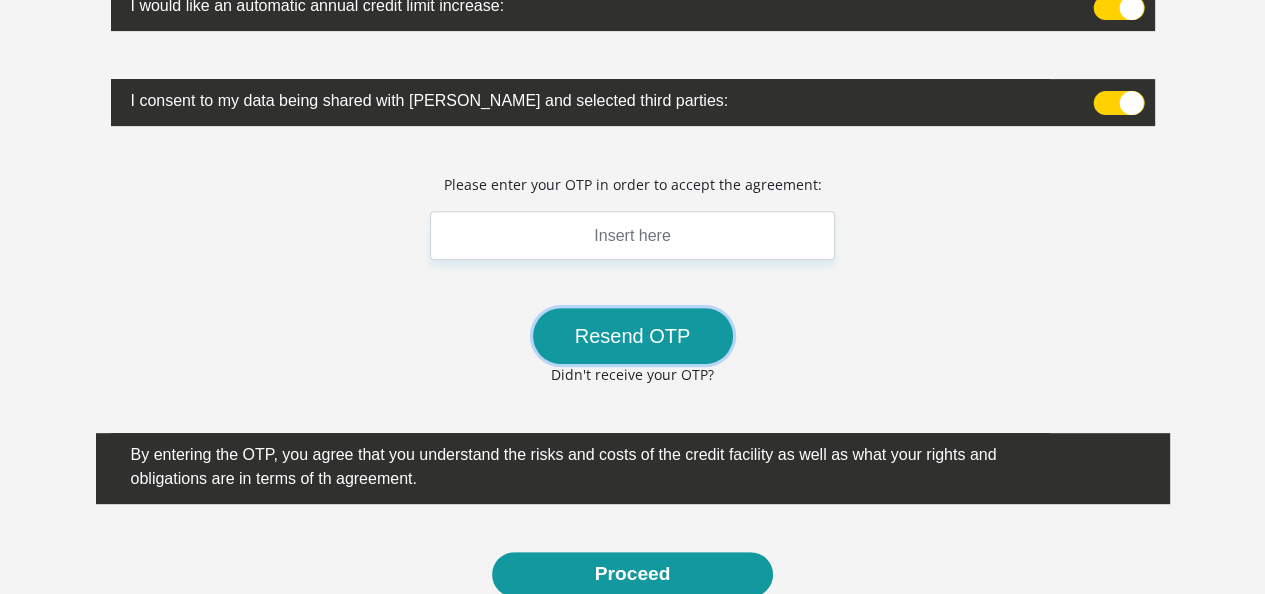 scroll, scrollTop: 400, scrollLeft: 0, axis: vertical 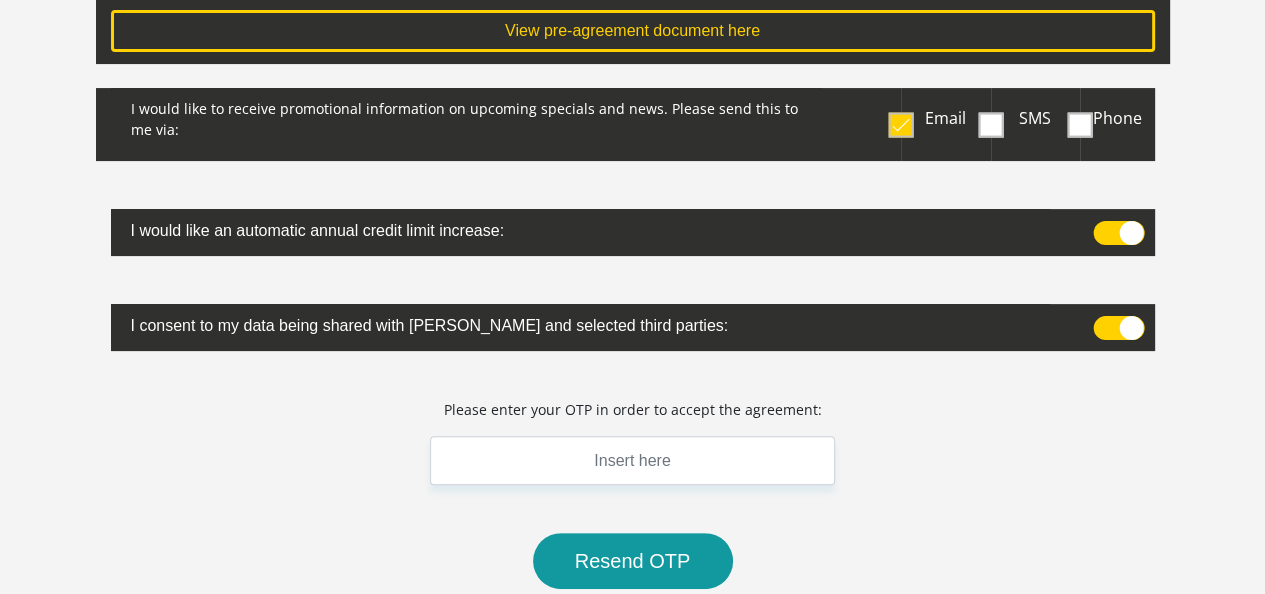 click at bounding box center [901, 124] 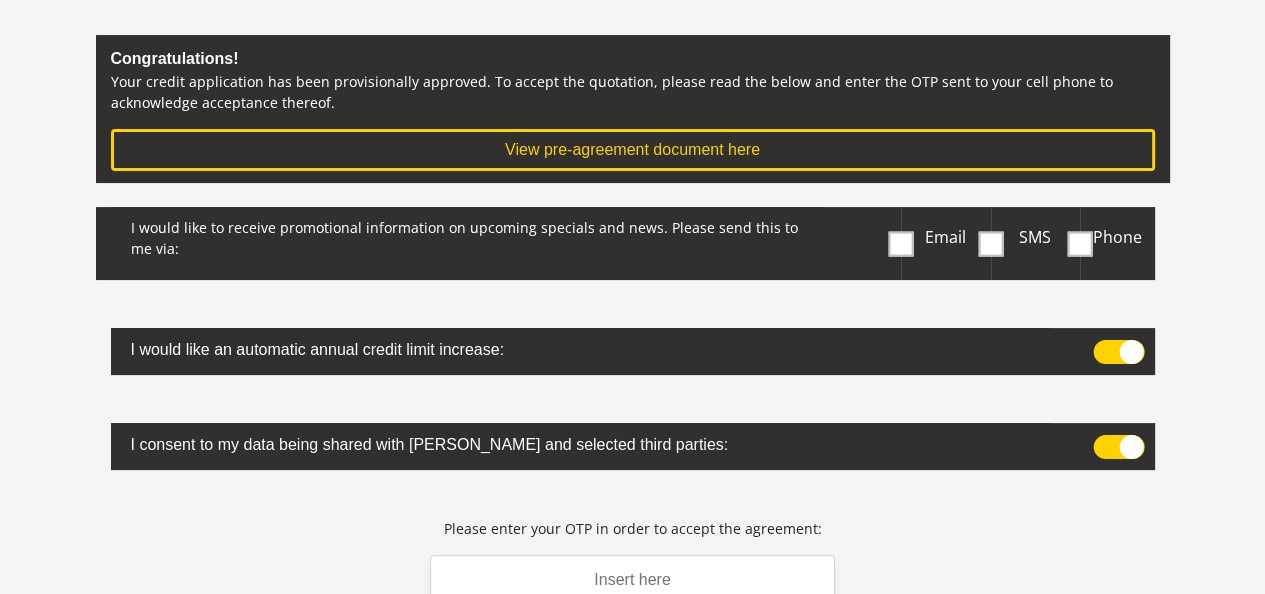 scroll, scrollTop: 0, scrollLeft: 0, axis: both 